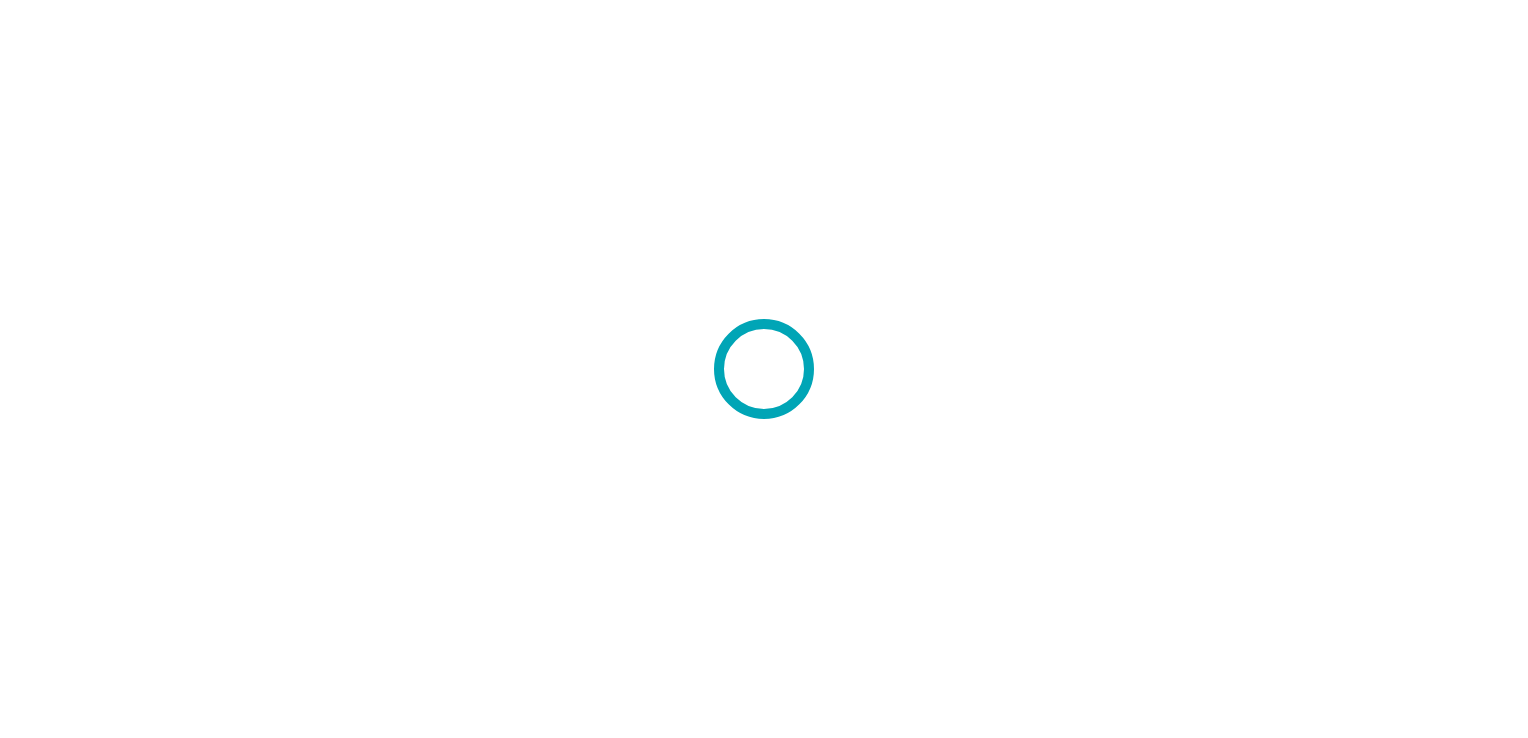 scroll, scrollTop: 0, scrollLeft: 0, axis: both 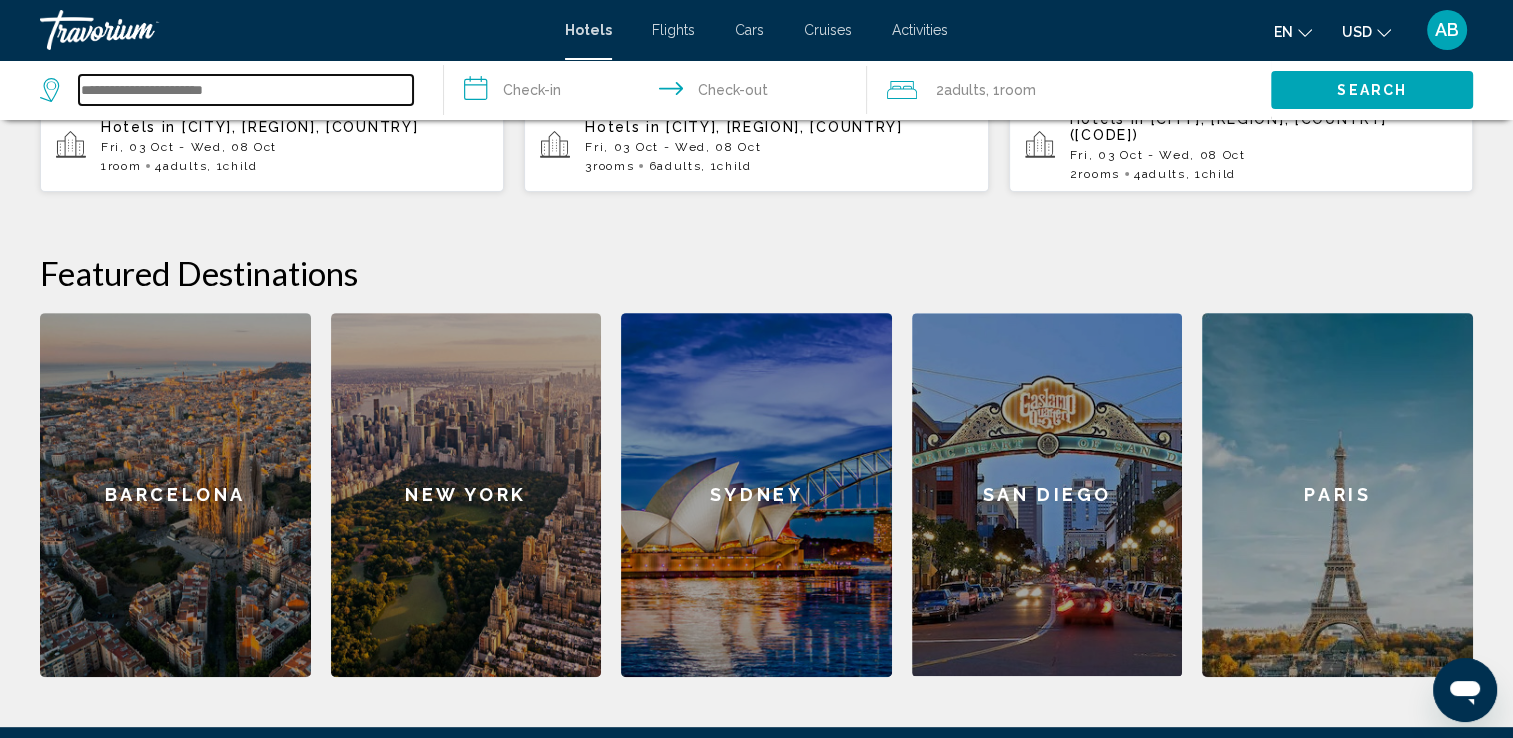 click at bounding box center [246, 90] 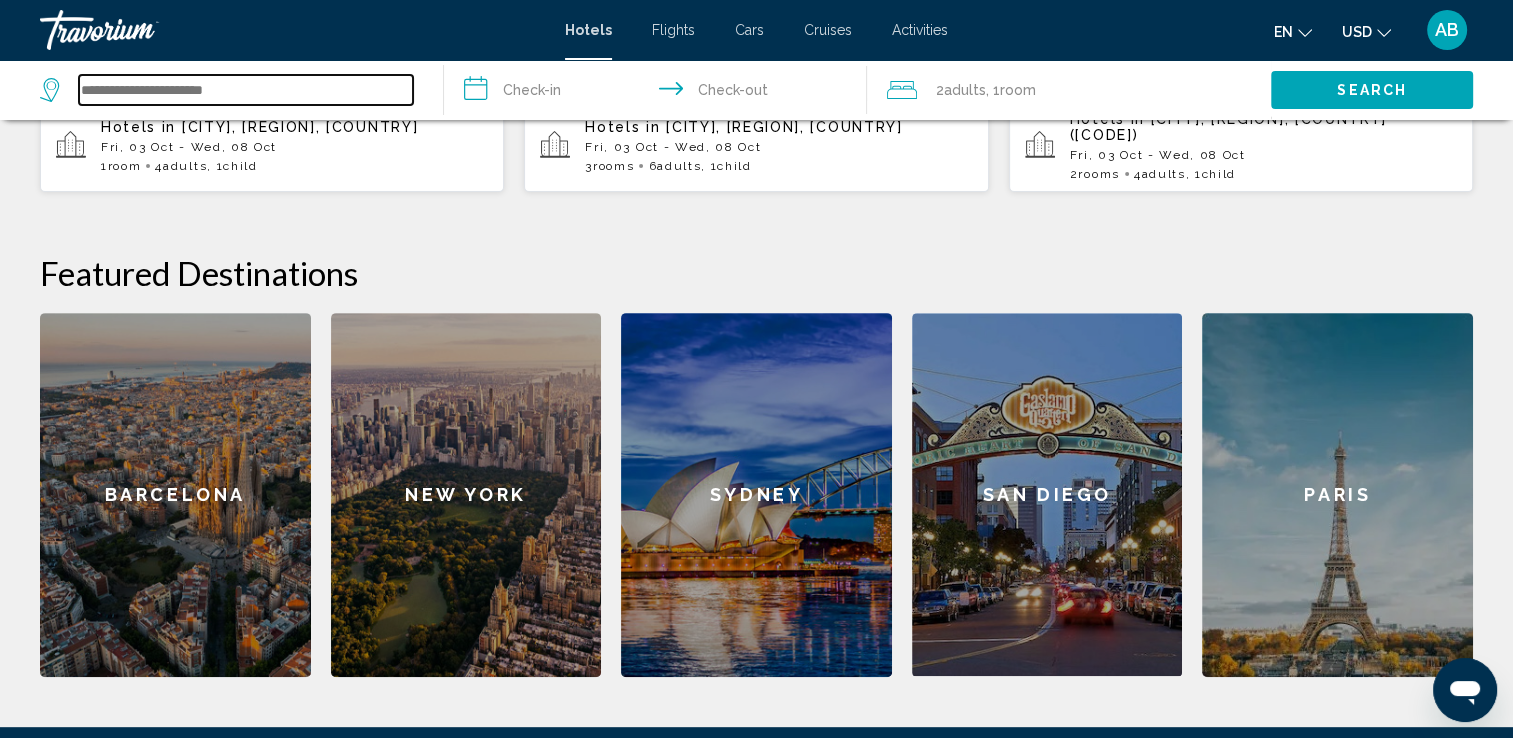 paste on "**********" 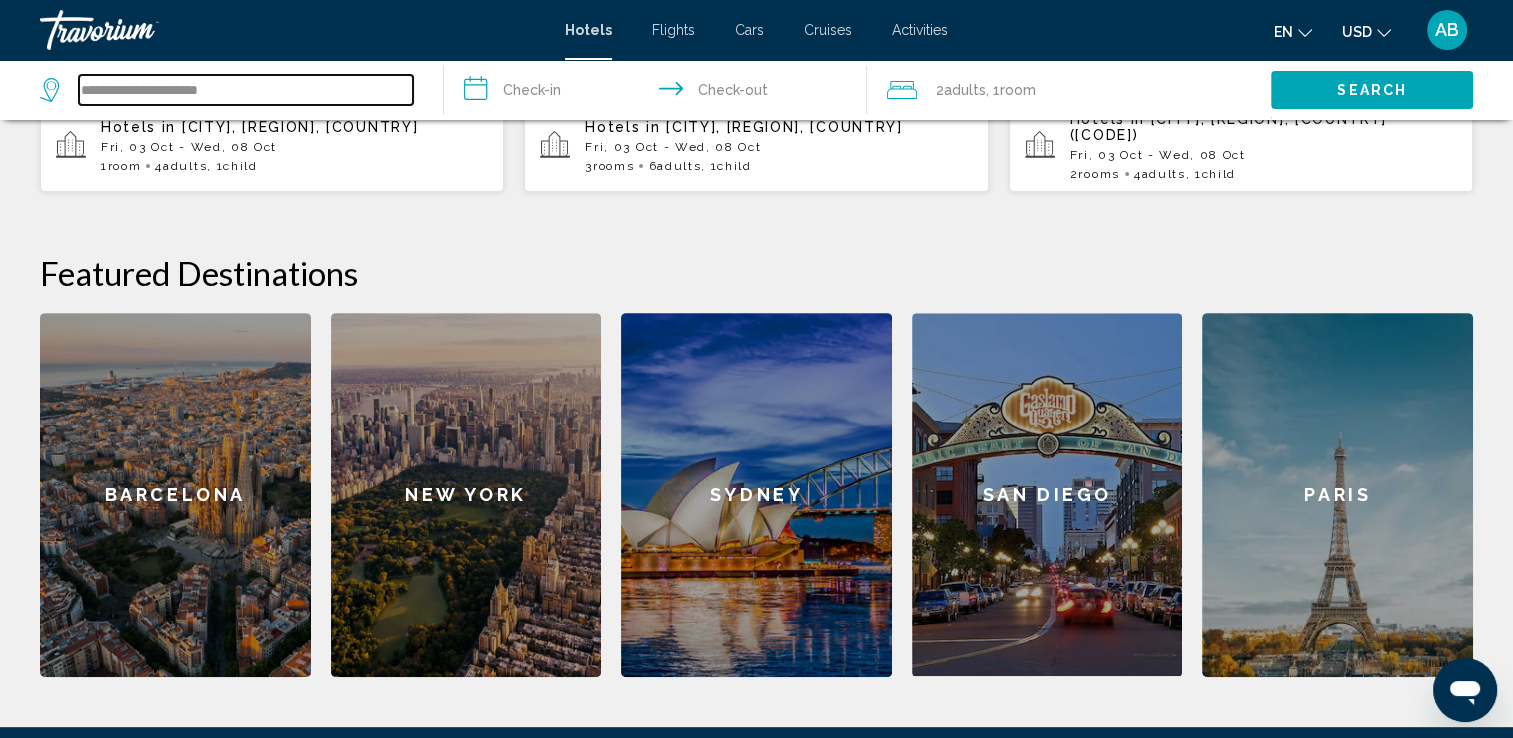 type on "**********" 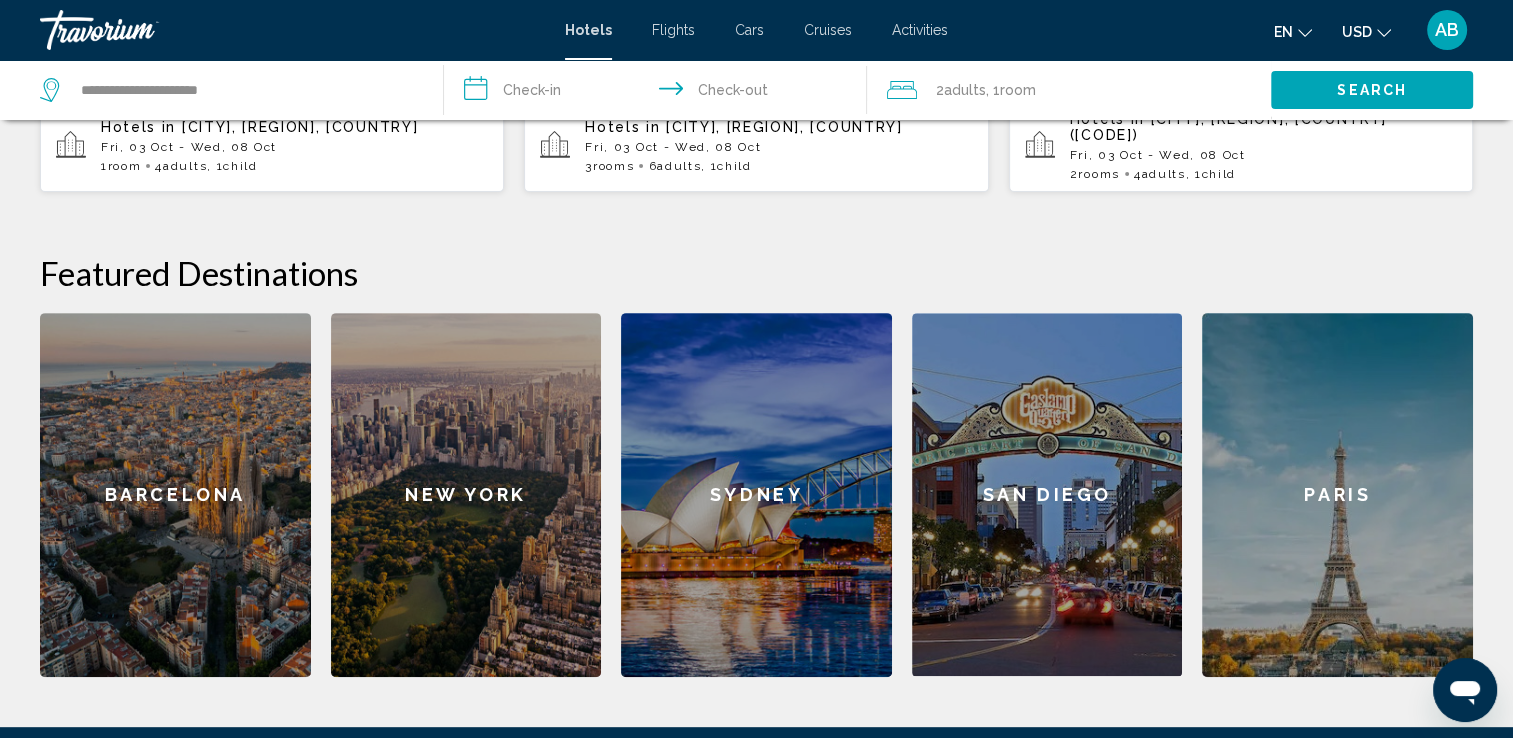 click on "**********" at bounding box center [660, 93] 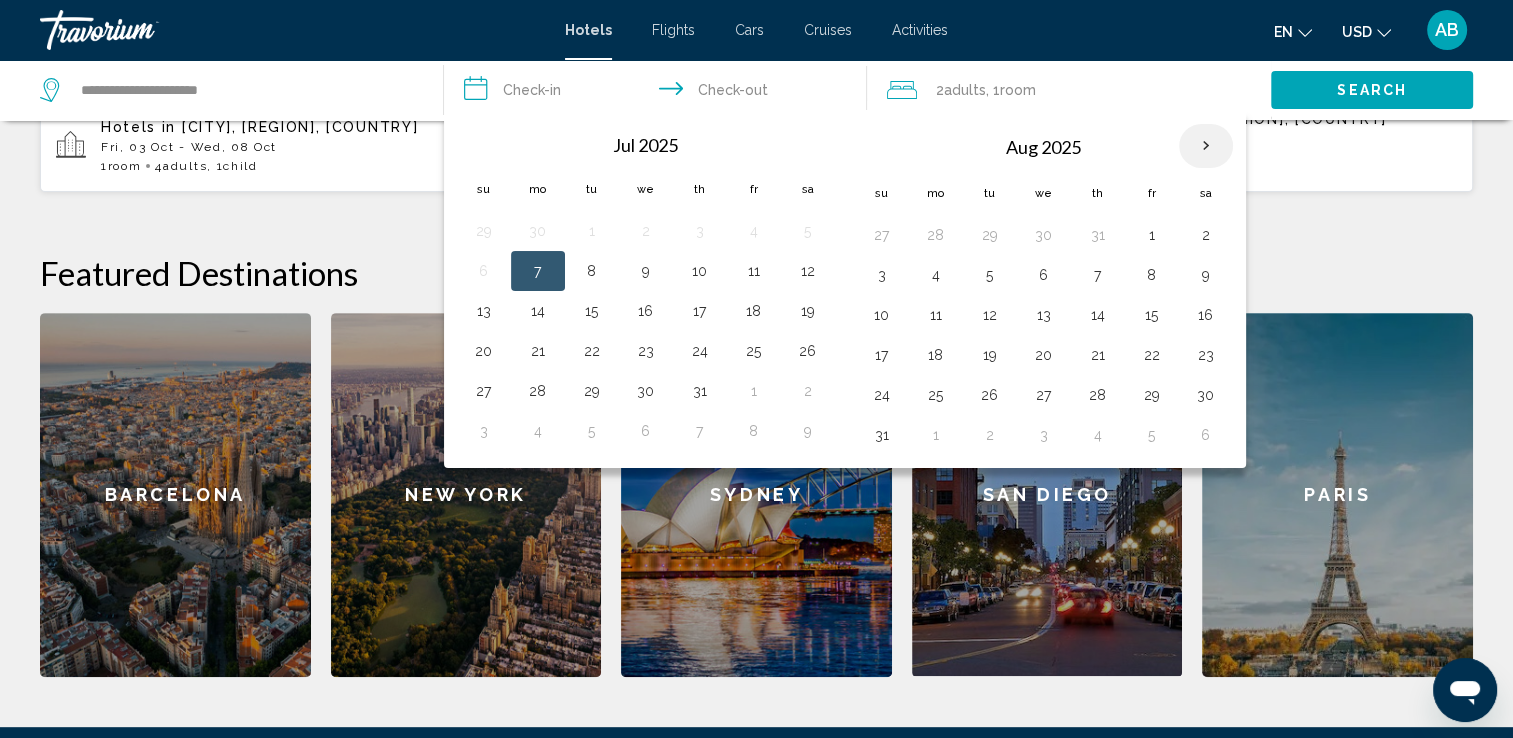 click at bounding box center [1206, 146] 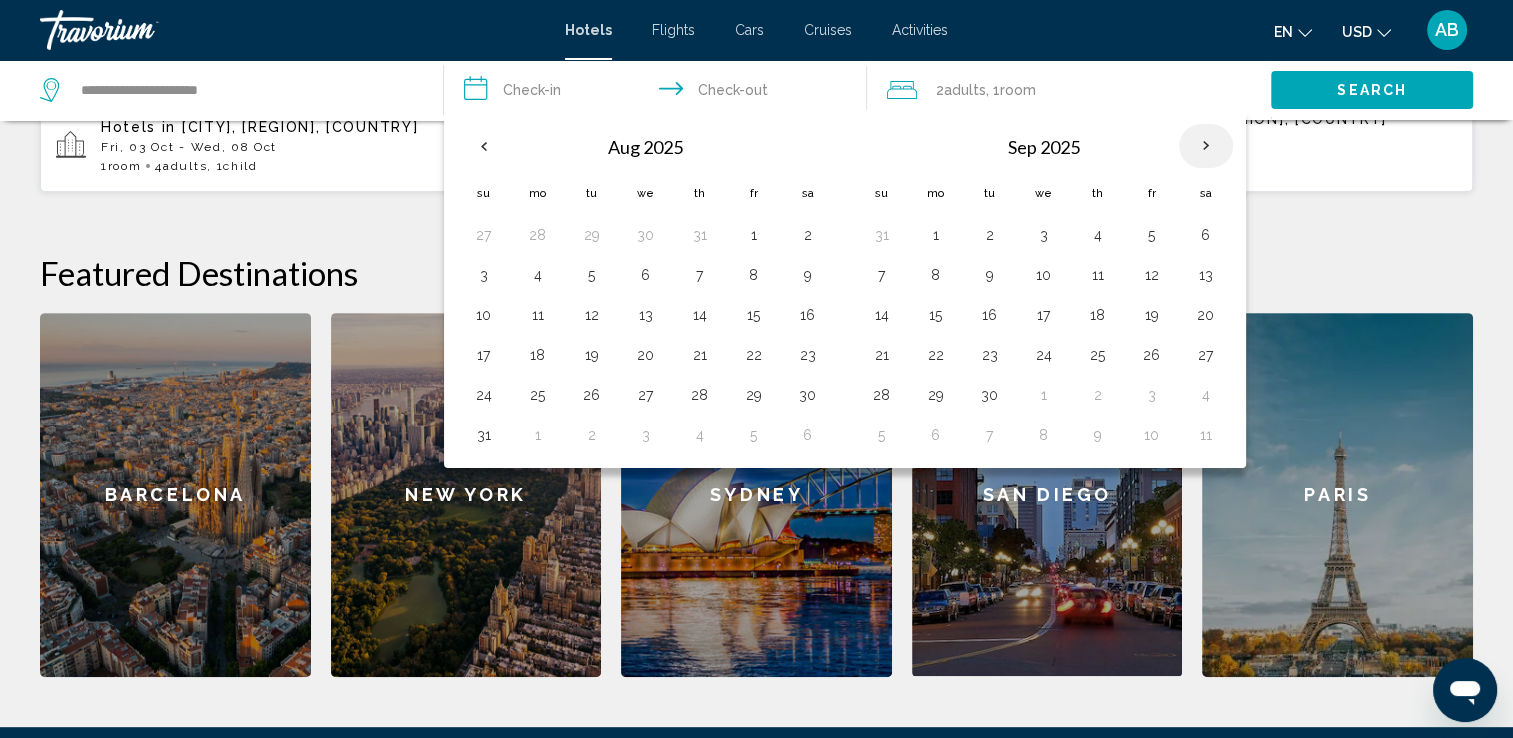click at bounding box center [1206, 146] 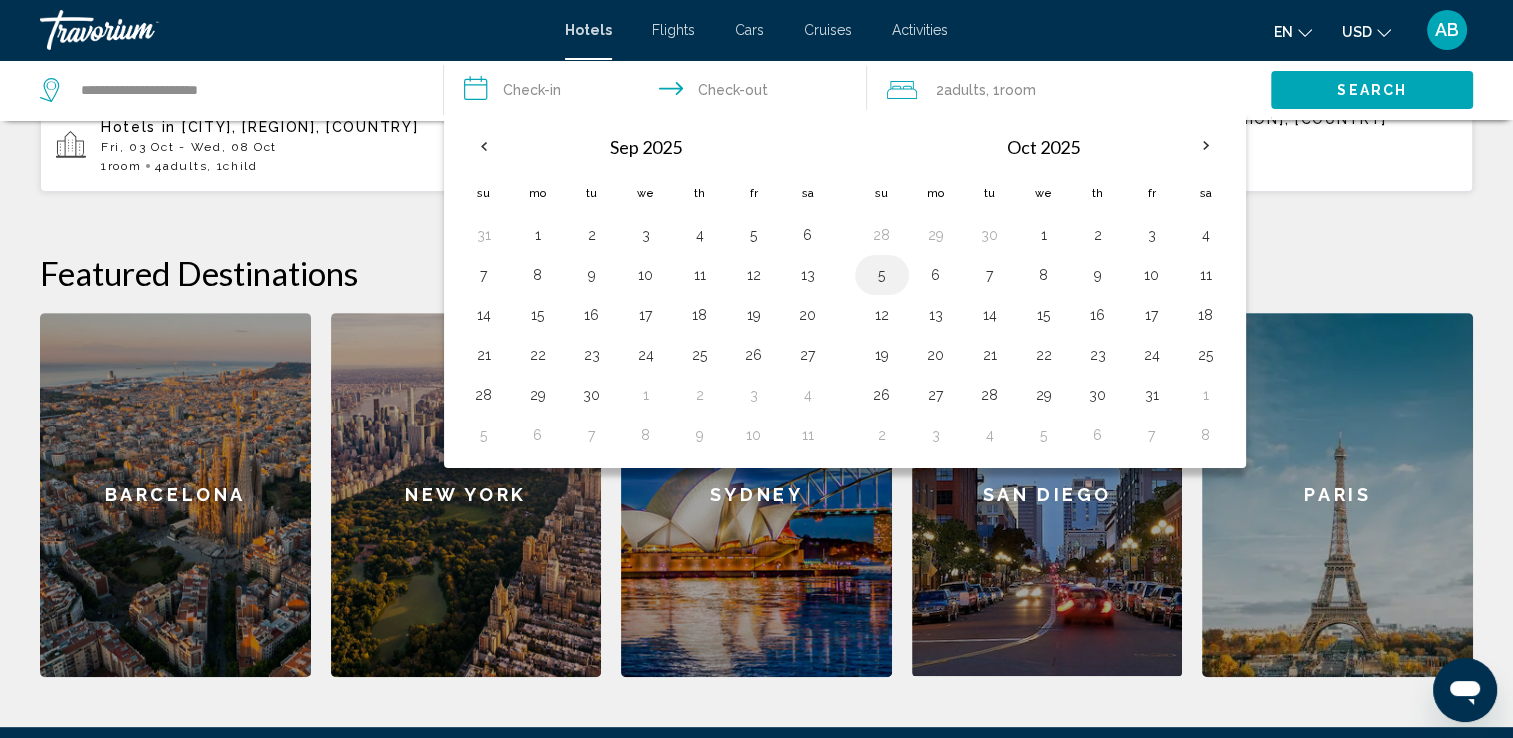 click on "5" at bounding box center (882, 275) 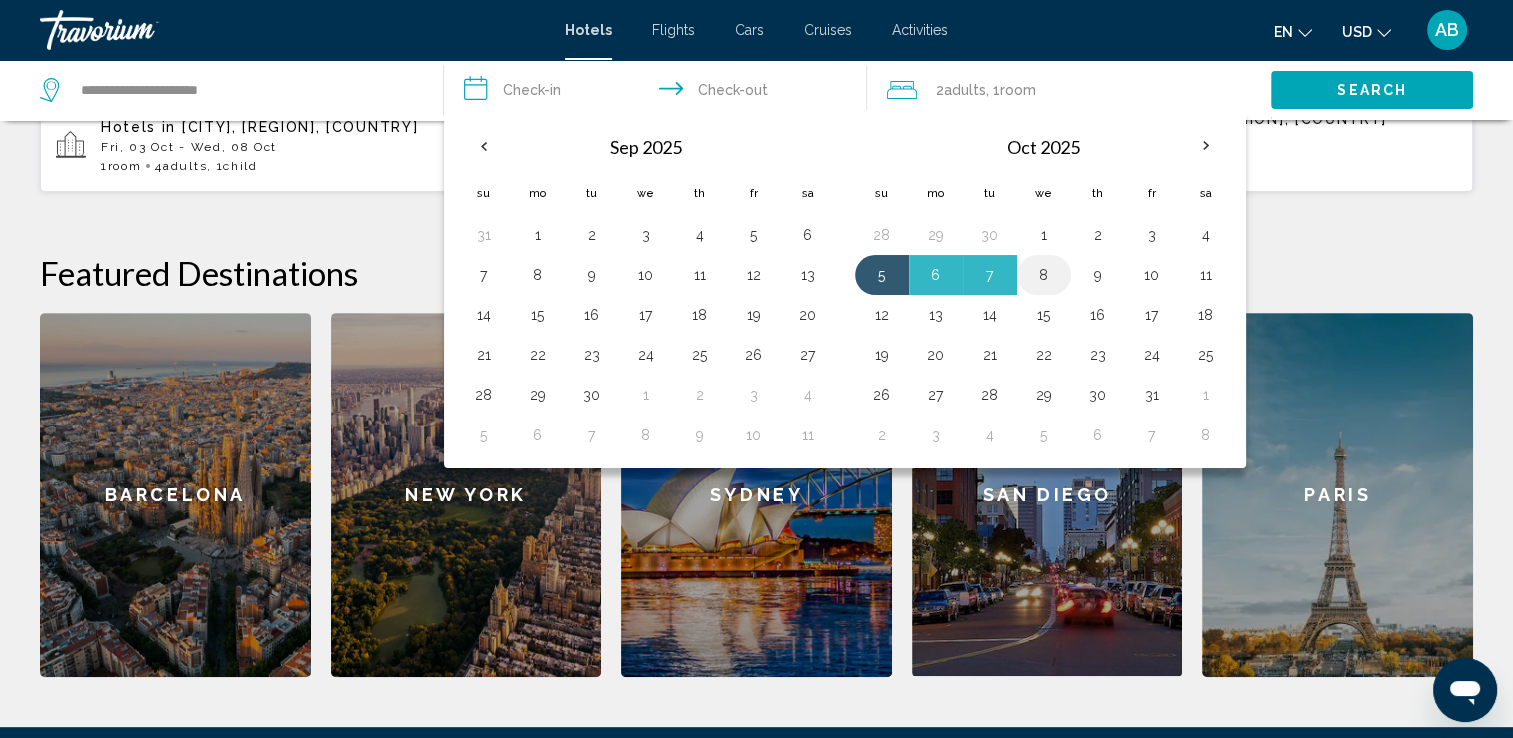click on "8" at bounding box center [1044, 275] 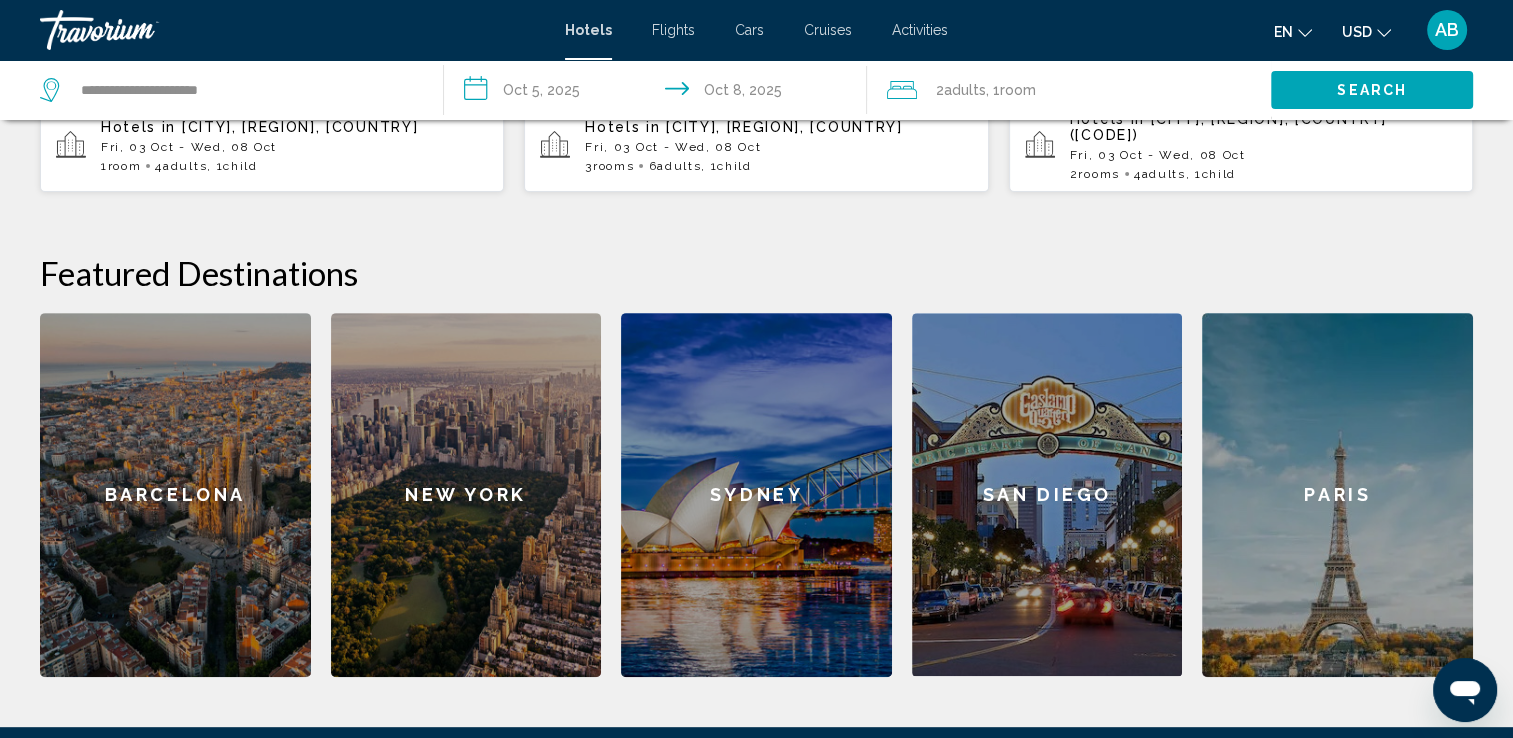 click on "2  Adult Adults , 1  Room rooms" at bounding box center (1079, 90) 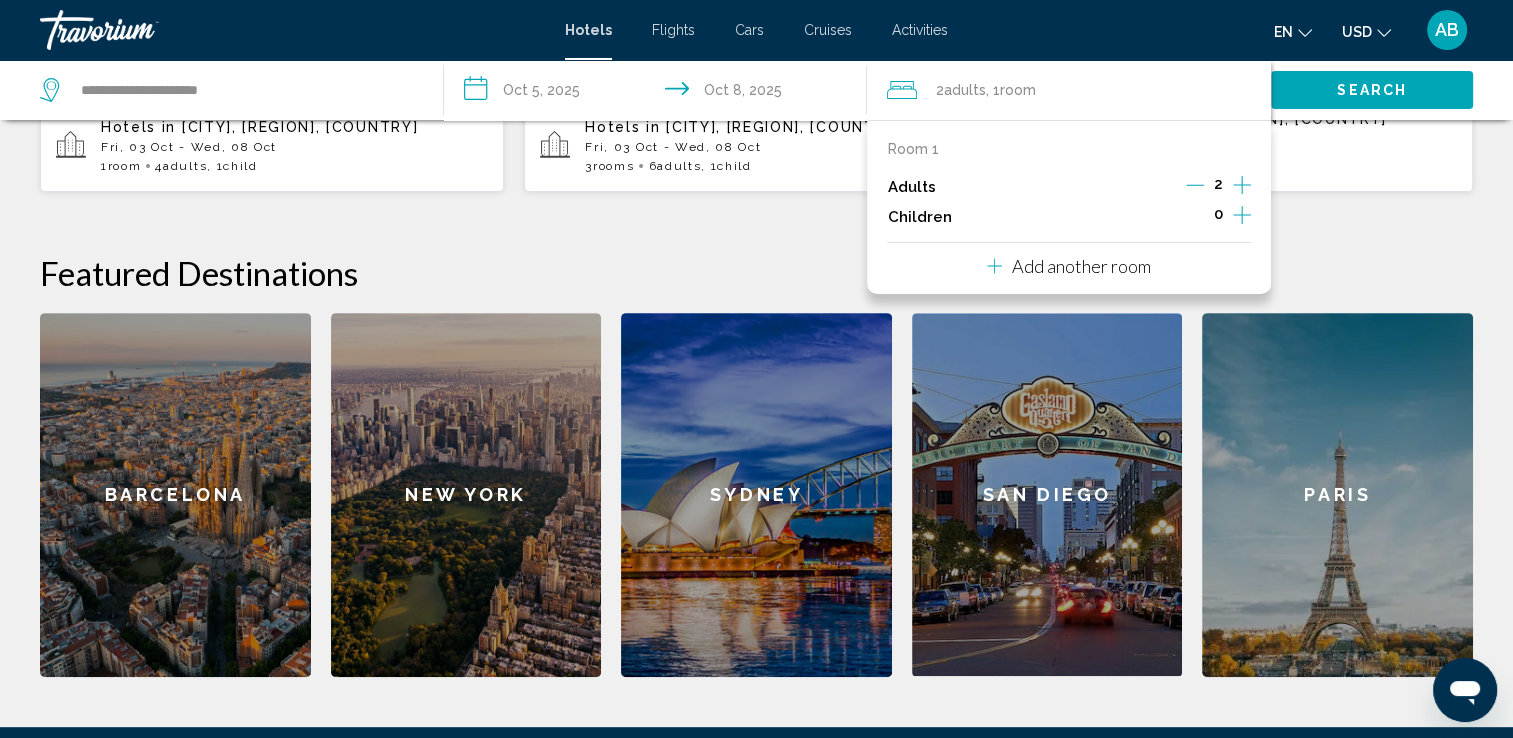click at bounding box center (1242, 215) 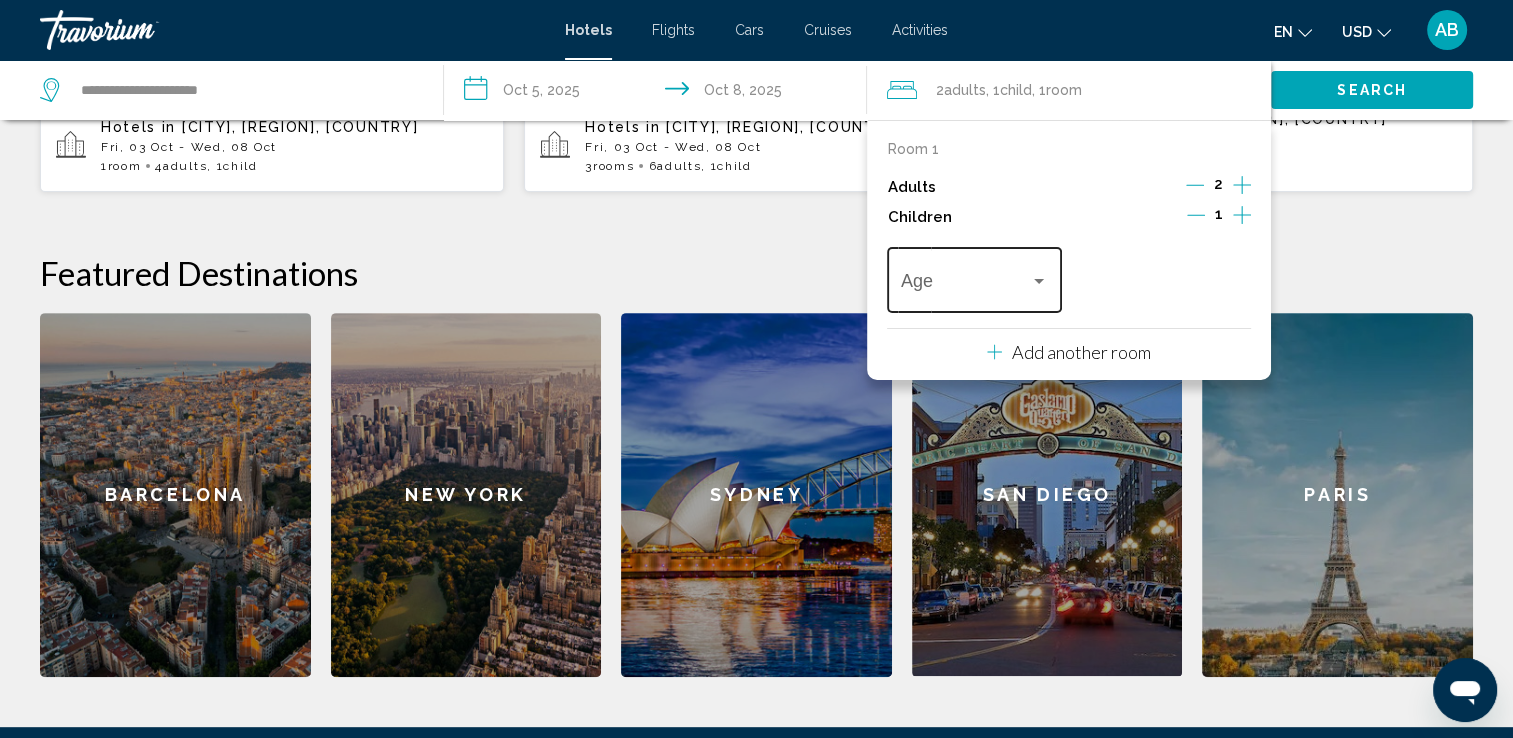 click on "Age" at bounding box center (974, 277) 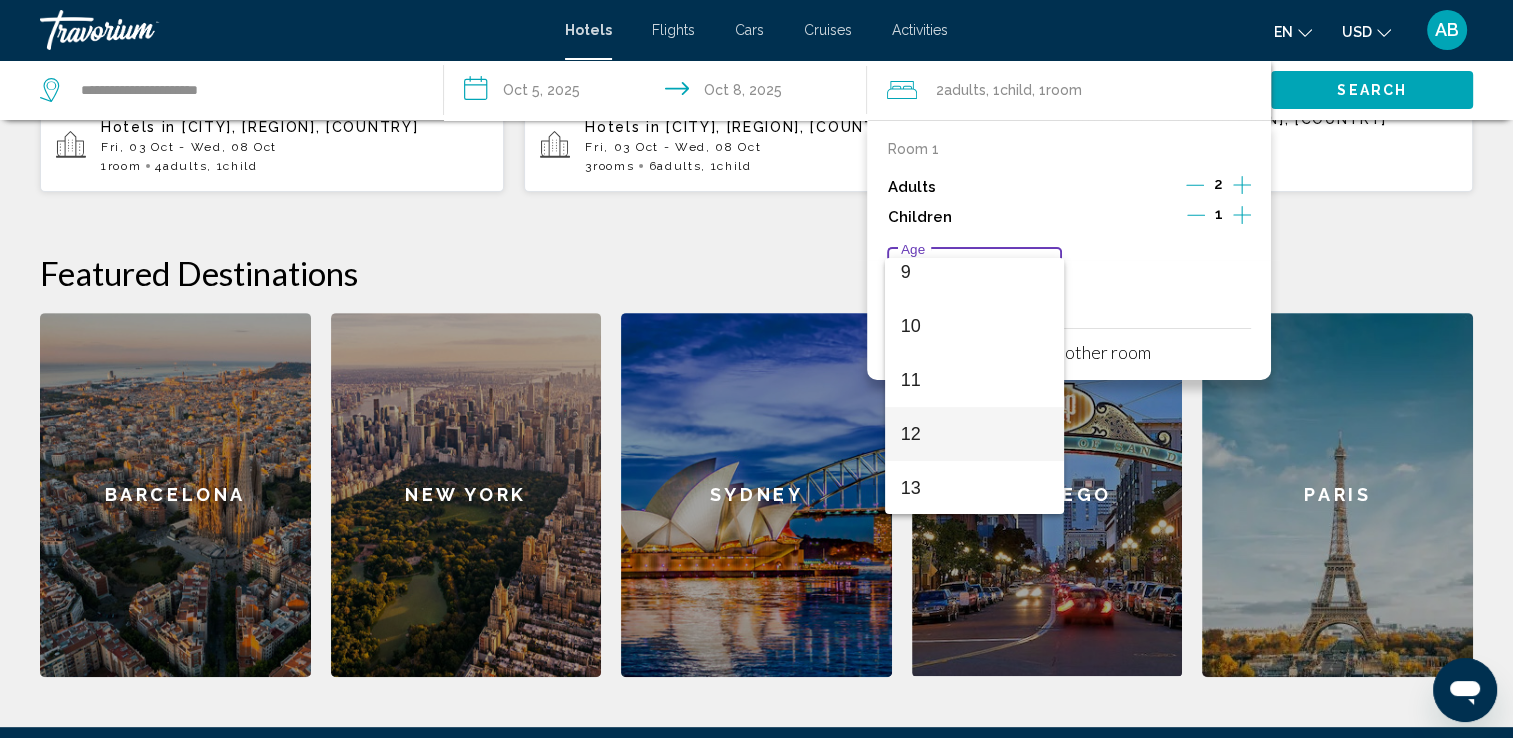 scroll, scrollTop: 500, scrollLeft: 0, axis: vertical 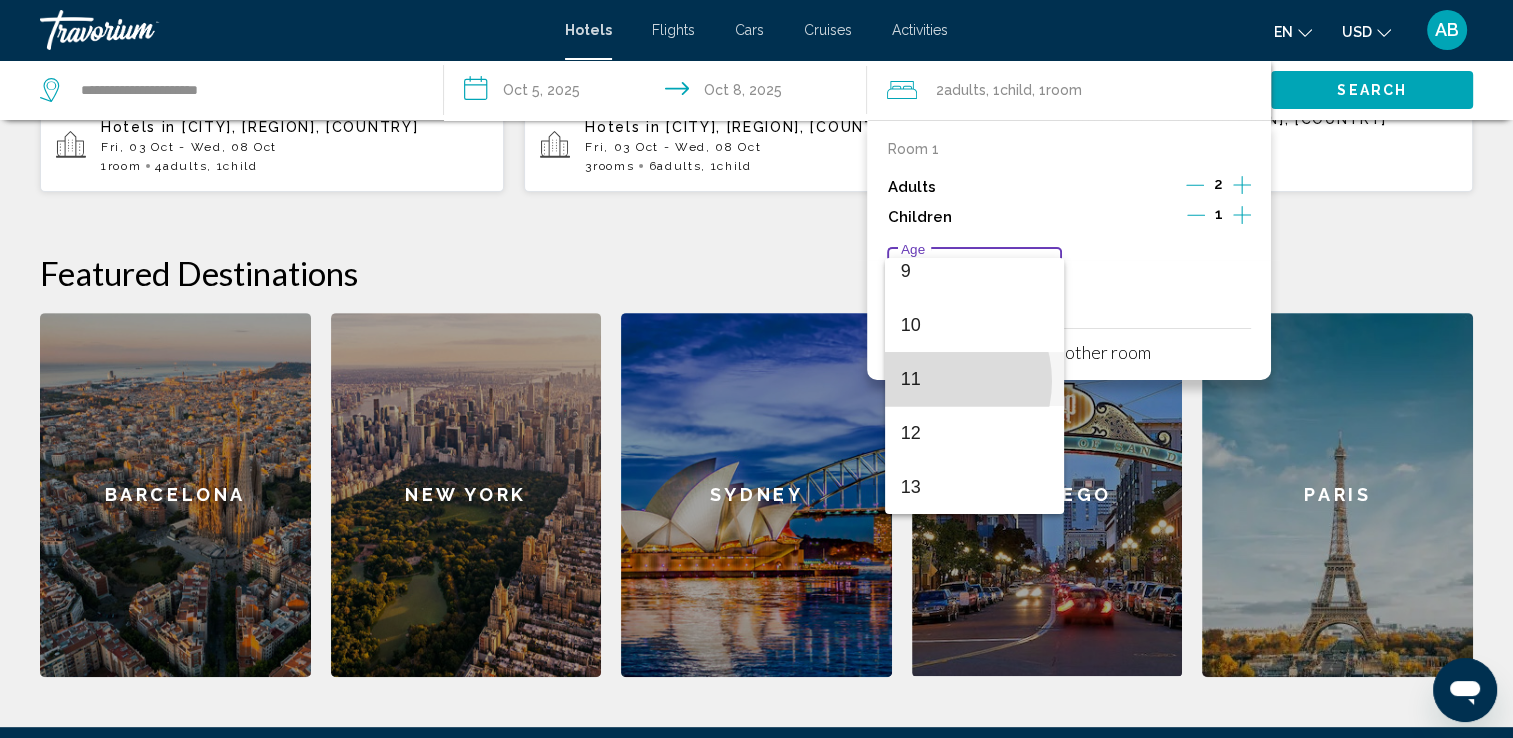 click on "11" at bounding box center [974, 379] 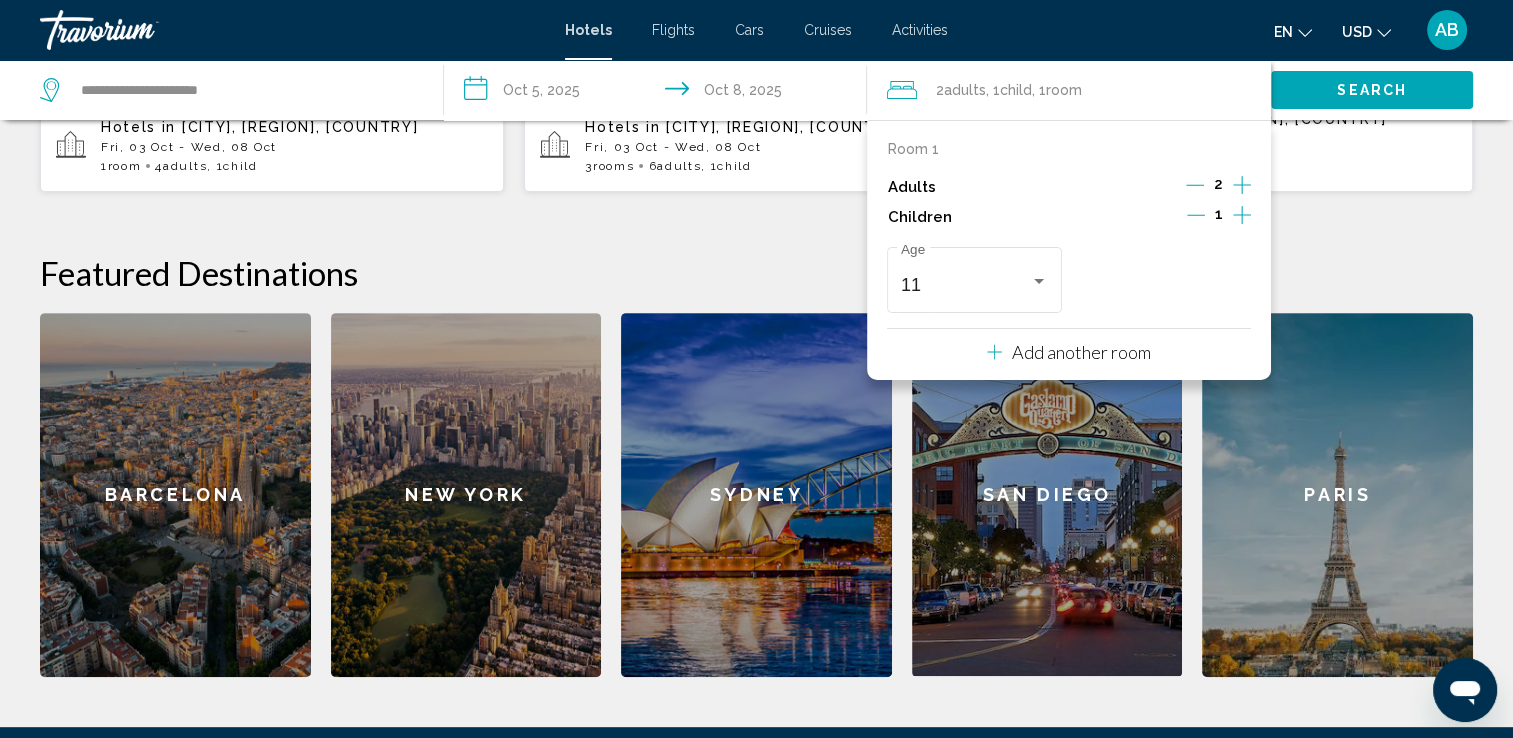 click on "**********" at bounding box center [756, 292] 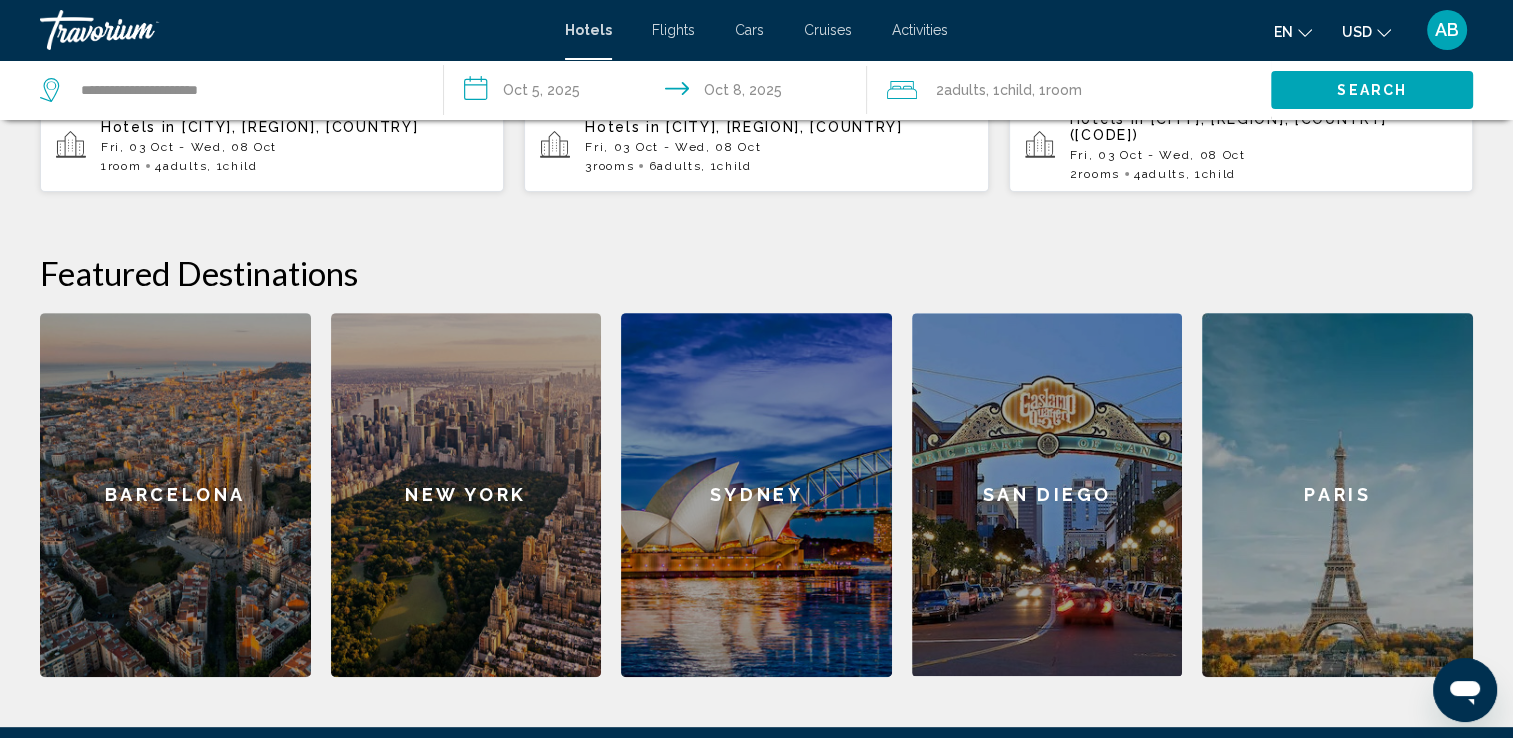 click on "USD
USD ($) MXN (Mex$) CAD (Can$) GBP (£) EUR (€) AUD (A$) NZD (NZ$) CNY (CN¥)" at bounding box center [1366, 31] 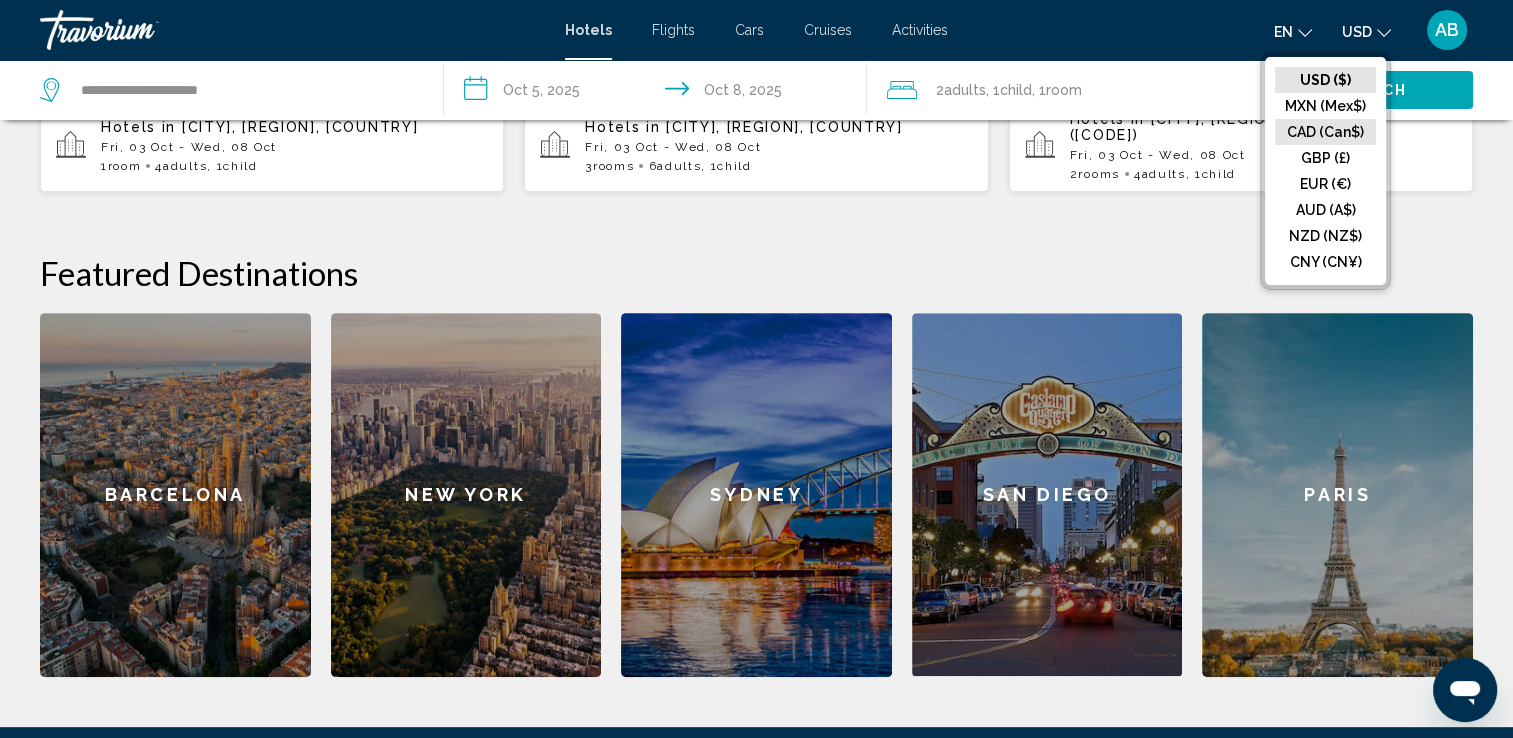 click on "CAD (Can$)" at bounding box center (1325, 80) 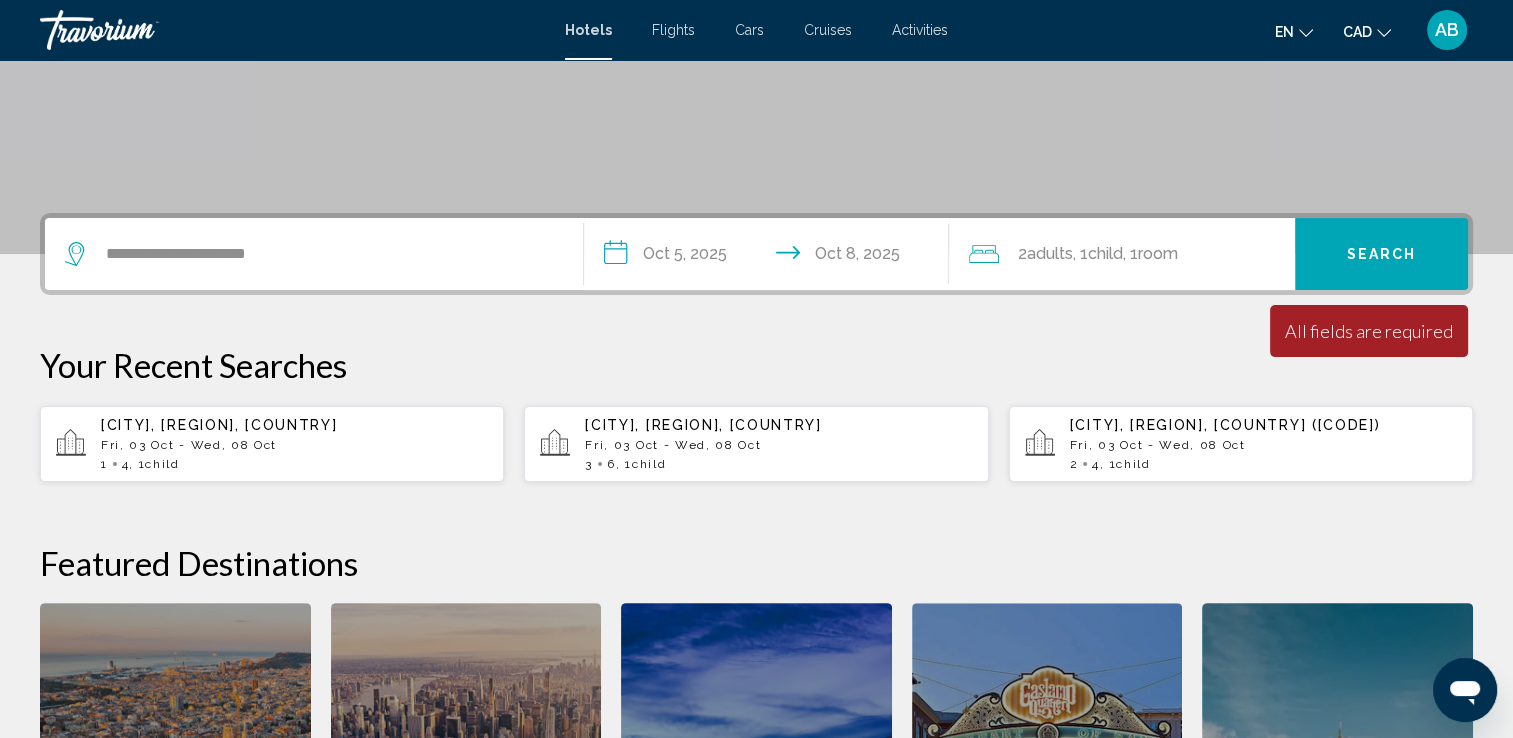 scroll, scrollTop: 44, scrollLeft: 0, axis: vertical 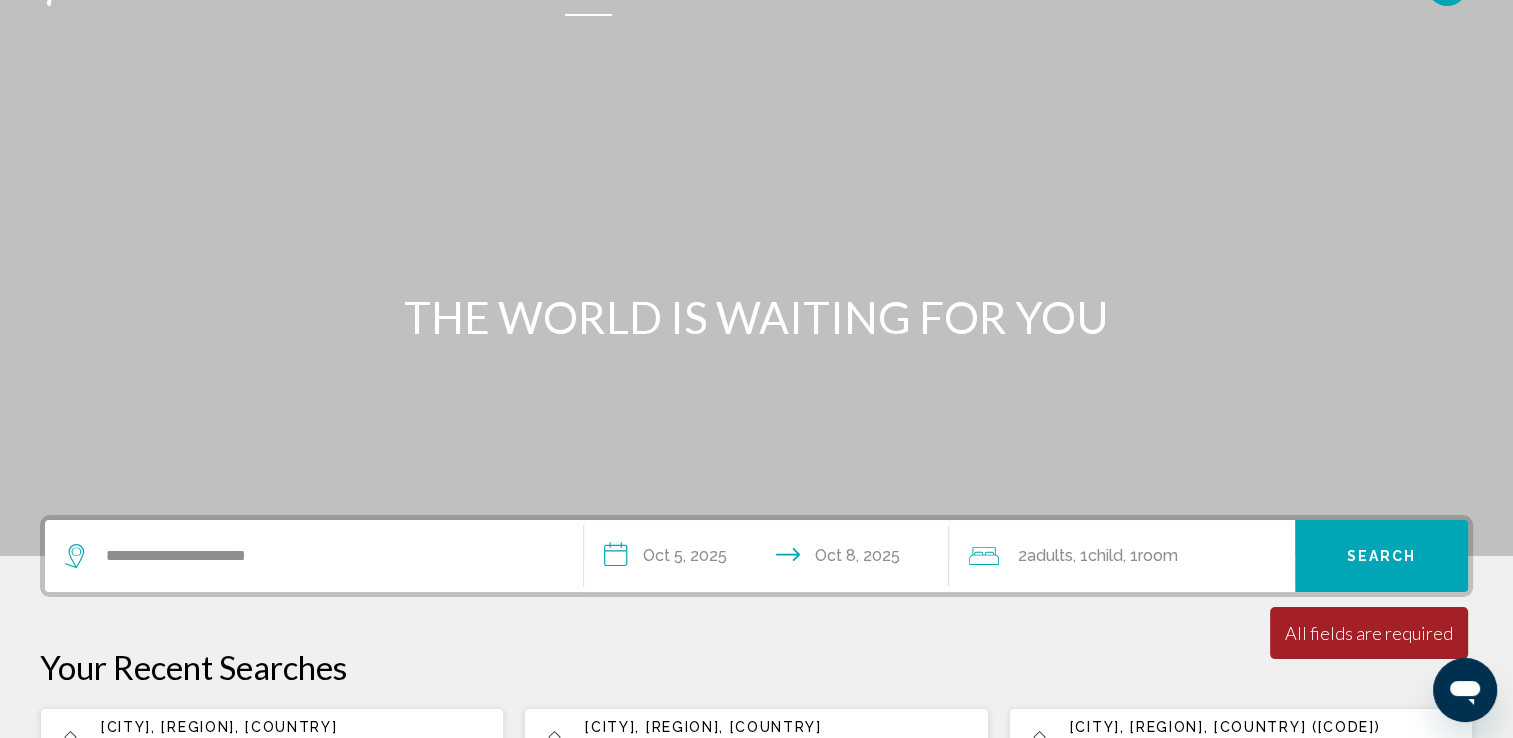click on "Search" at bounding box center [1382, 557] 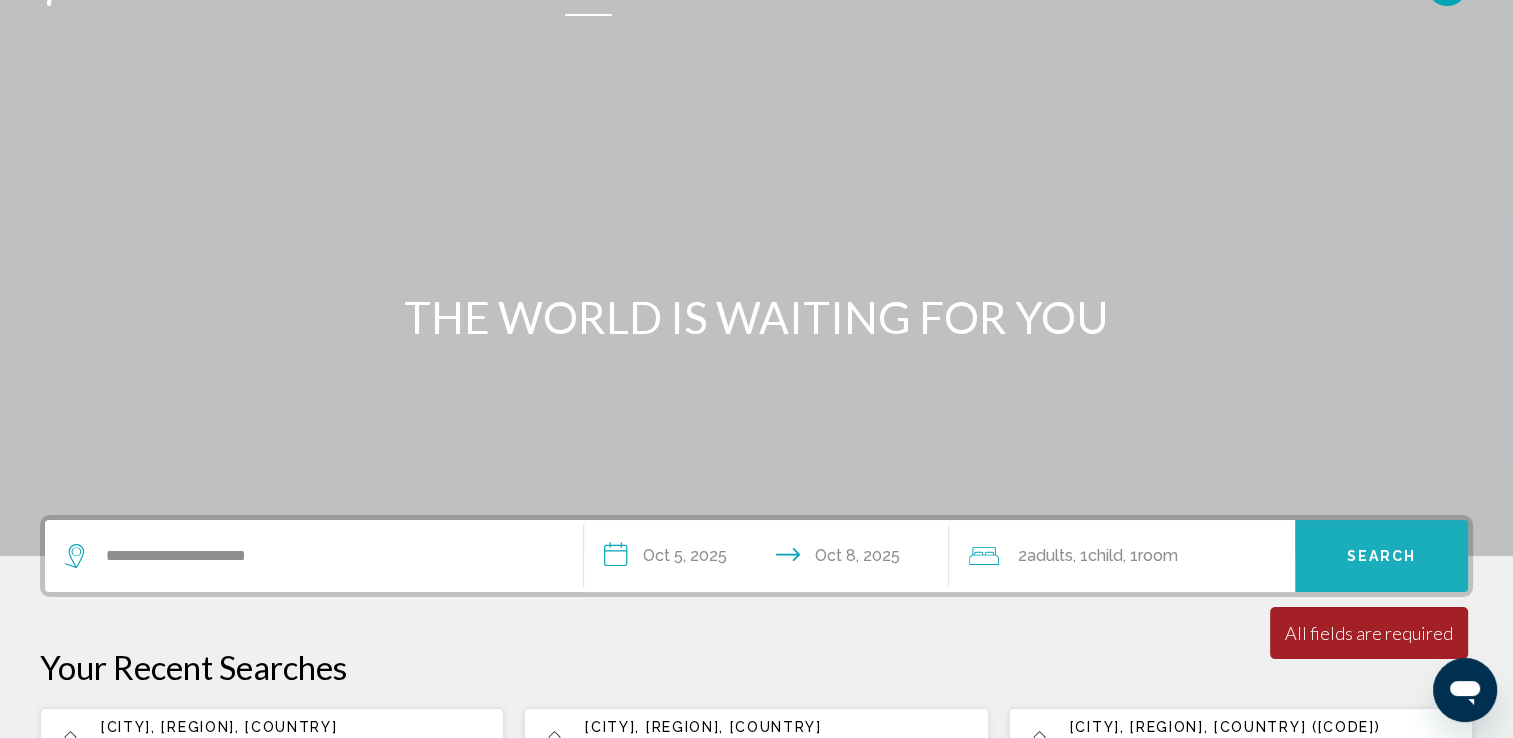 click on "Search" at bounding box center [1381, 556] 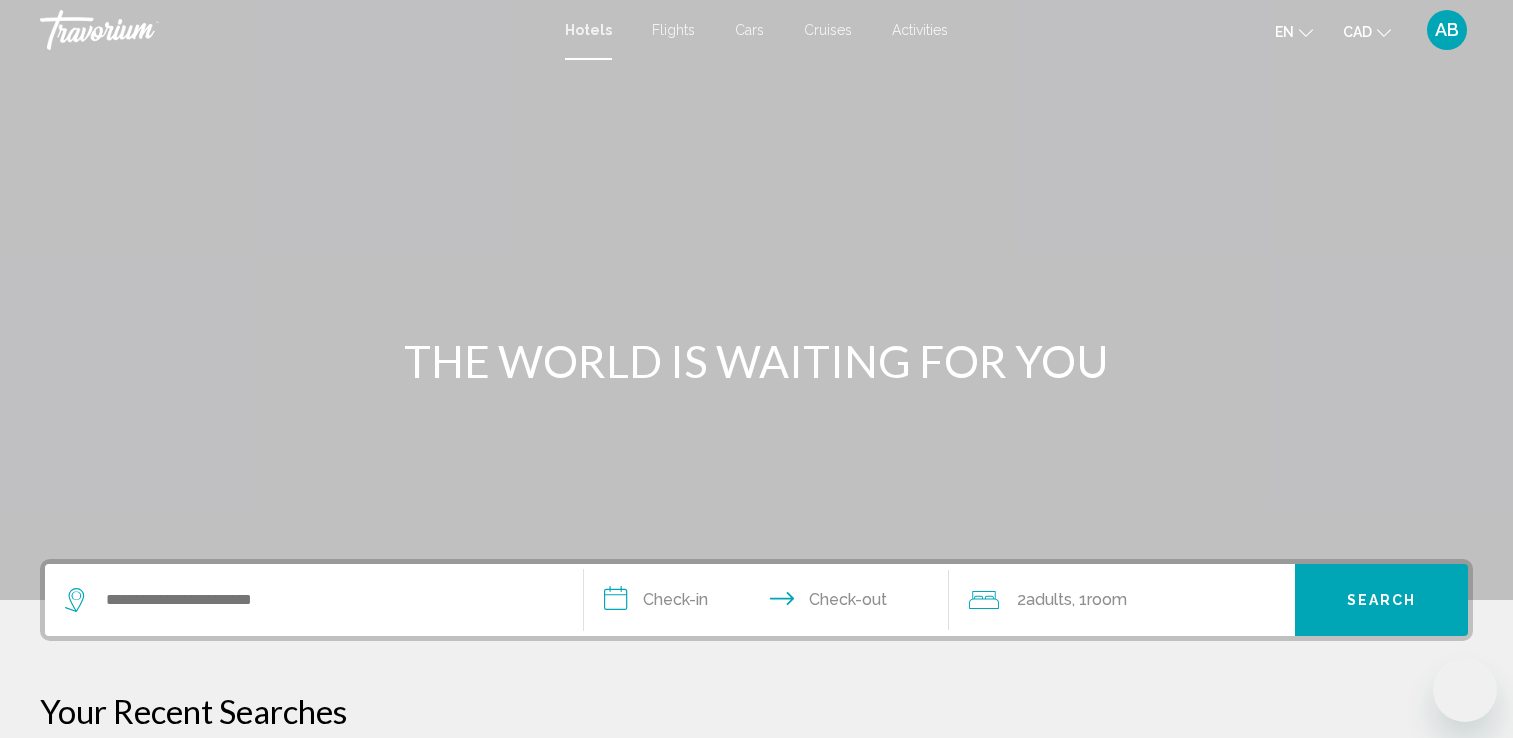 scroll, scrollTop: 0, scrollLeft: 0, axis: both 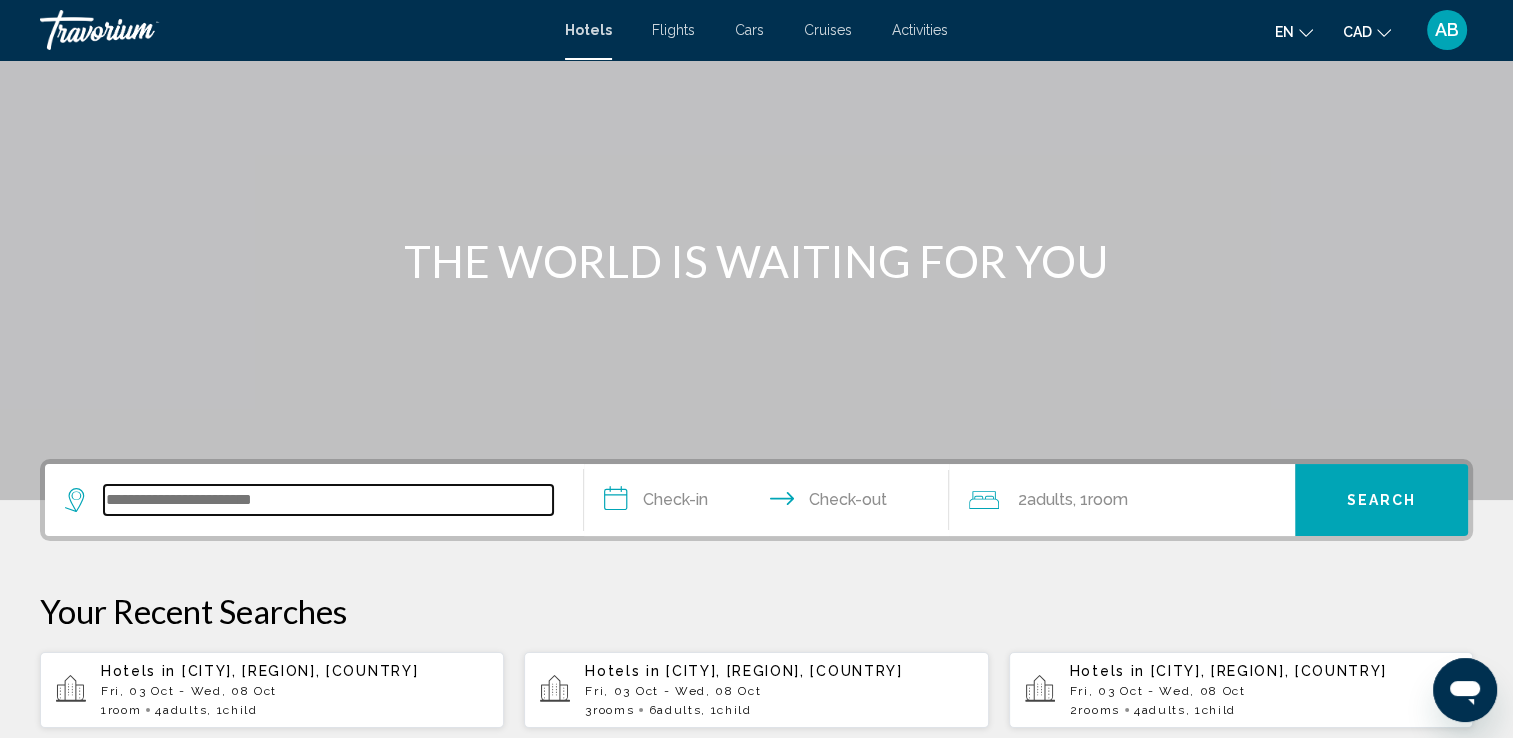 paste on "**********" 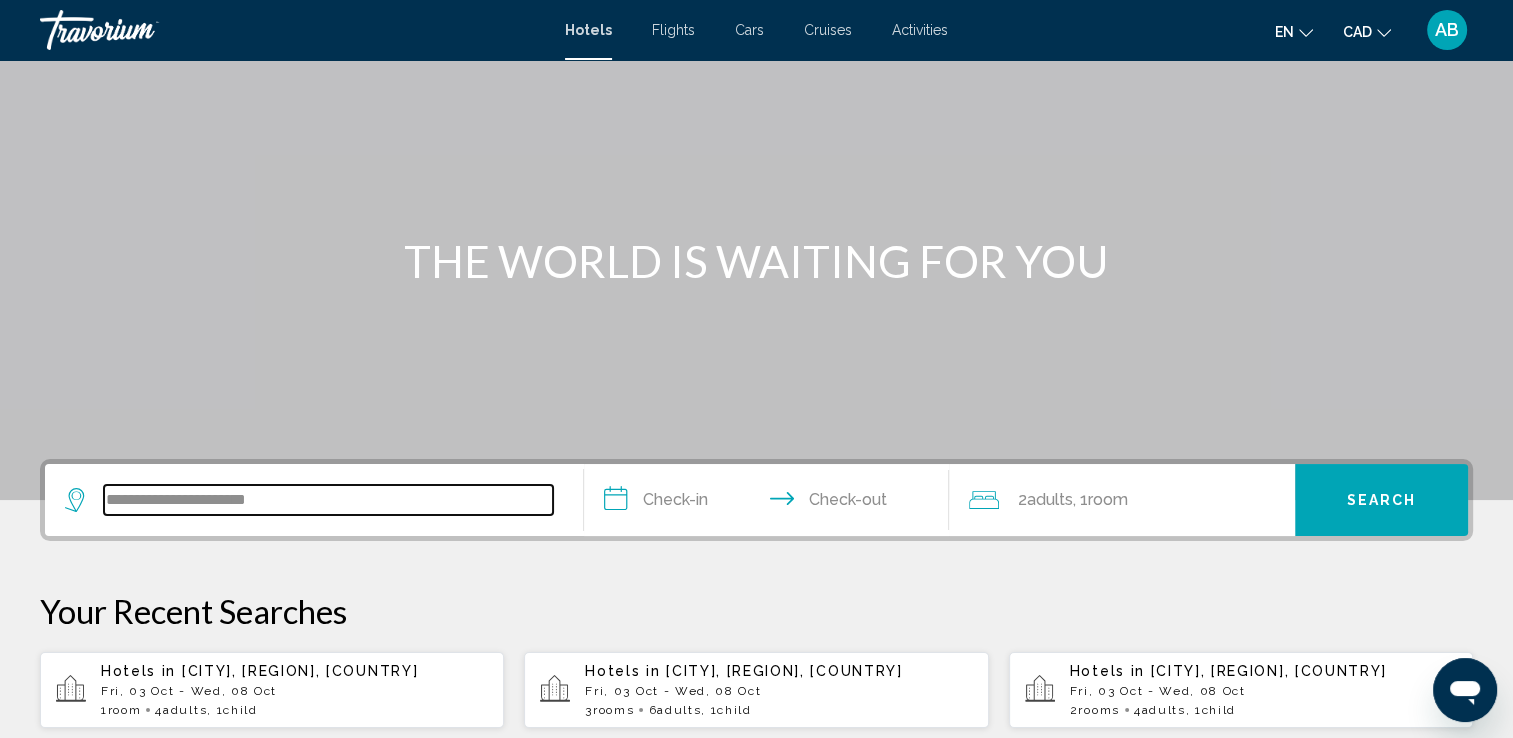 click on "**********" at bounding box center [328, 500] 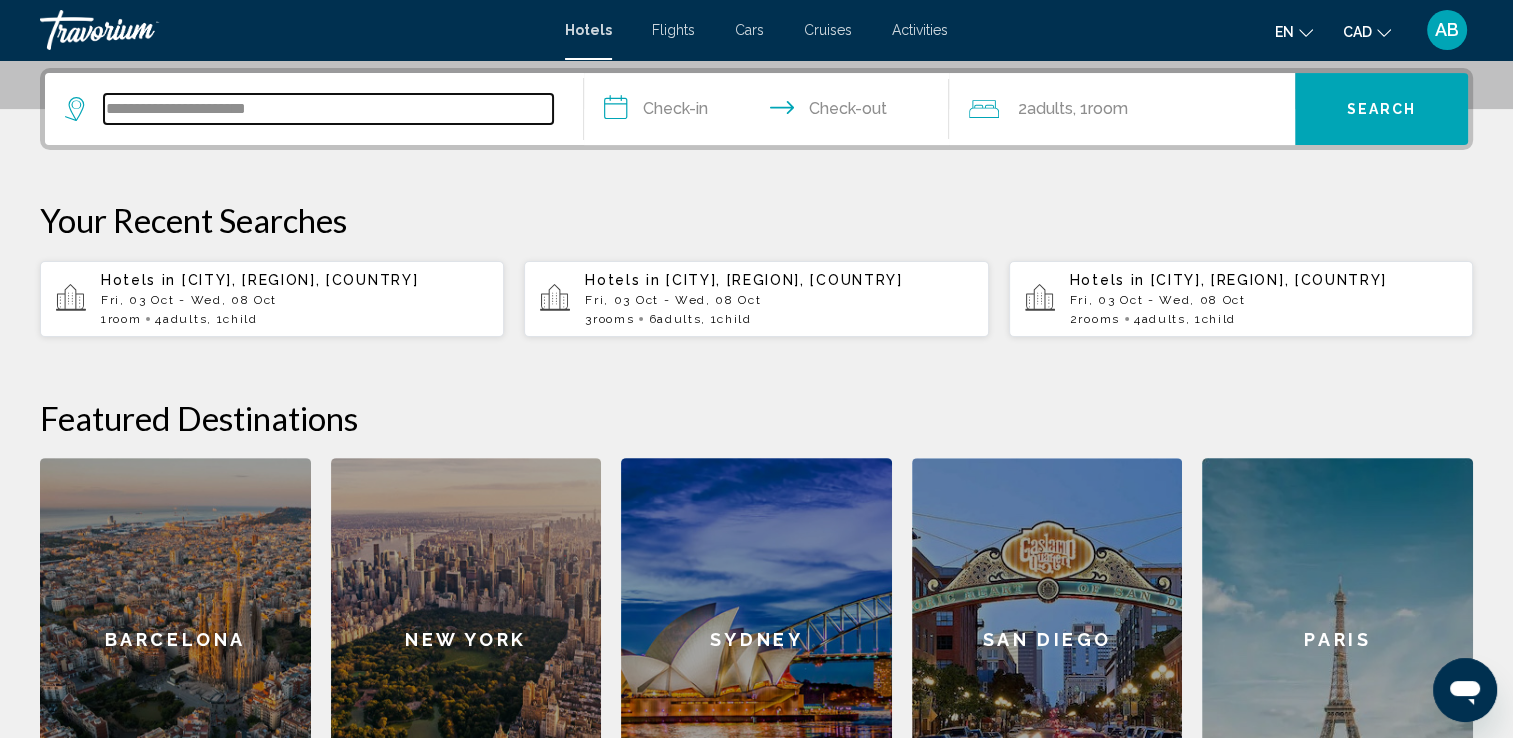 scroll, scrollTop: 493, scrollLeft: 0, axis: vertical 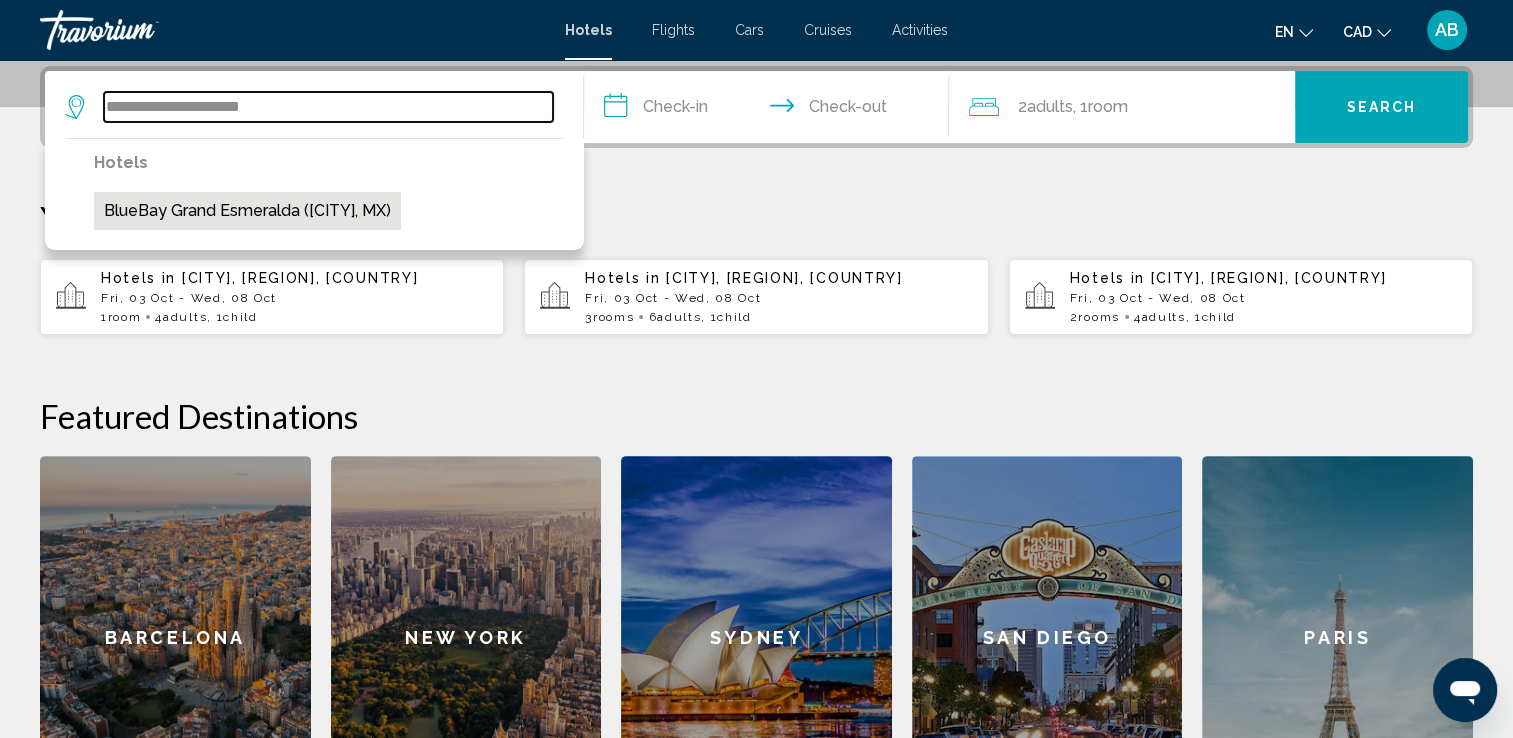 type on "**********" 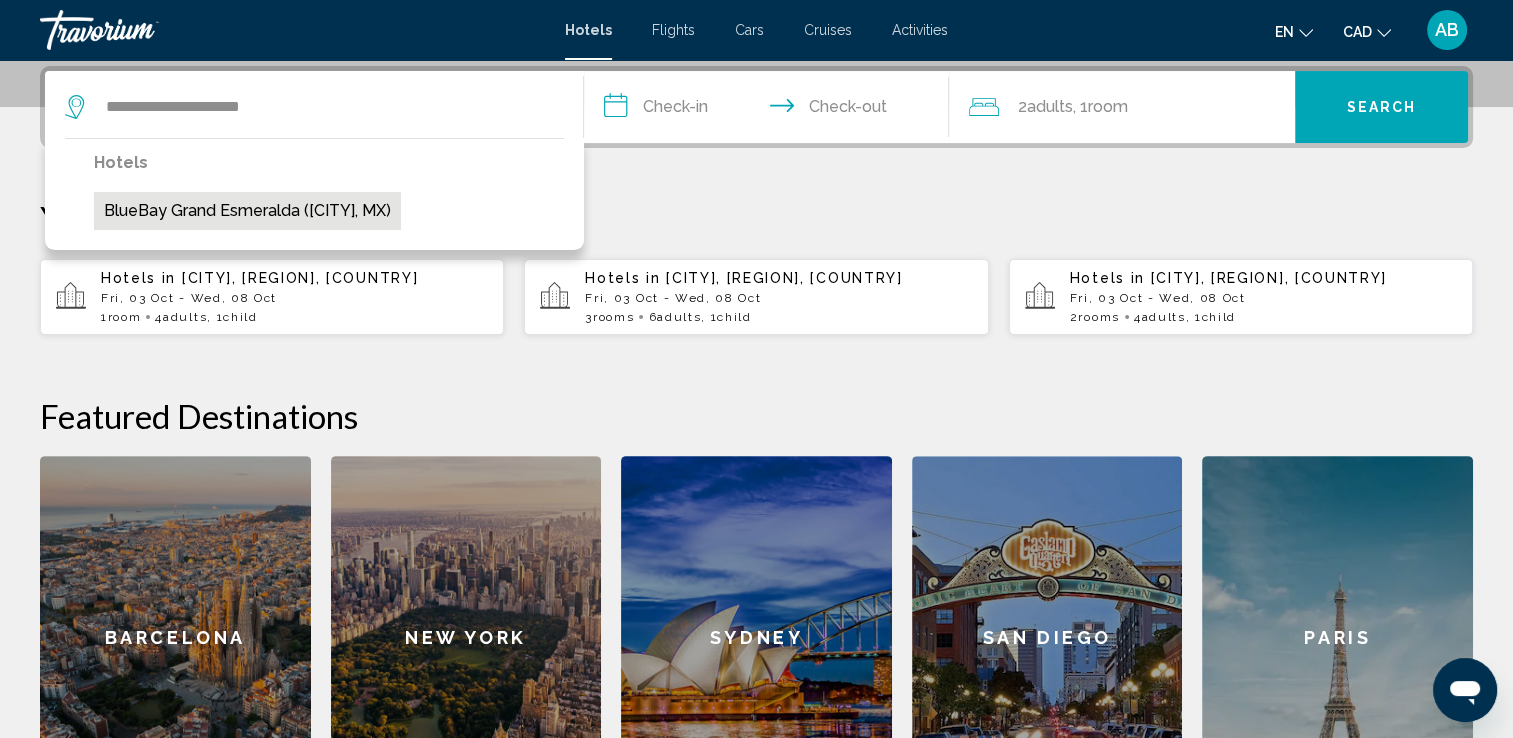click on "BlueBay Grand Esmeralda ([CITY], MX)" at bounding box center [247, 211] 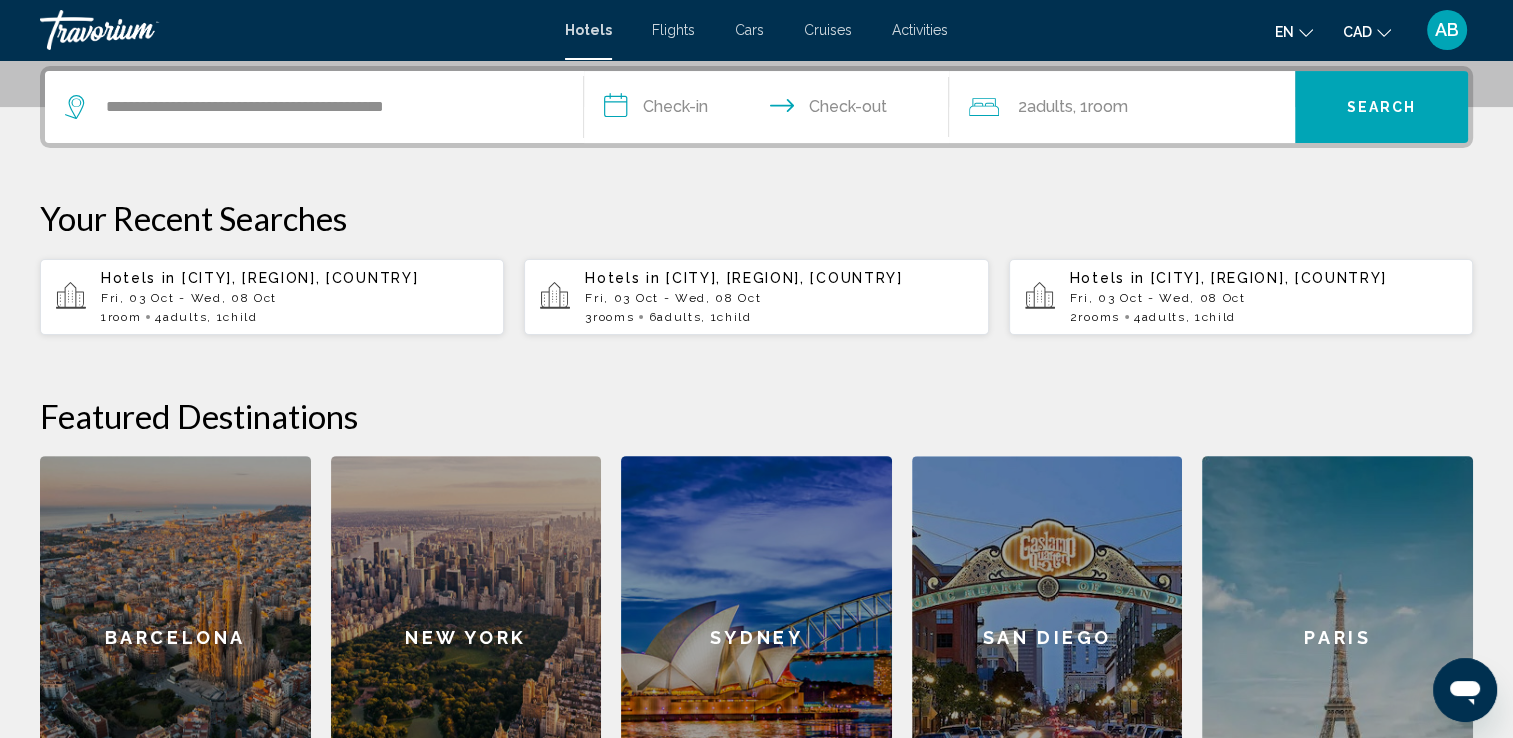 click on "**********" at bounding box center (771, 110) 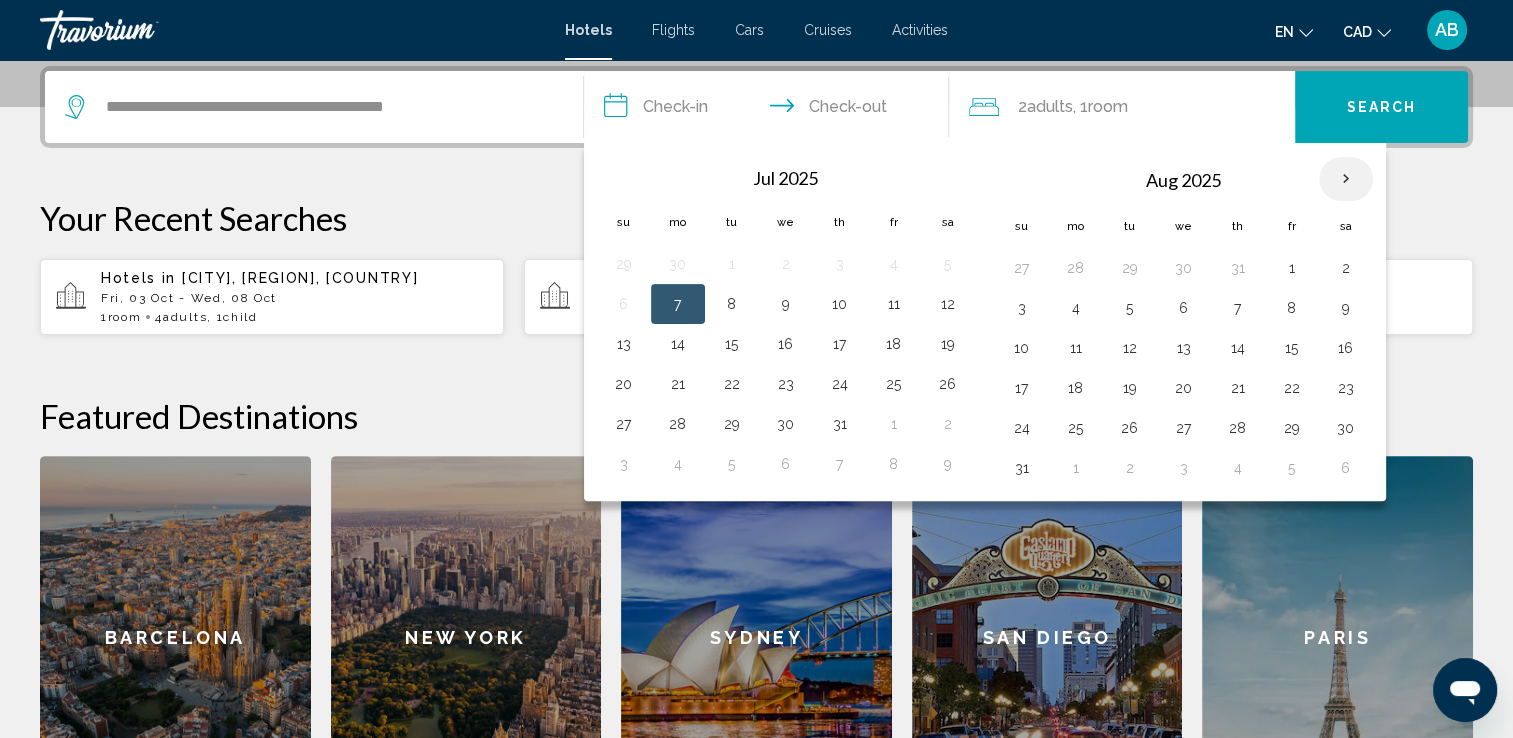 click at bounding box center (1346, 179) 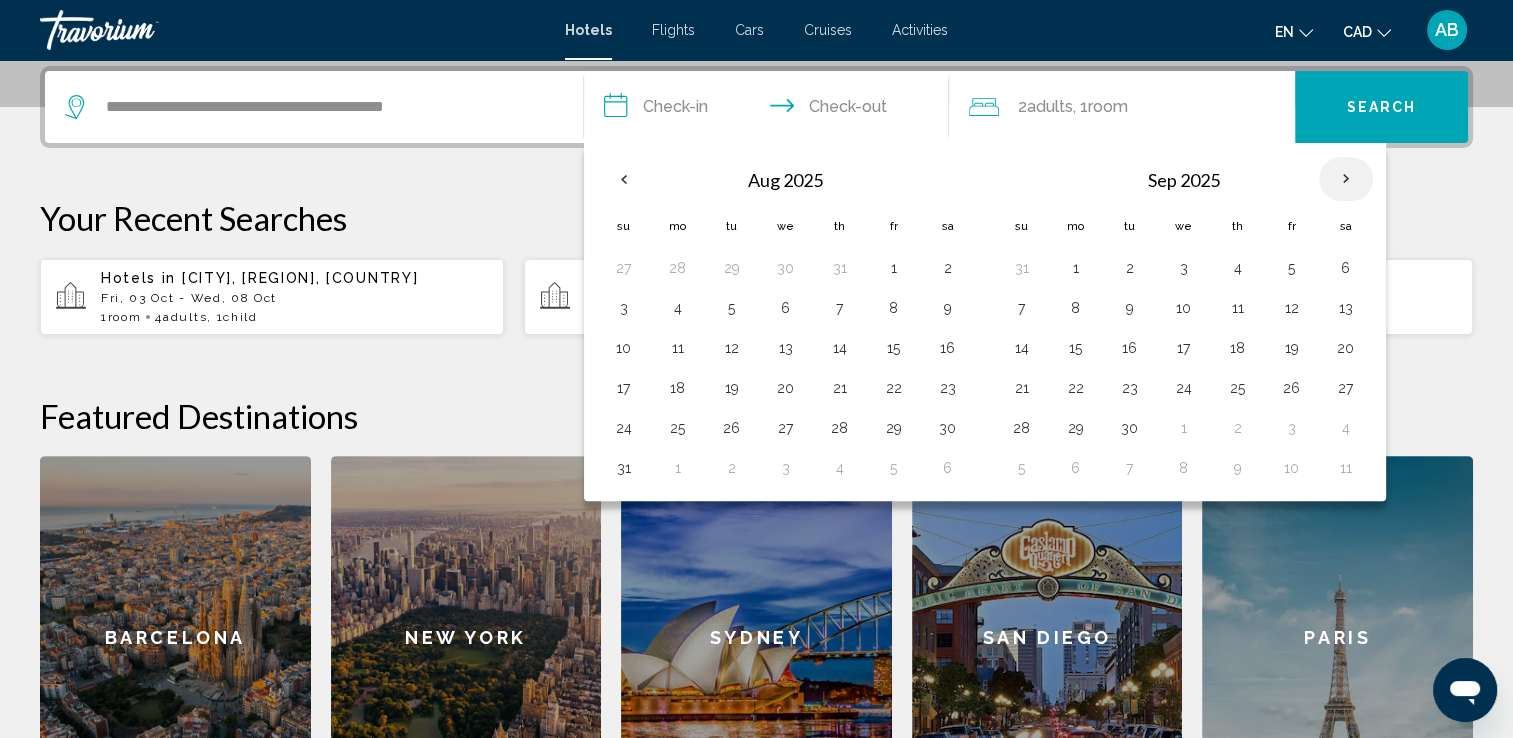 click at bounding box center [1346, 179] 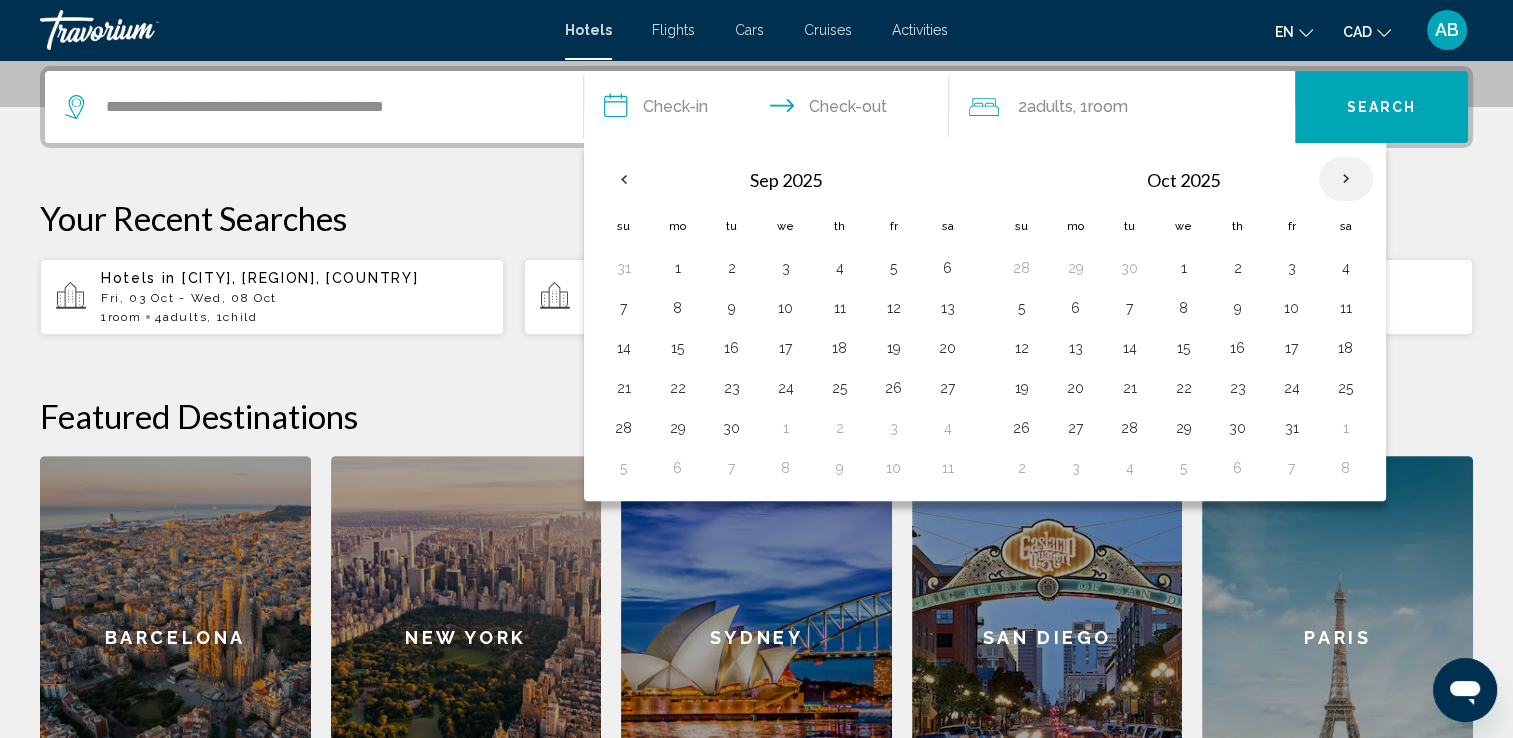click at bounding box center [1346, 179] 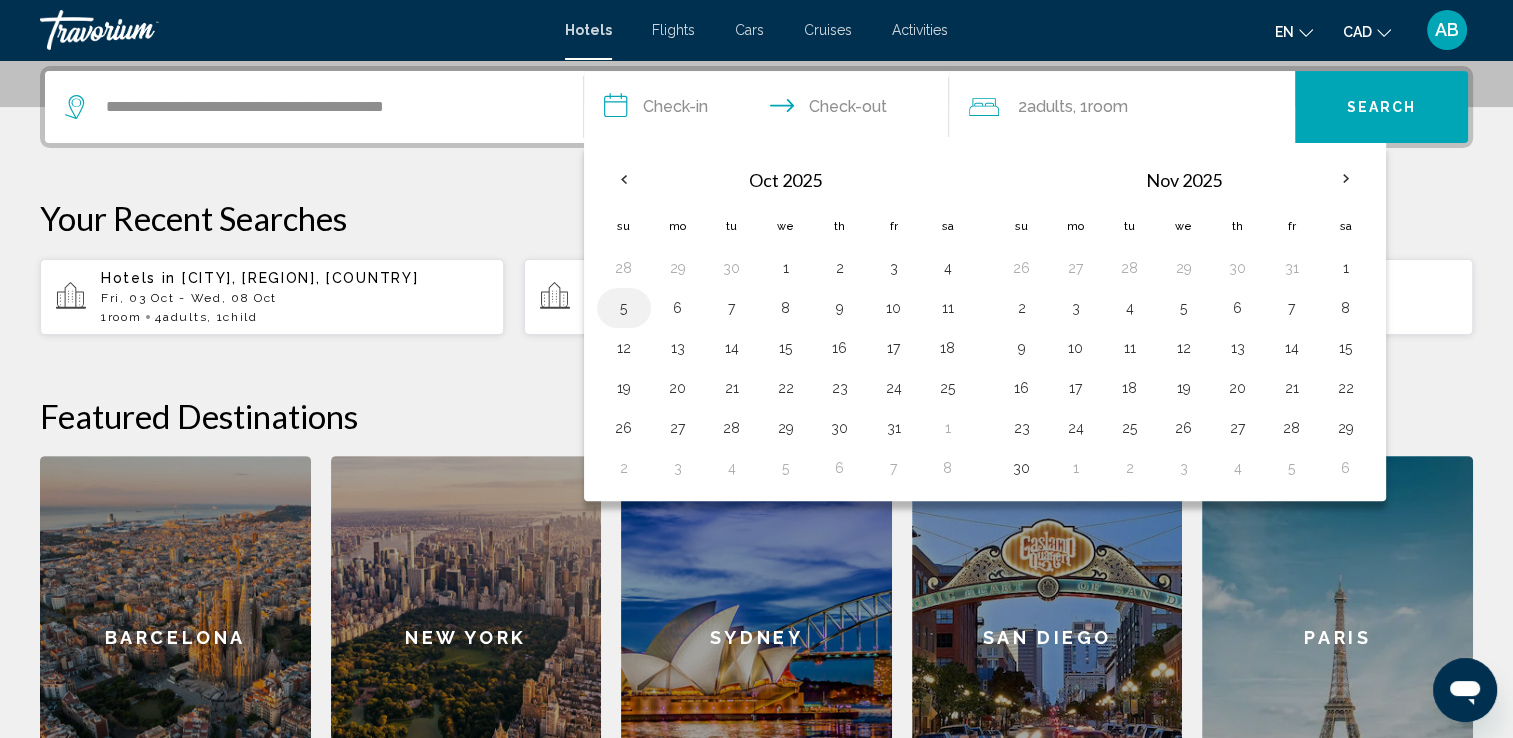 click on "5" at bounding box center (624, 308) 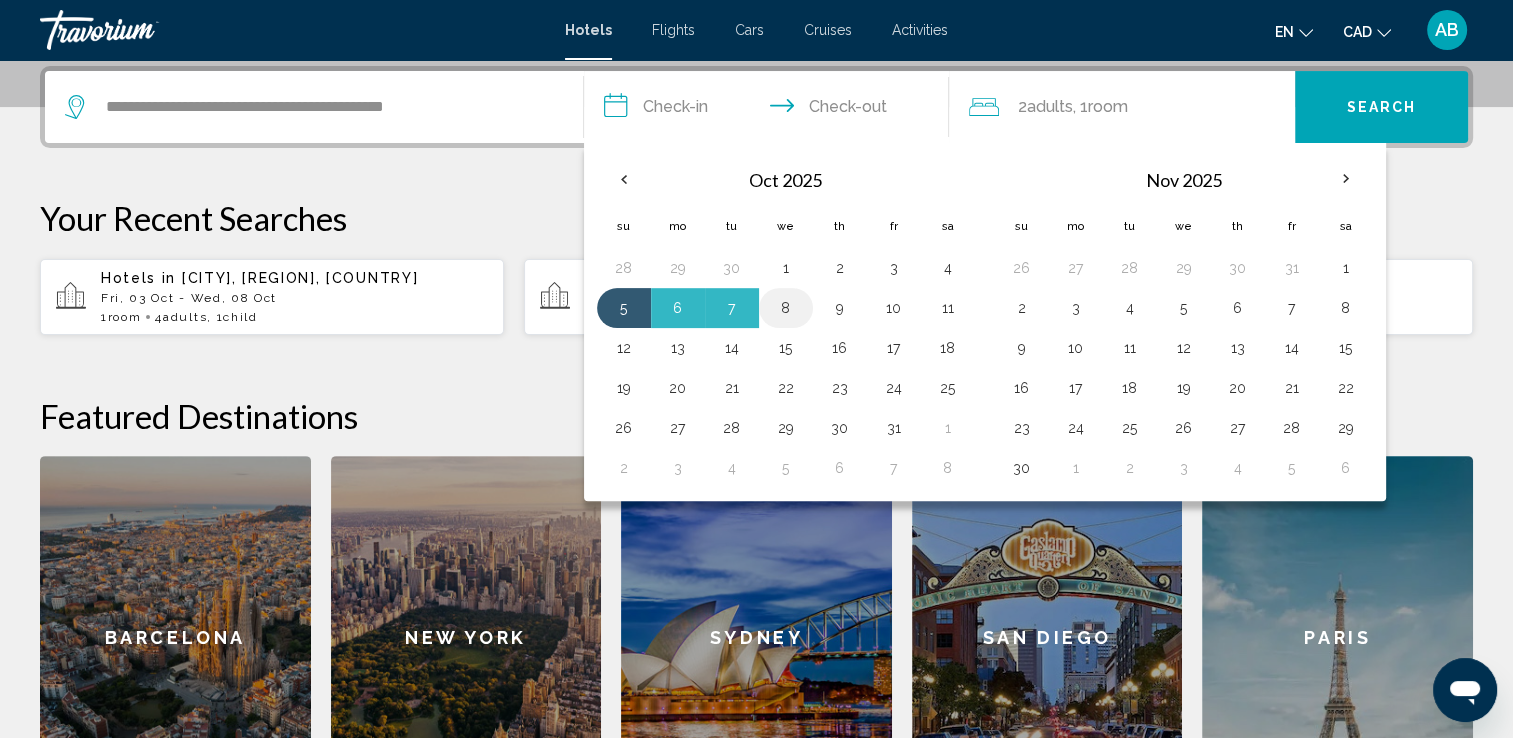 click on "8" at bounding box center (786, 308) 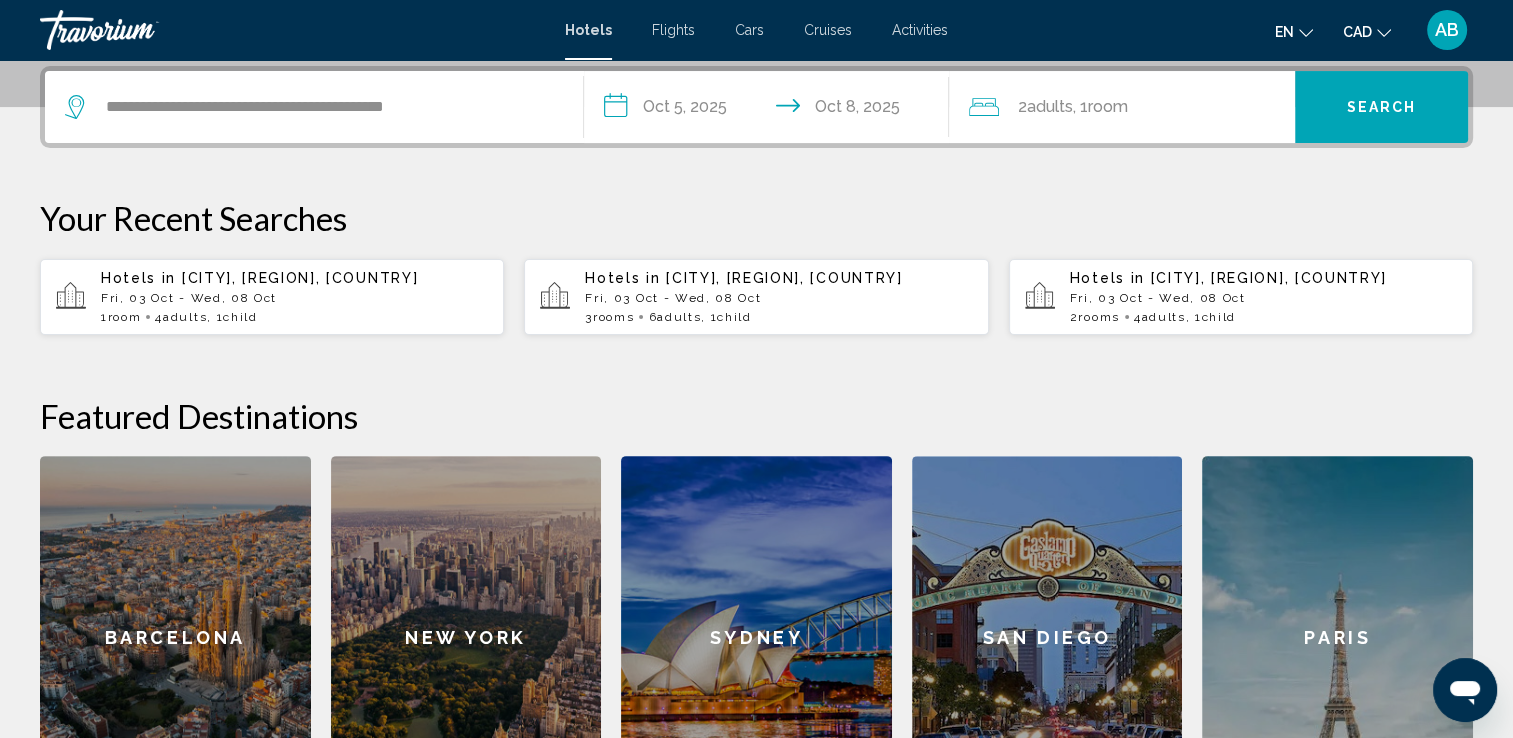 click on "Room" at bounding box center [1107, 106] 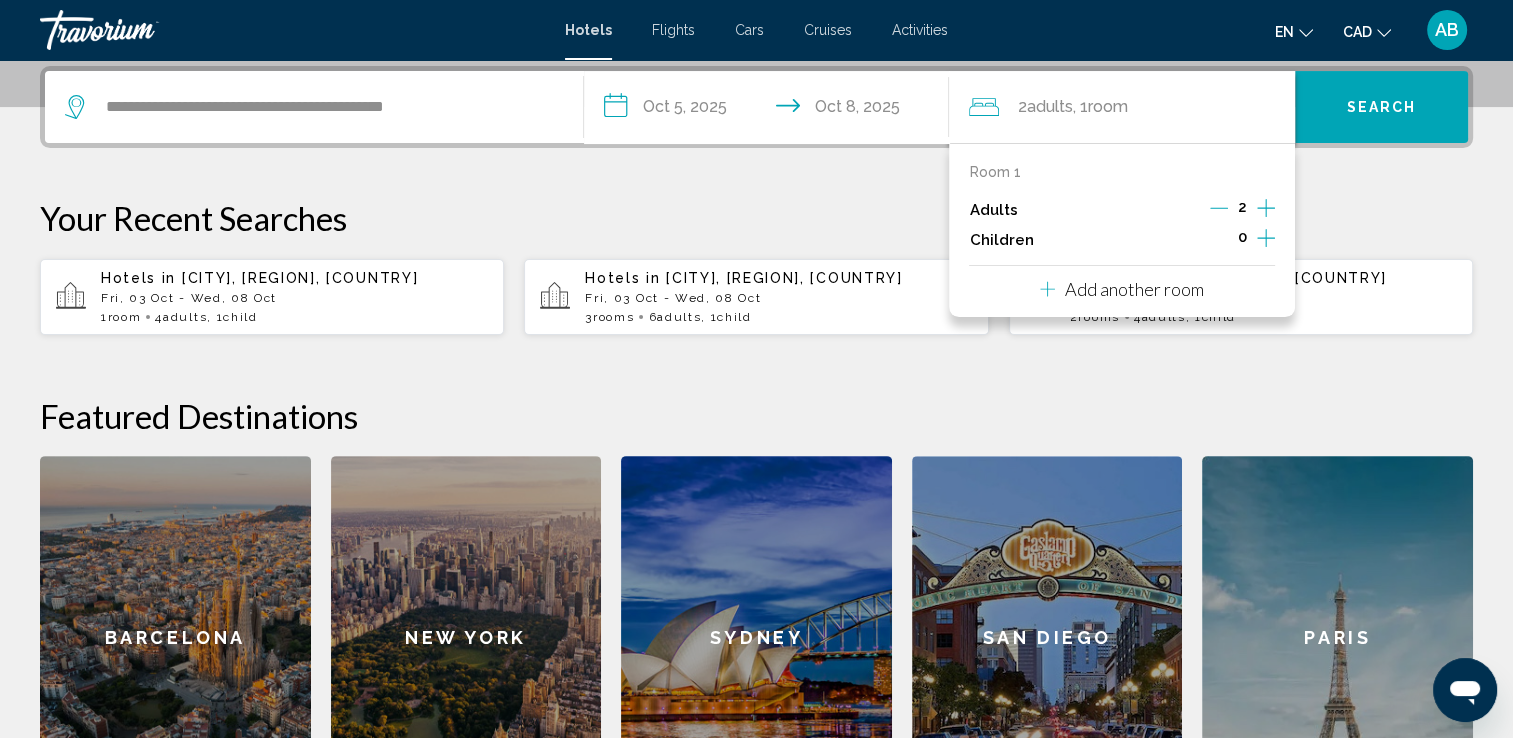 click at bounding box center [1266, 238] 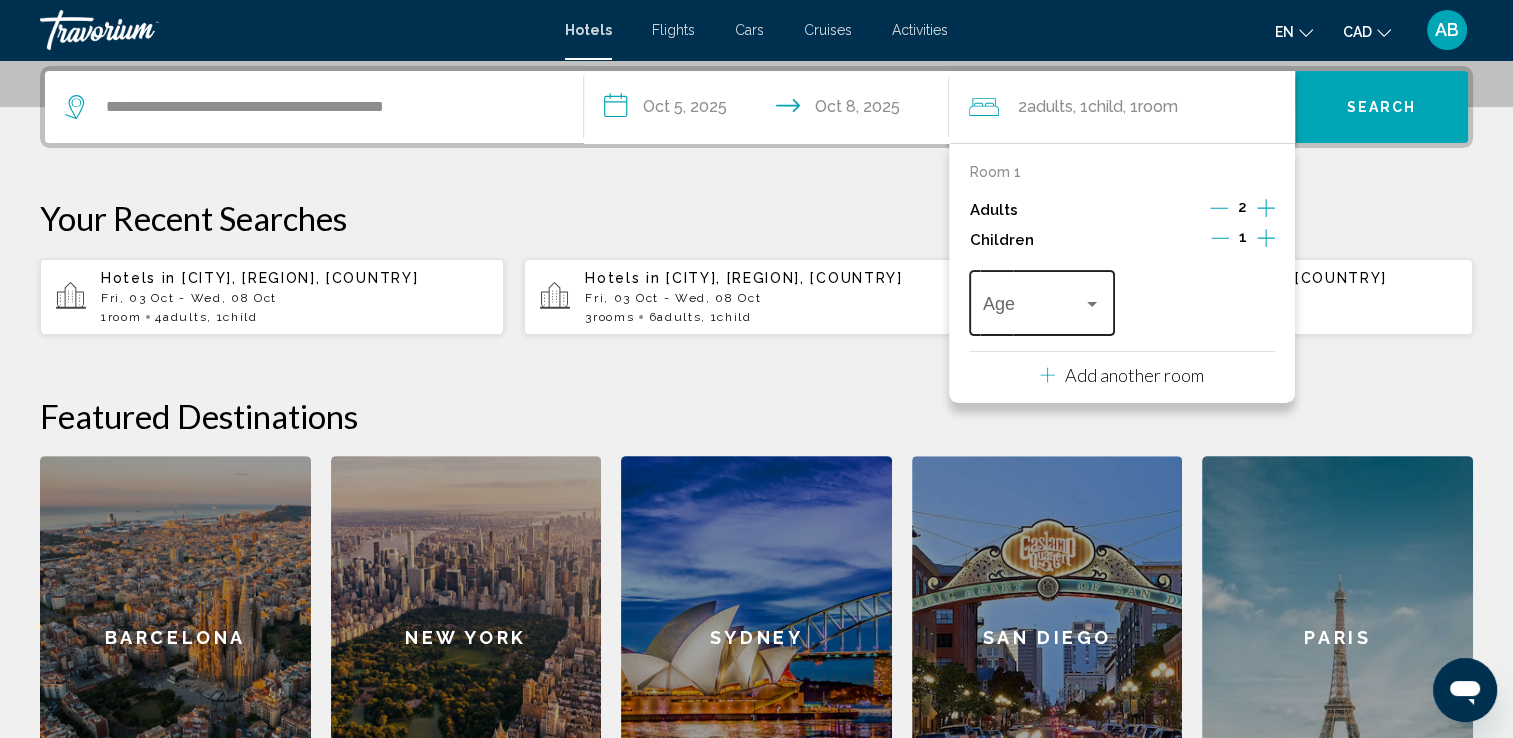 click on "Age" at bounding box center [1042, 300] 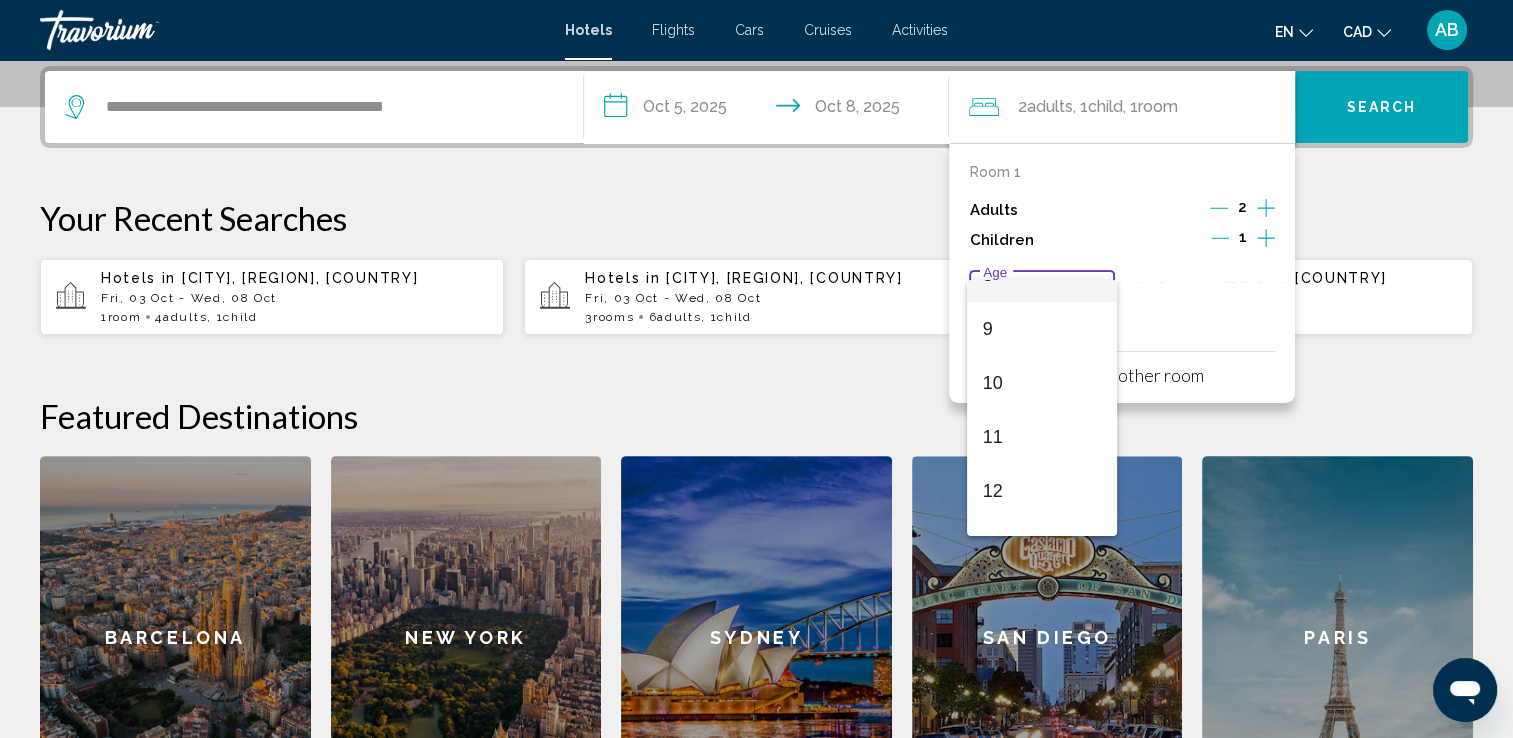 scroll, scrollTop: 600, scrollLeft: 0, axis: vertical 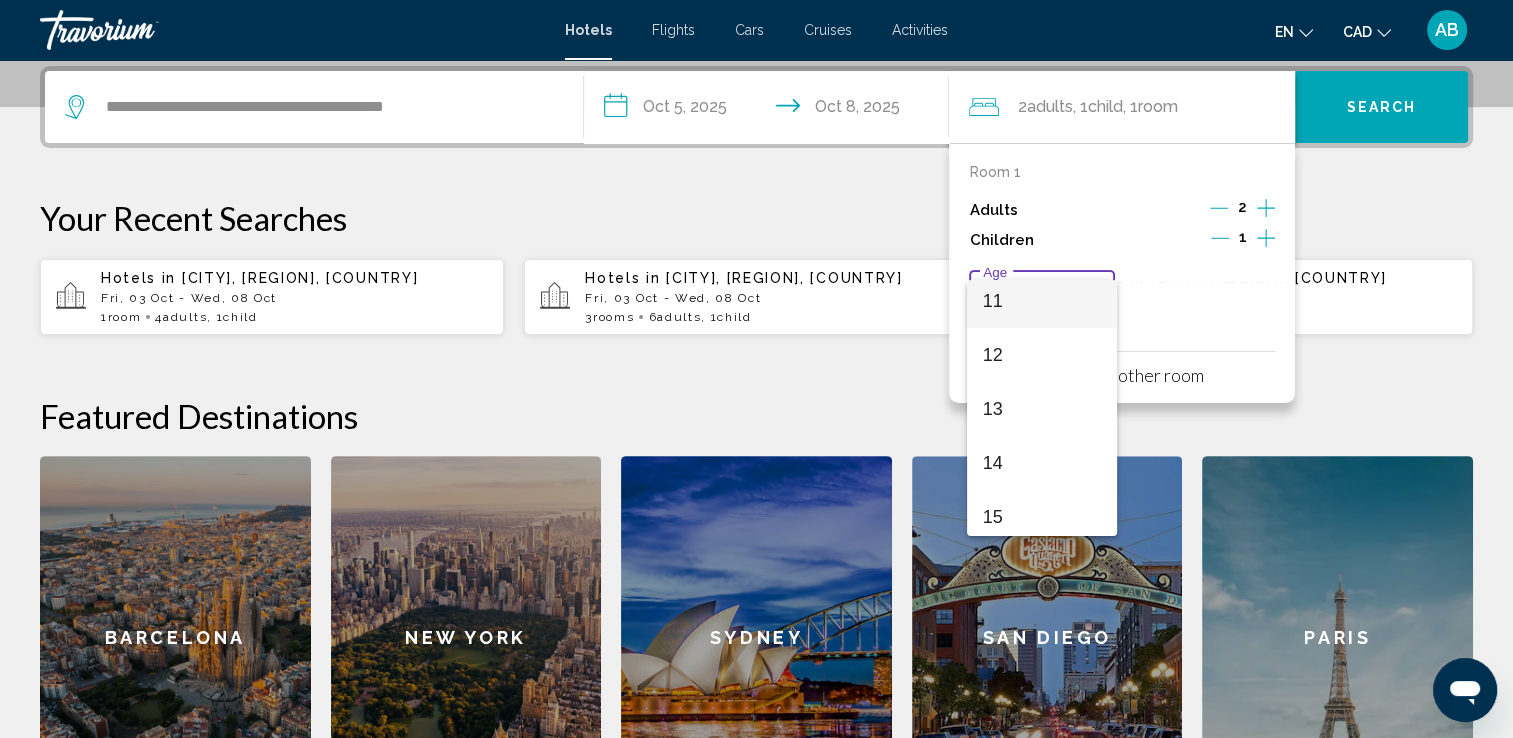 click on "11" at bounding box center [1042, 301] 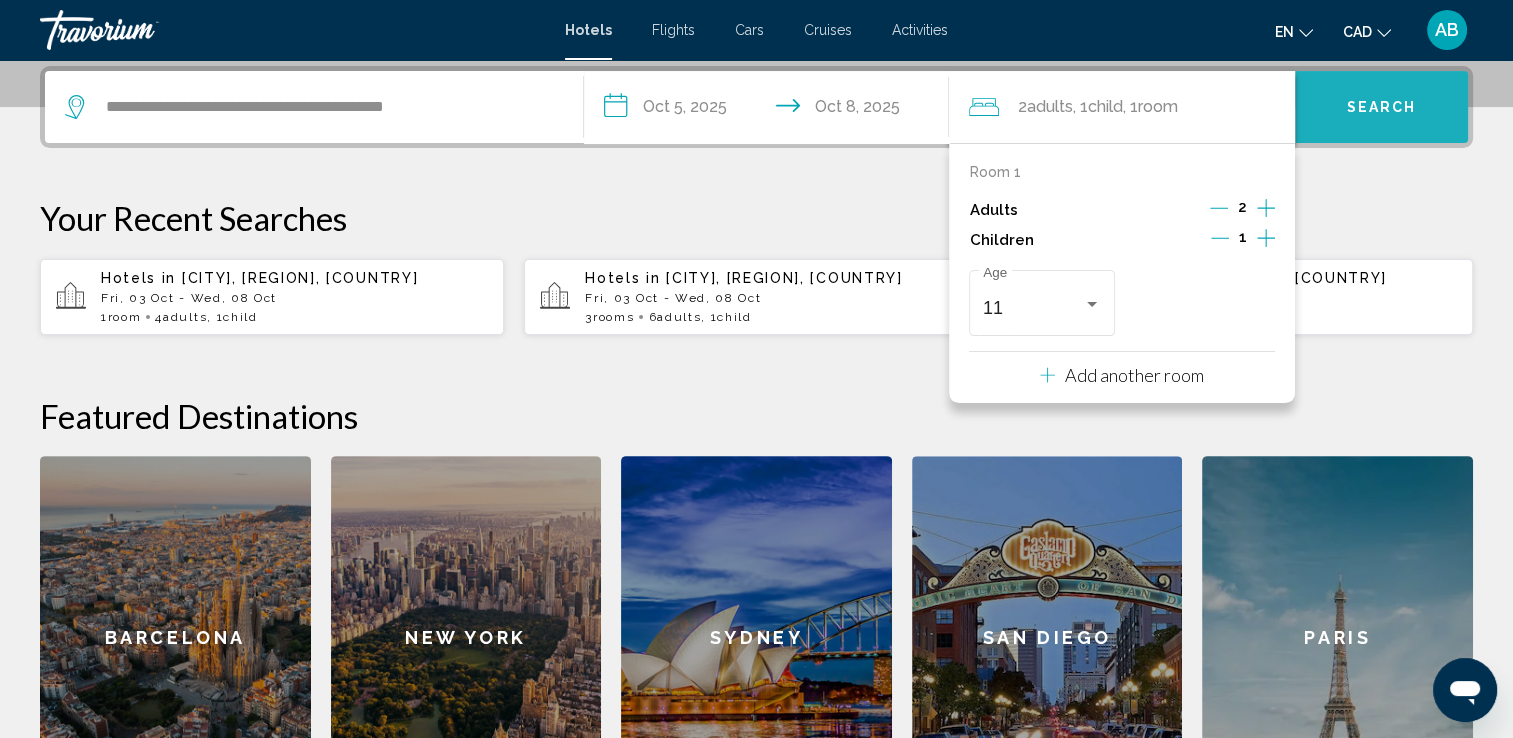click on "Search" at bounding box center [1382, 108] 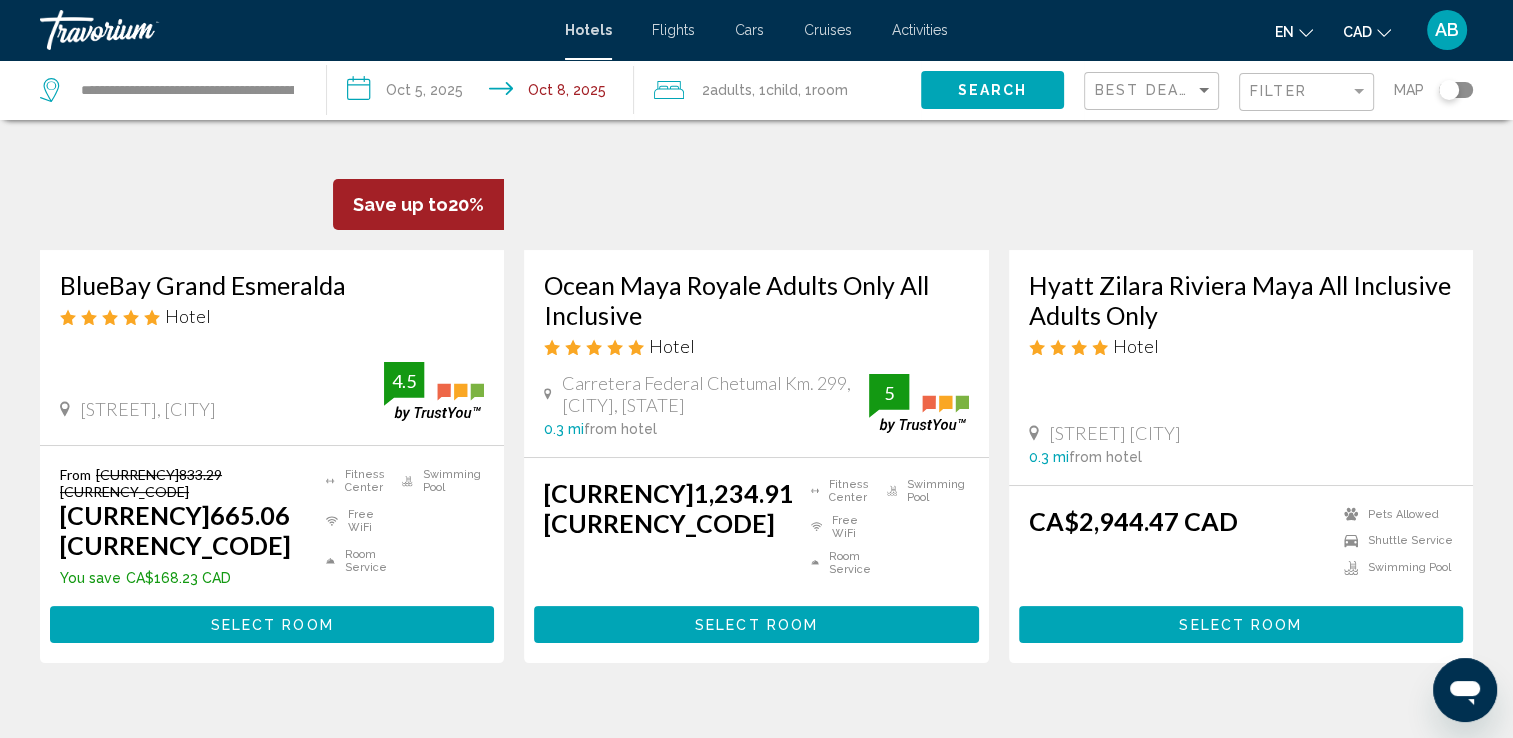 scroll, scrollTop: 100, scrollLeft: 0, axis: vertical 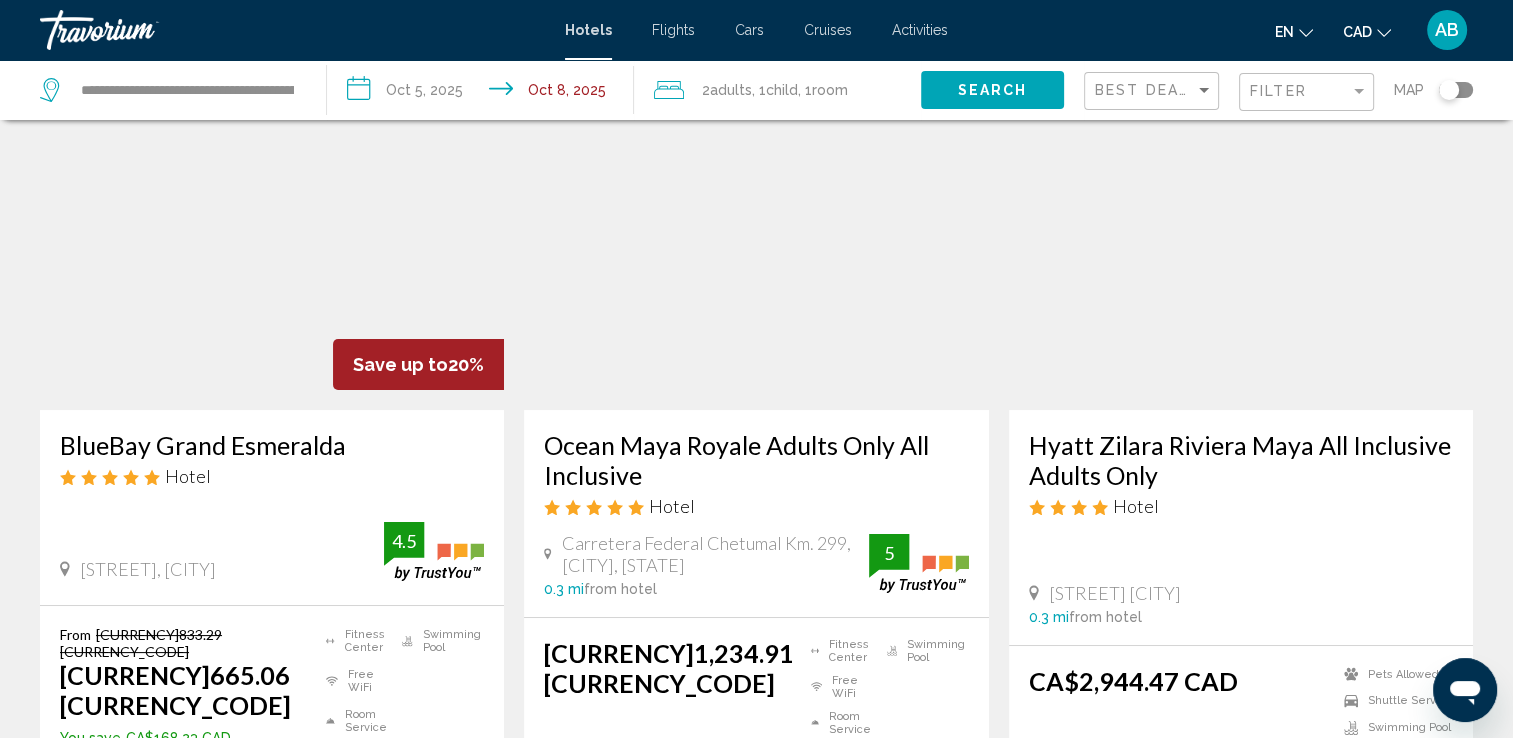 click at bounding box center [272, 250] 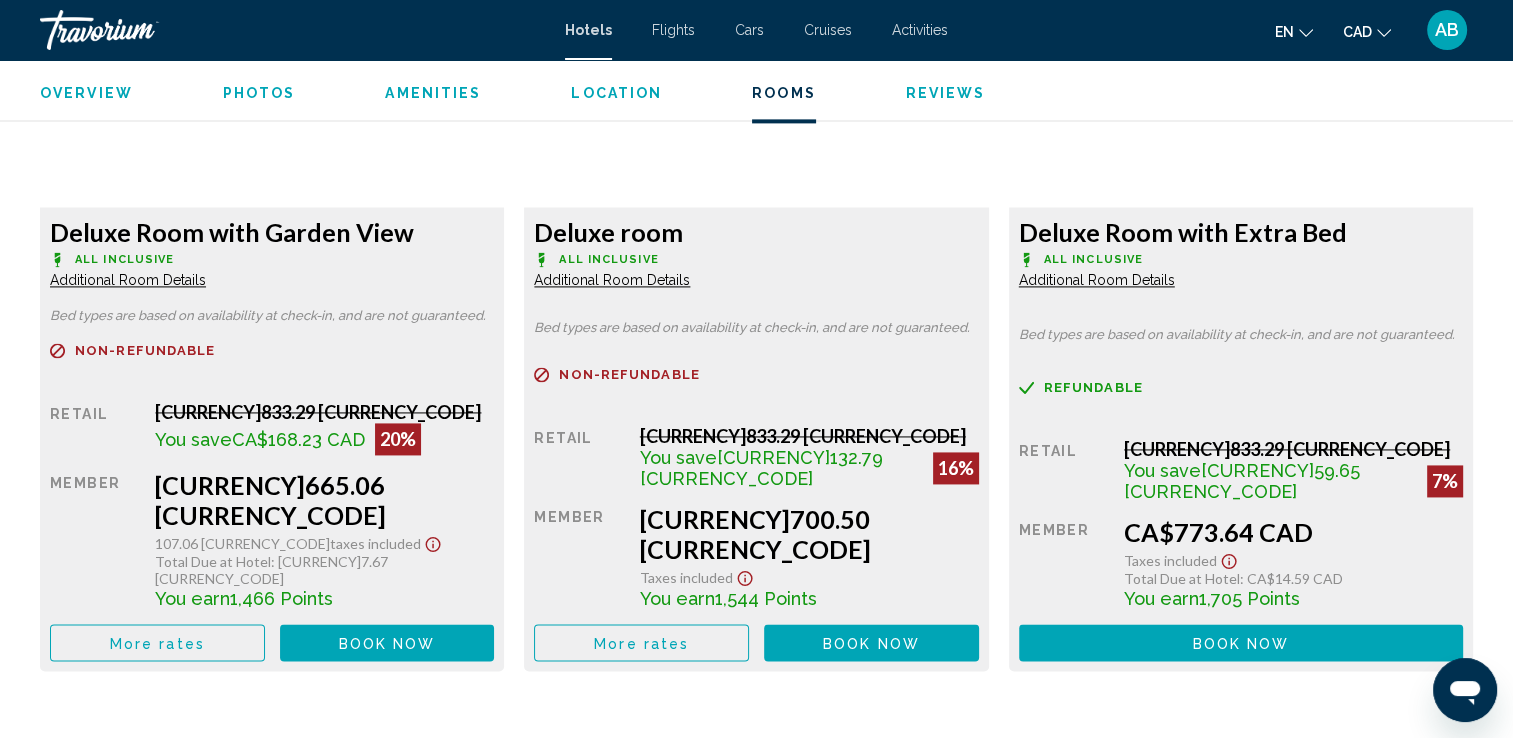 scroll, scrollTop: 2800, scrollLeft: 0, axis: vertical 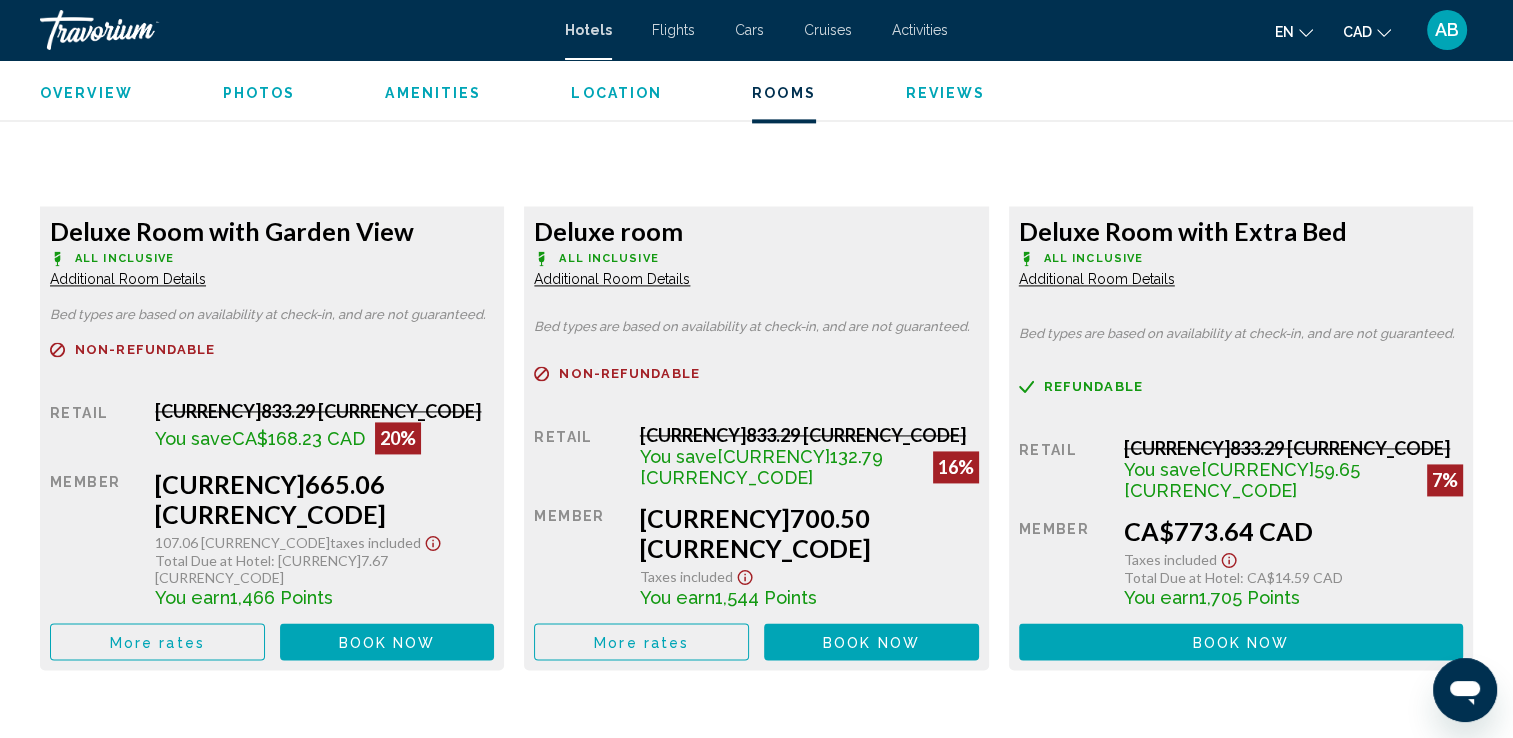 click on "Book now No longer available" at bounding box center (387, 641) 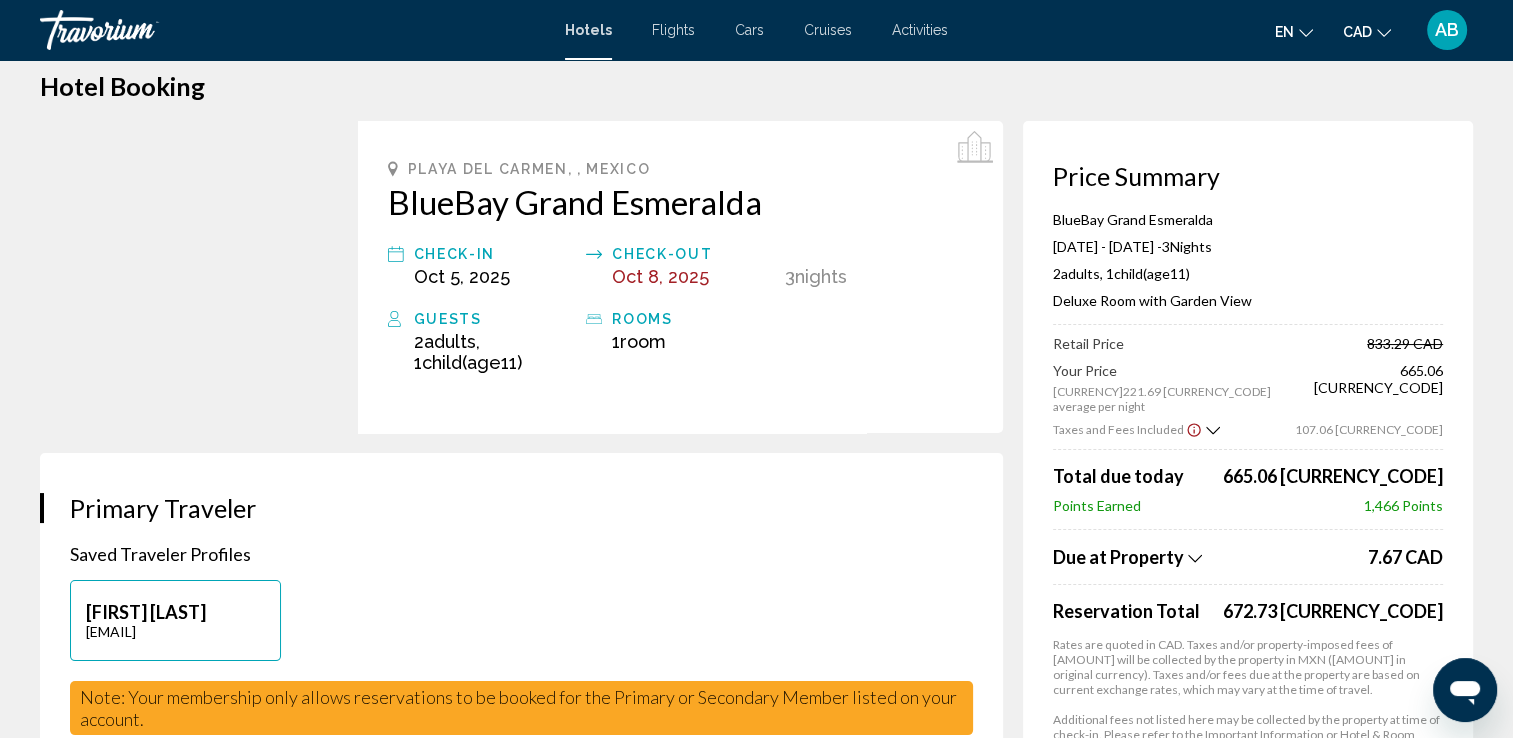 scroll, scrollTop: 0, scrollLeft: 0, axis: both 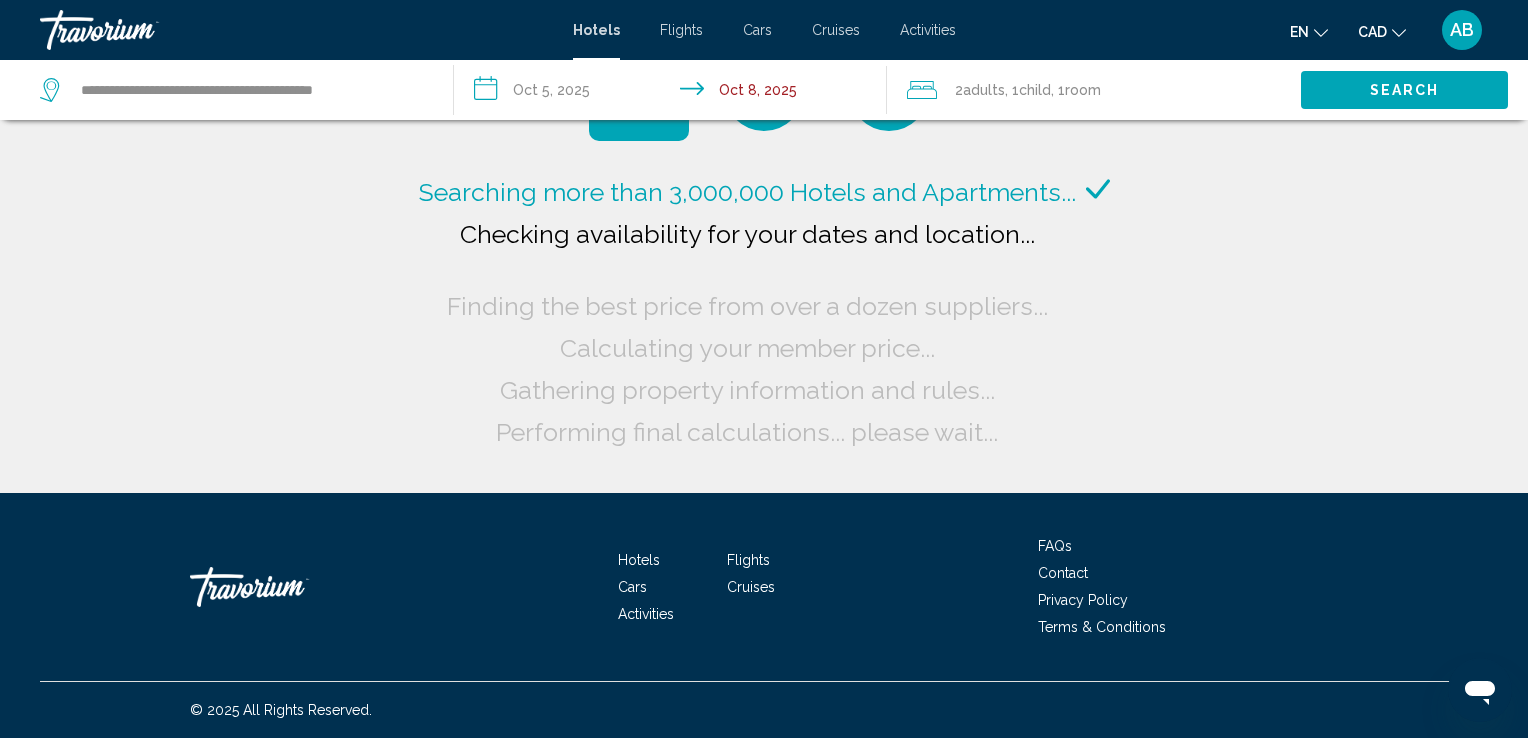 drag, startPoint x: 440, startPoint y: 72, endPoint x: 428, endPoint y: 80, distance: 14.422205 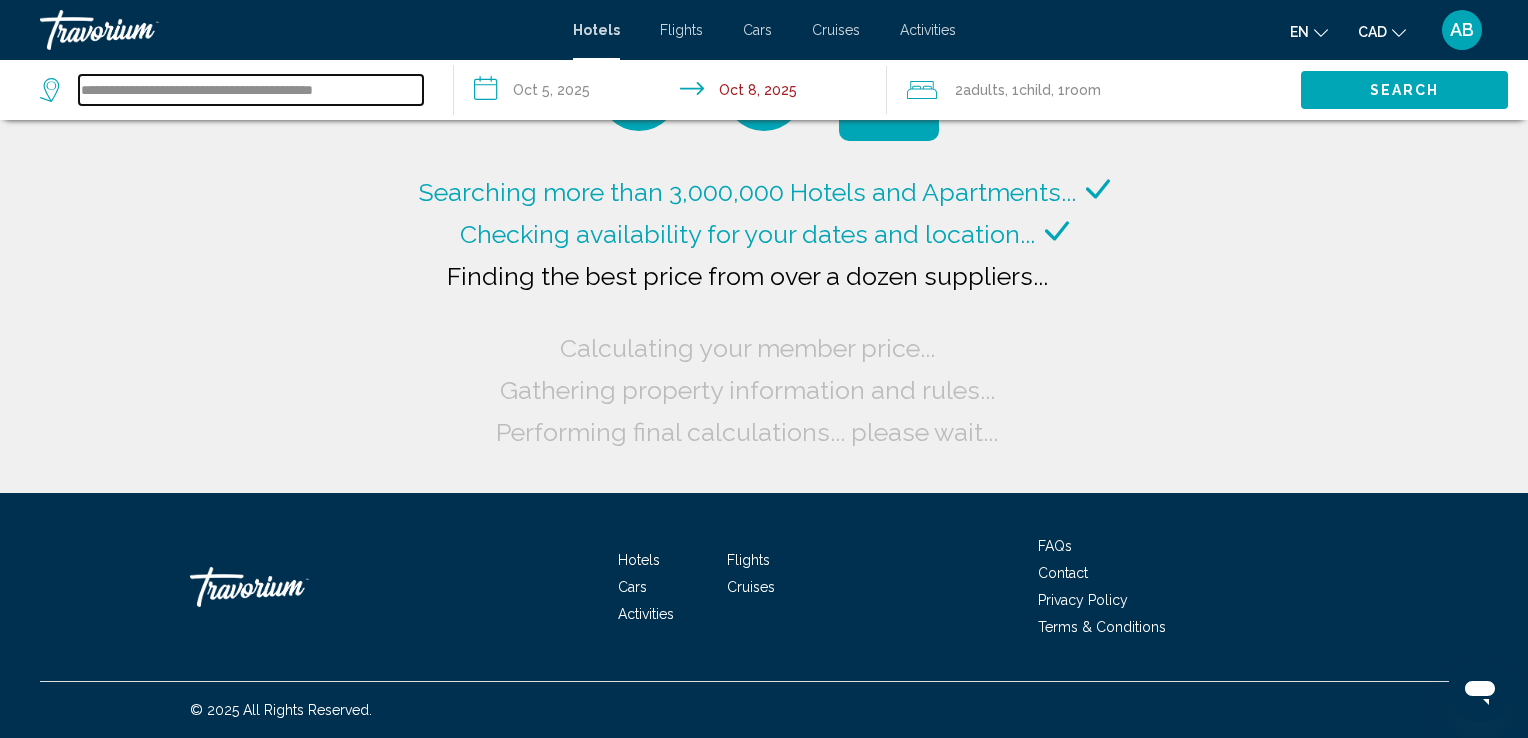 click on "**********" at bounding box center [251, 90] 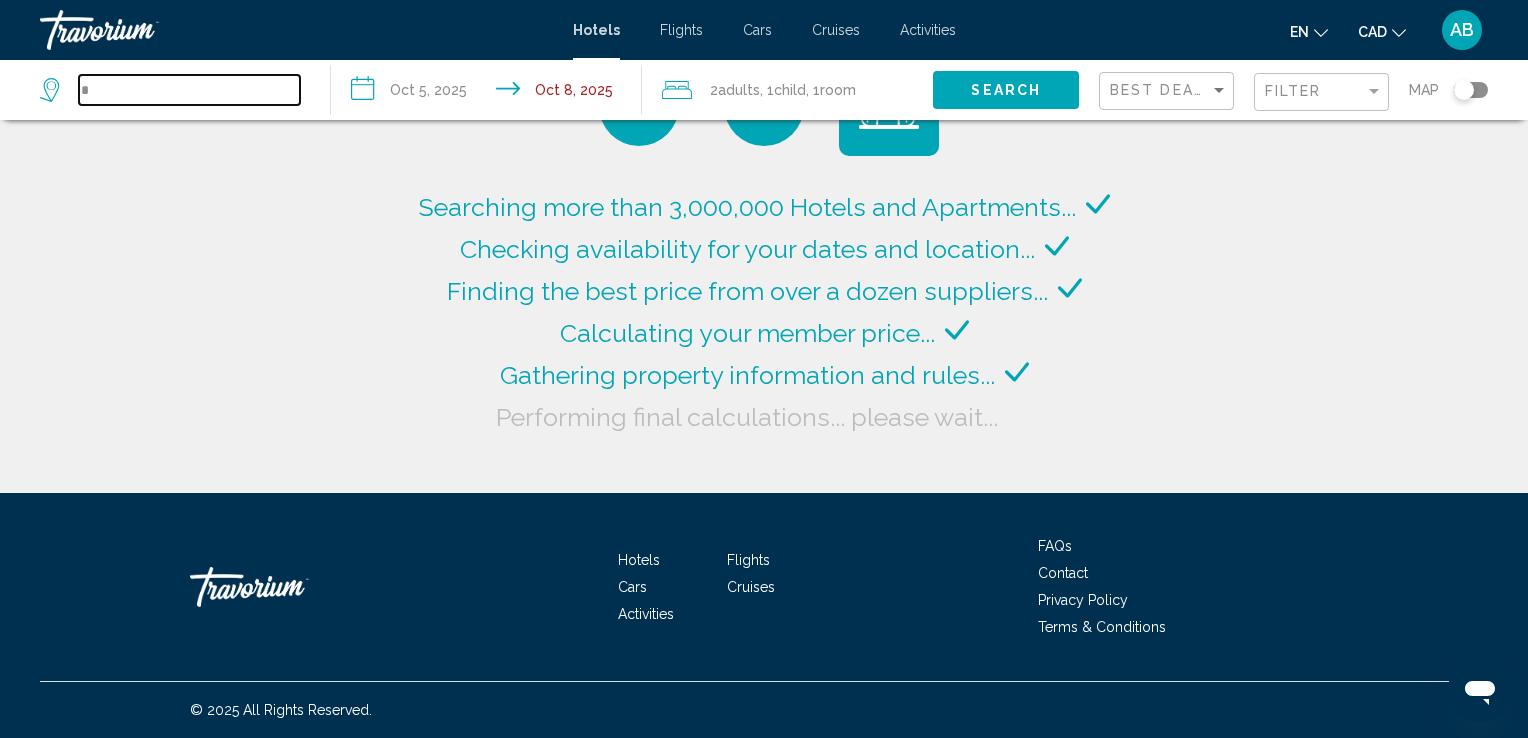 click on "*" at bounding box center [189, 90] 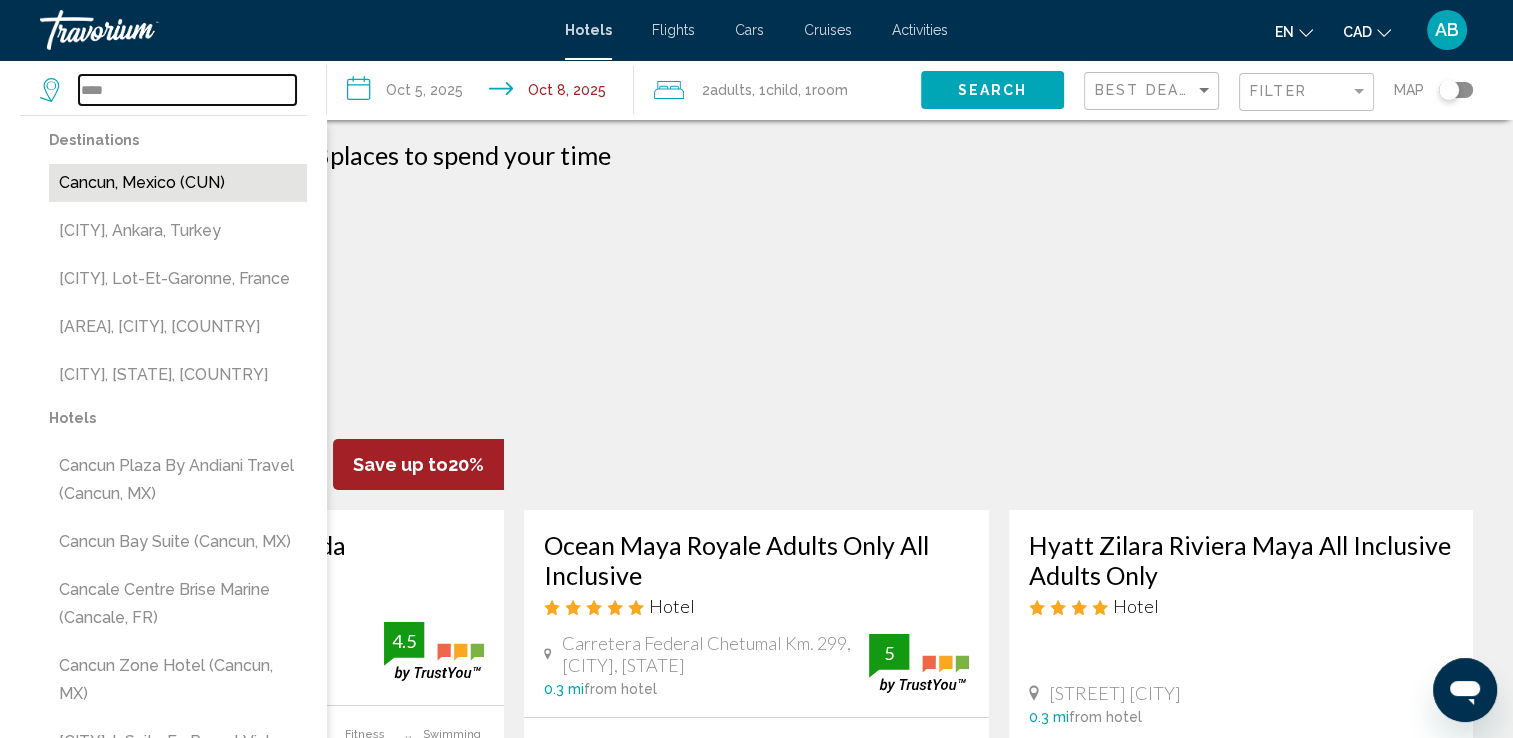 type on "****" 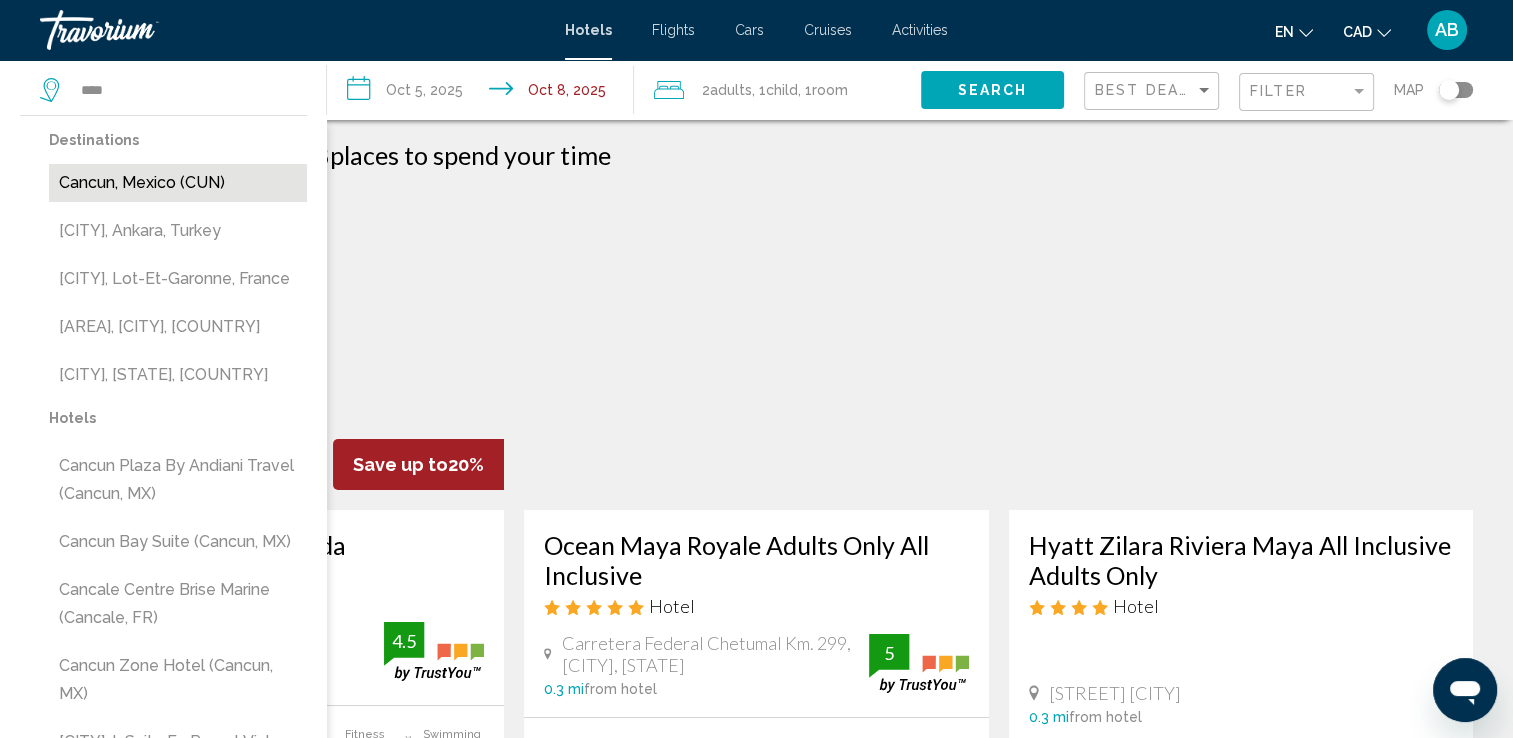 click on "Cancun, Mexico (CUN)" at bounding box center [178, 183] 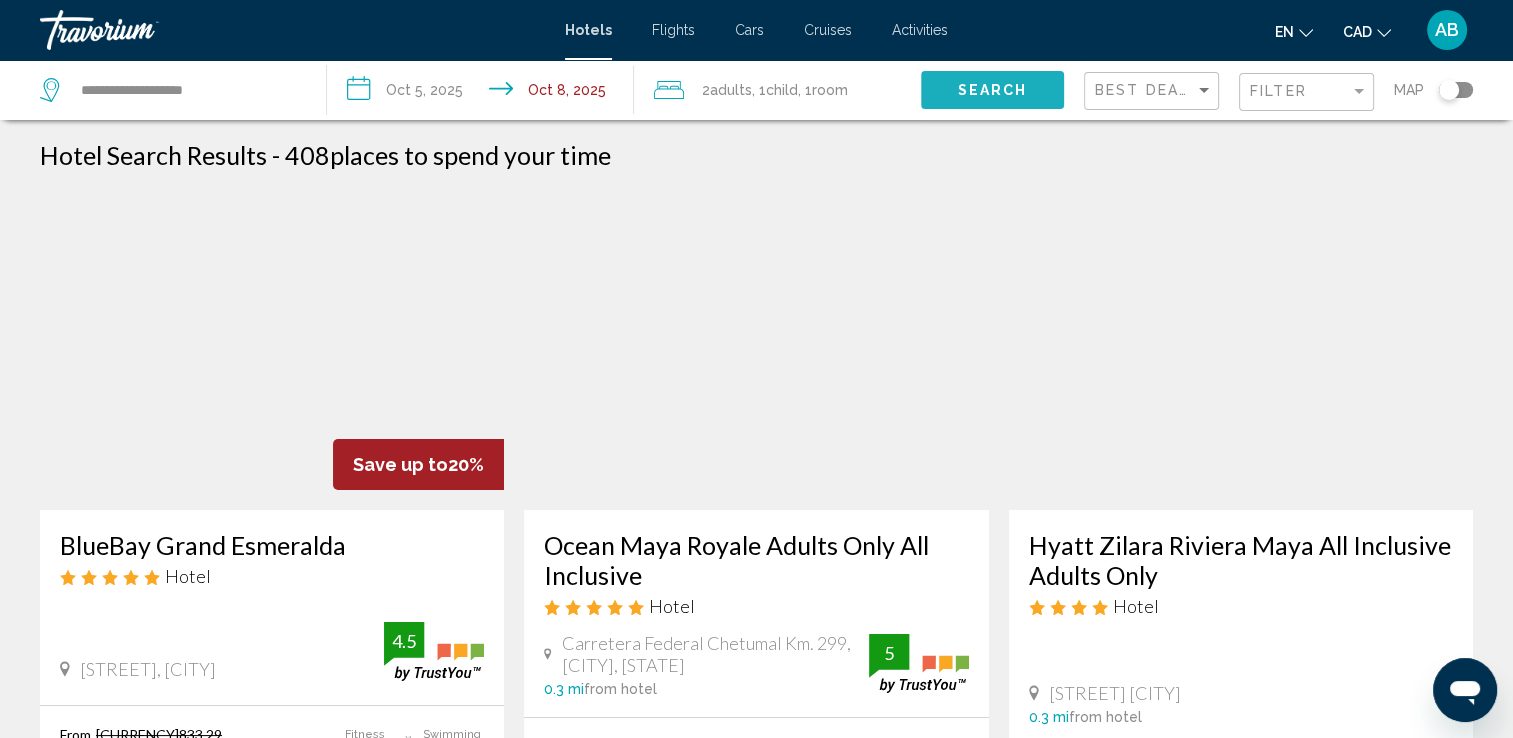 click on "Search" at bounding box center [992, 91] 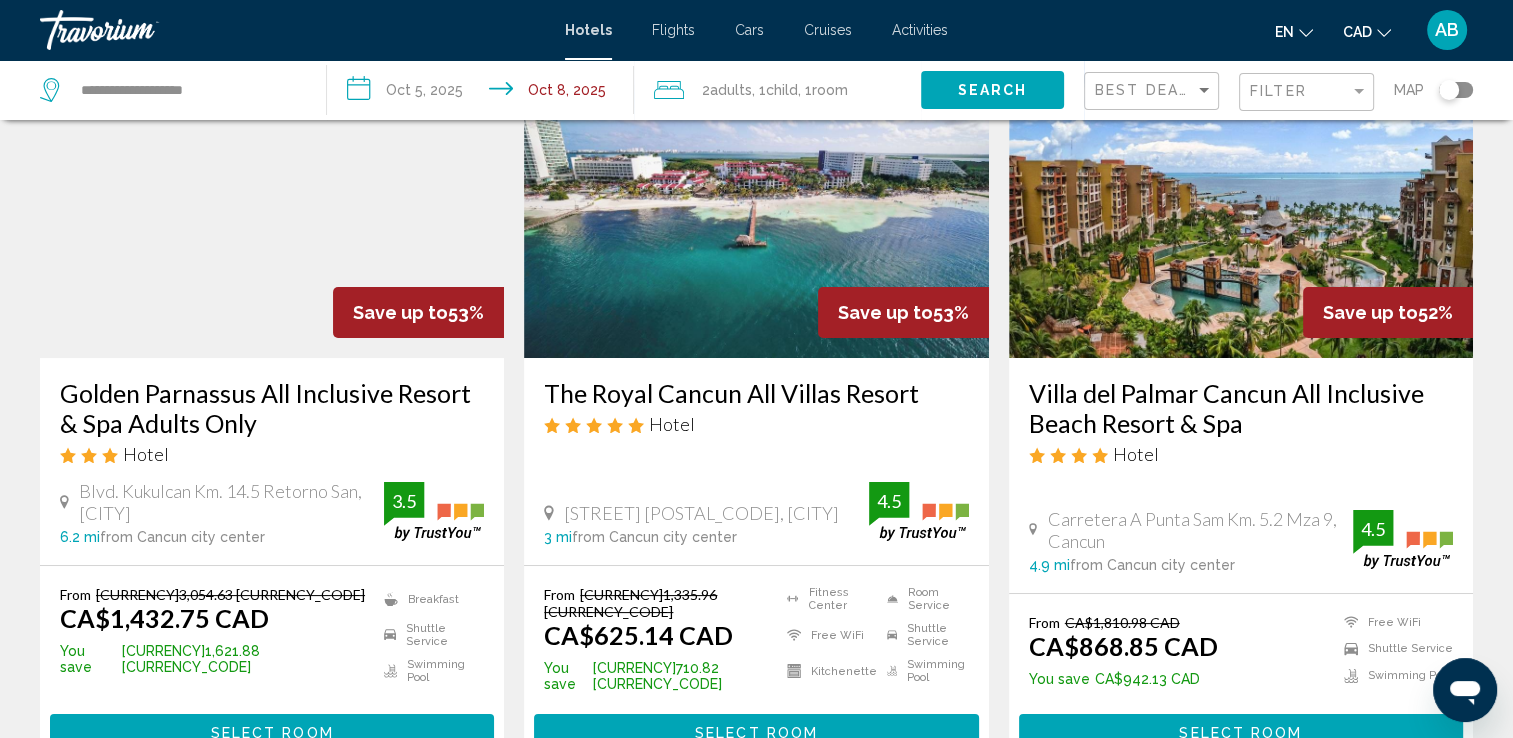 scroll, scrollTop: 200, scrollLeft: 0, axis: vertical 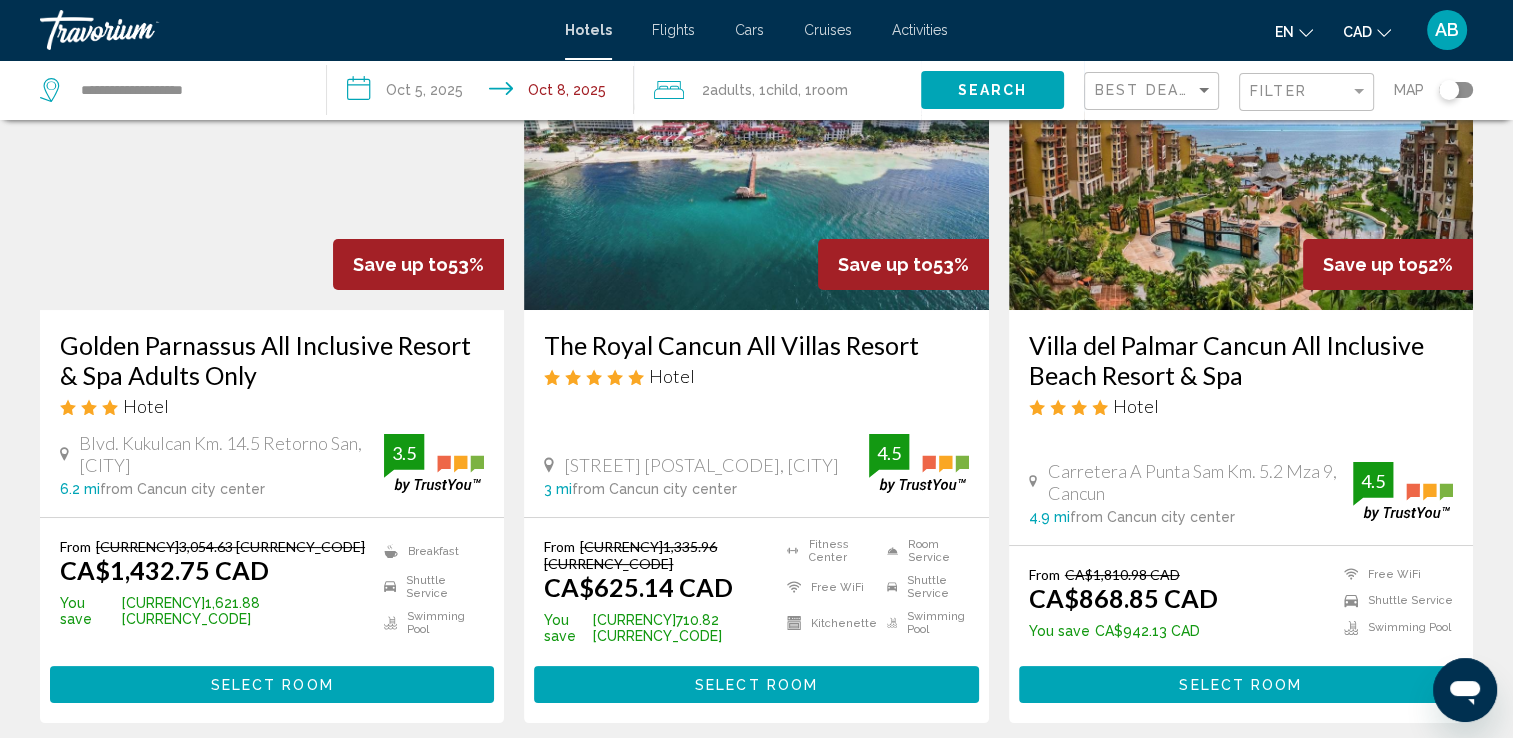 click at bounding box center [756, 150] 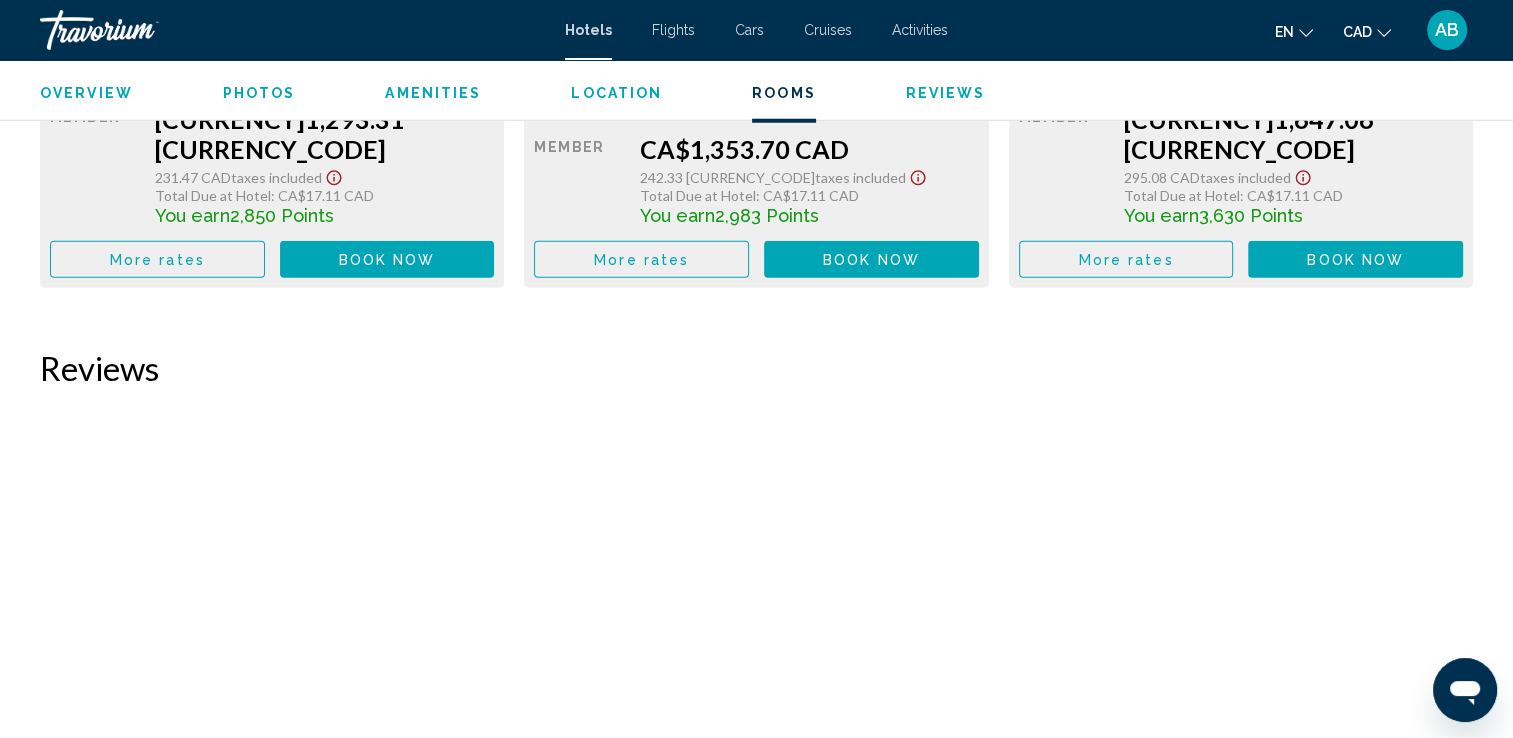 scroll, scrollTop: 5405, scrollLeft: 0, axis: vertical 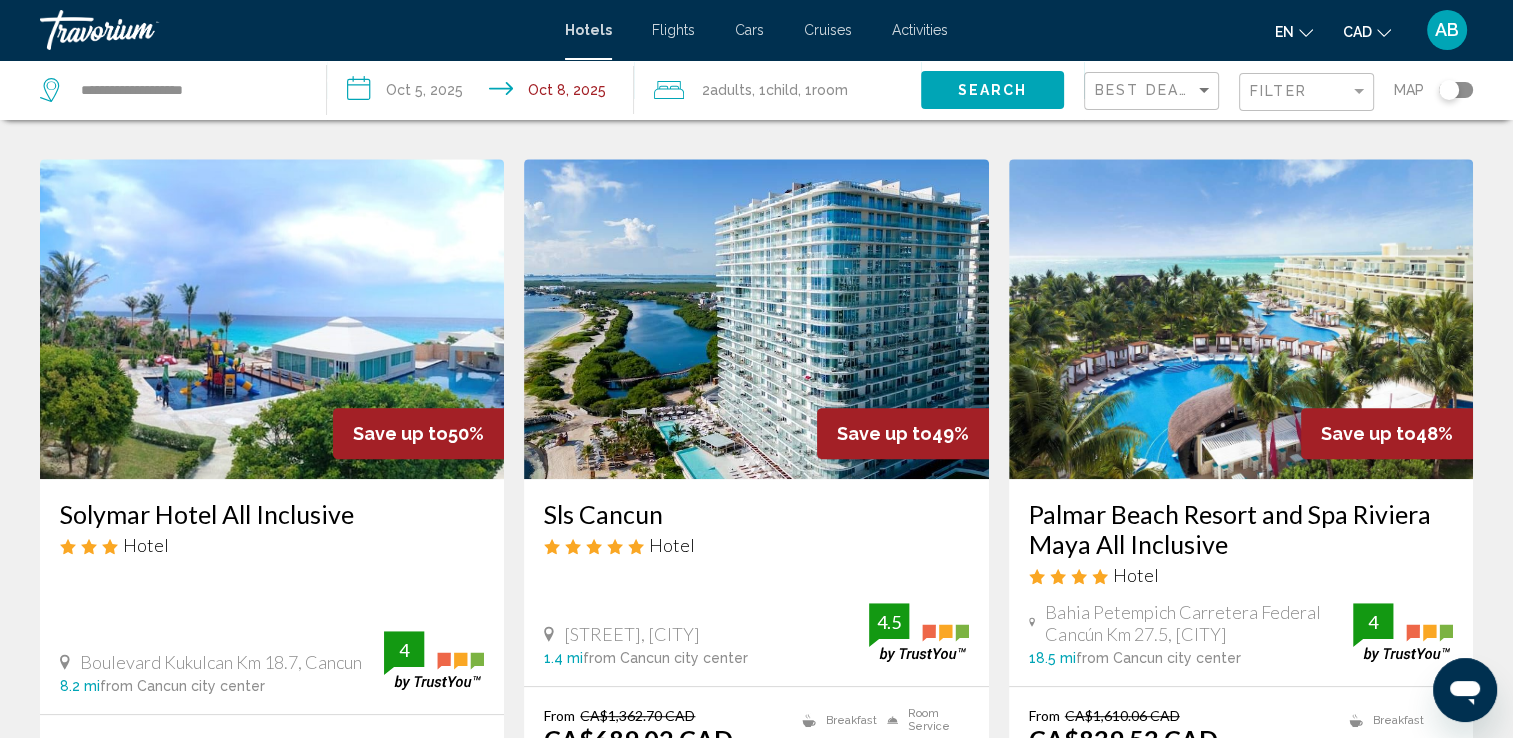 click at bounding box center (272, 319) 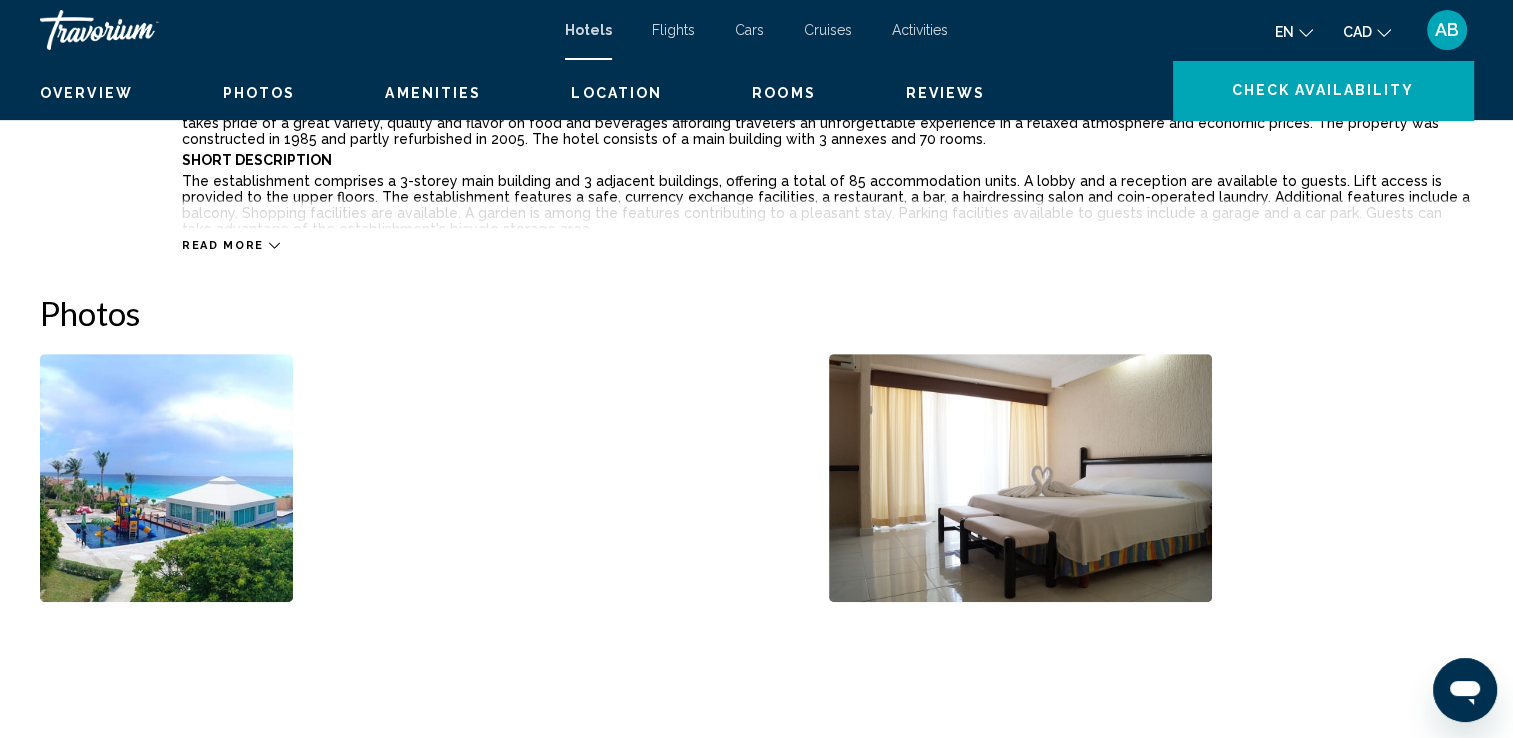 scroll, scrollTop: 0, scrollLeft: 0, axis: both 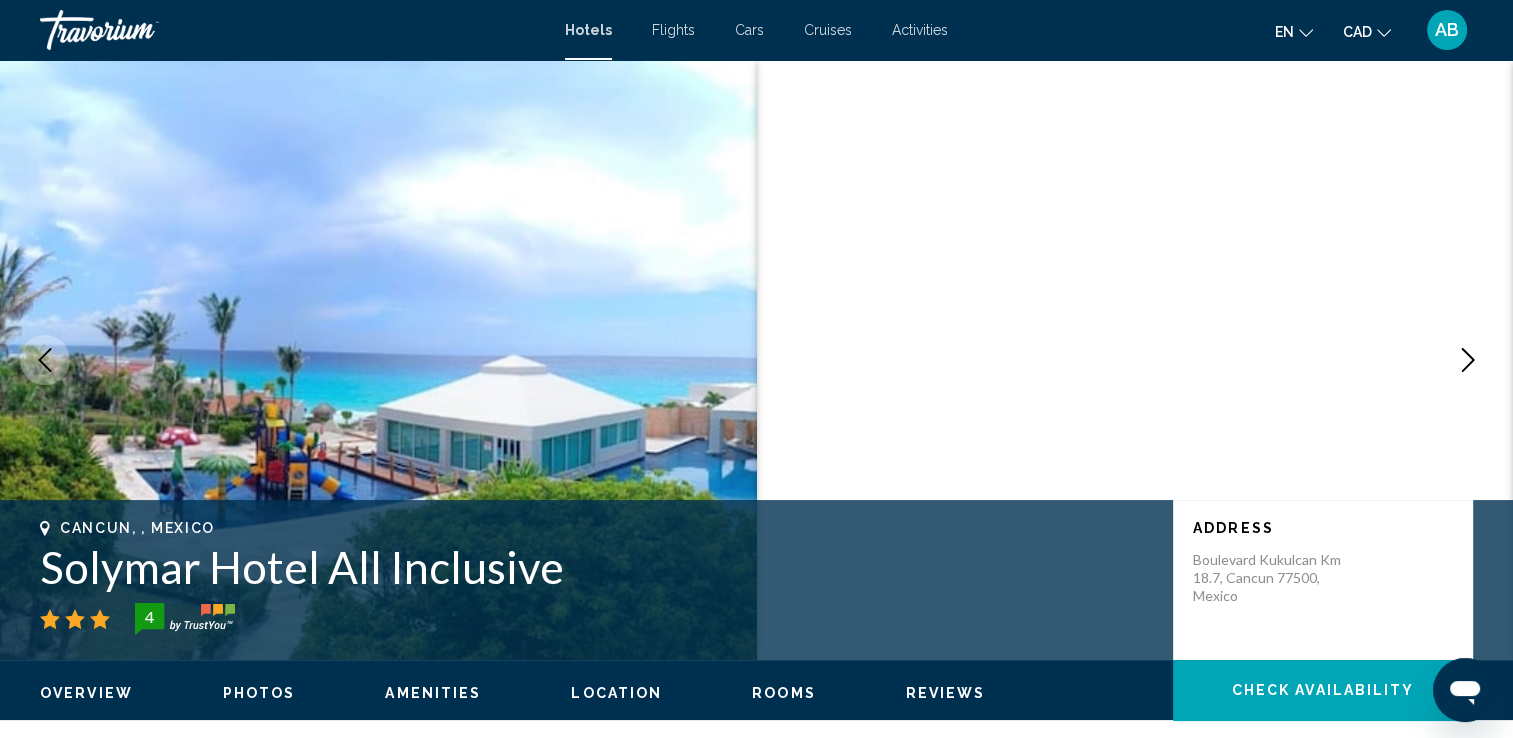 click at bounding box center [1468, 360] 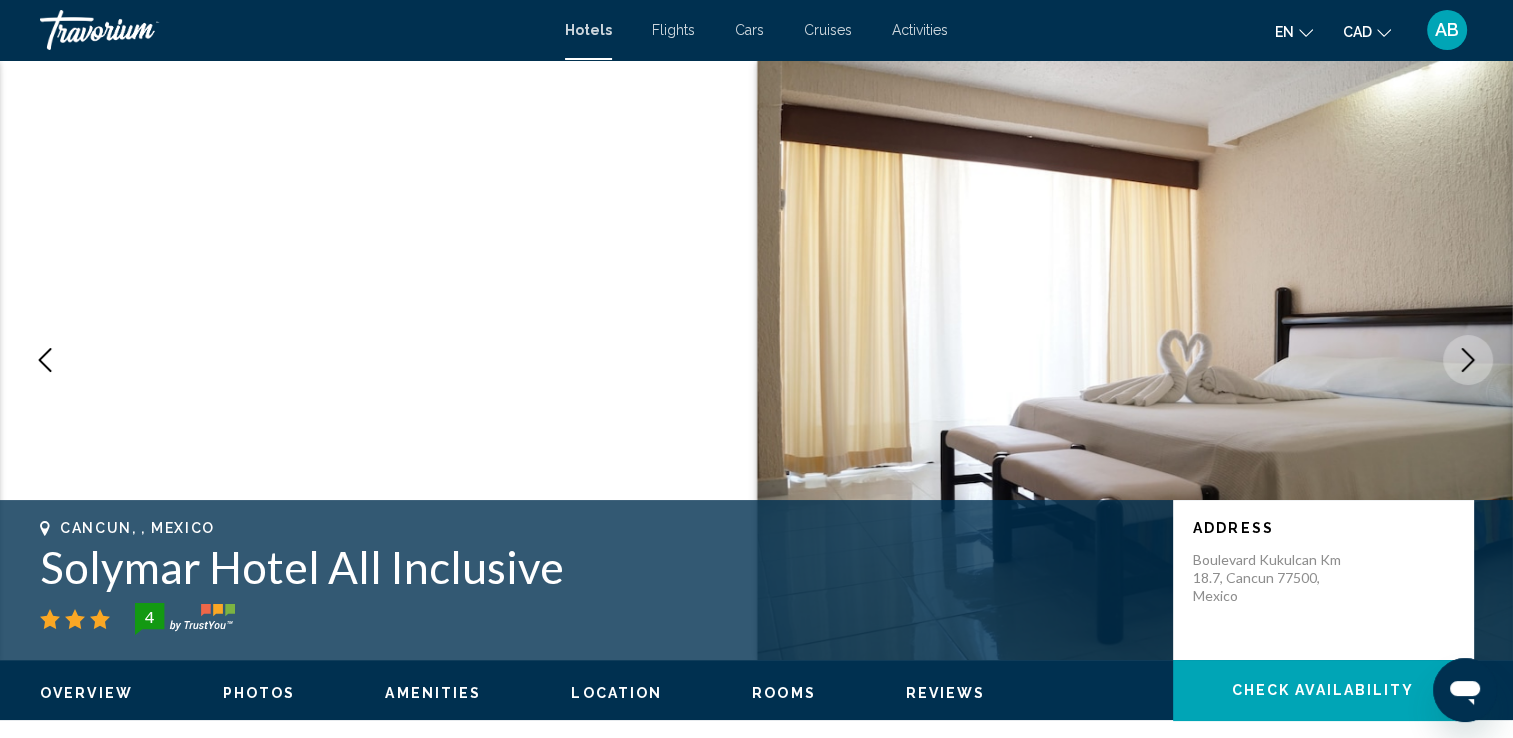 click at bounding box center (1468, 360) 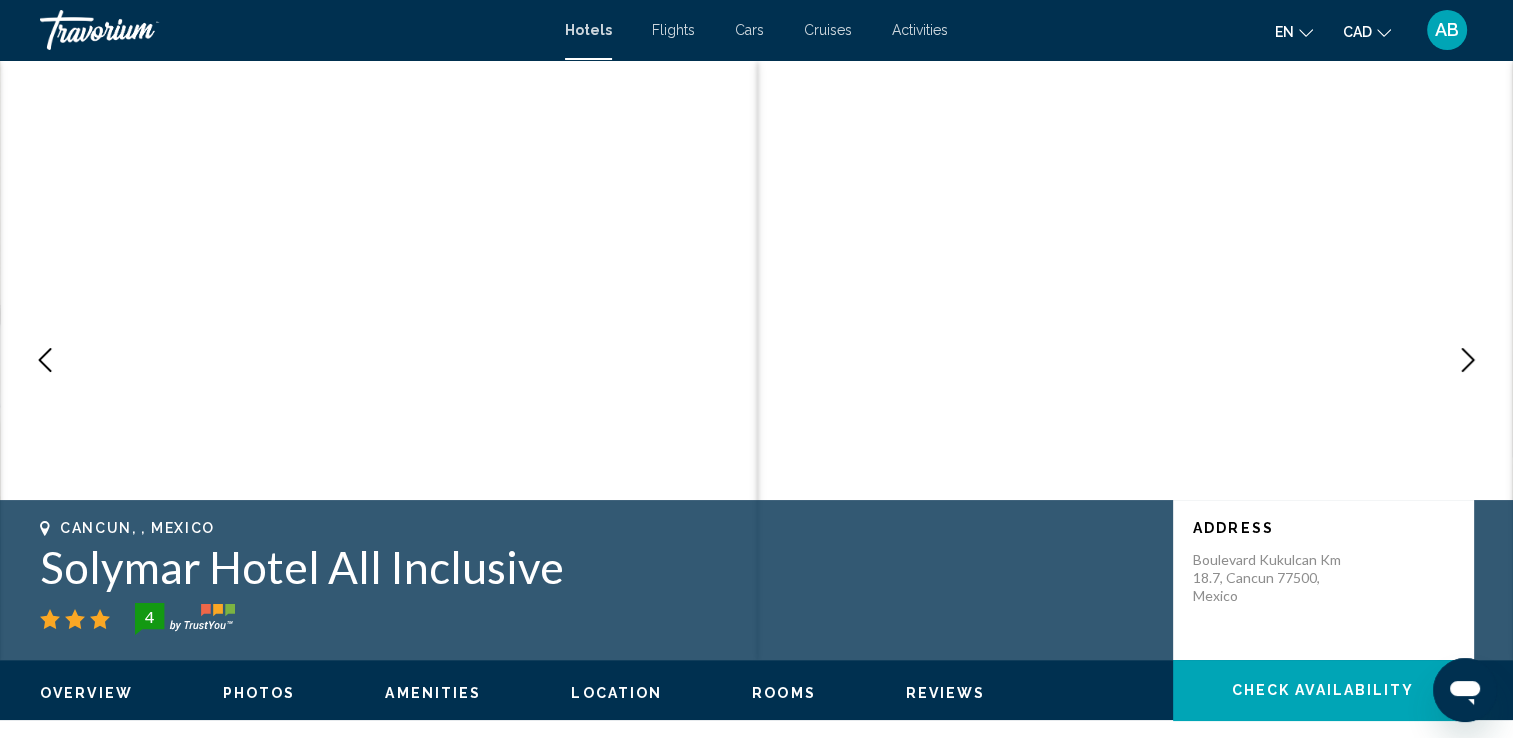 click at bounding box center (1468, 360) 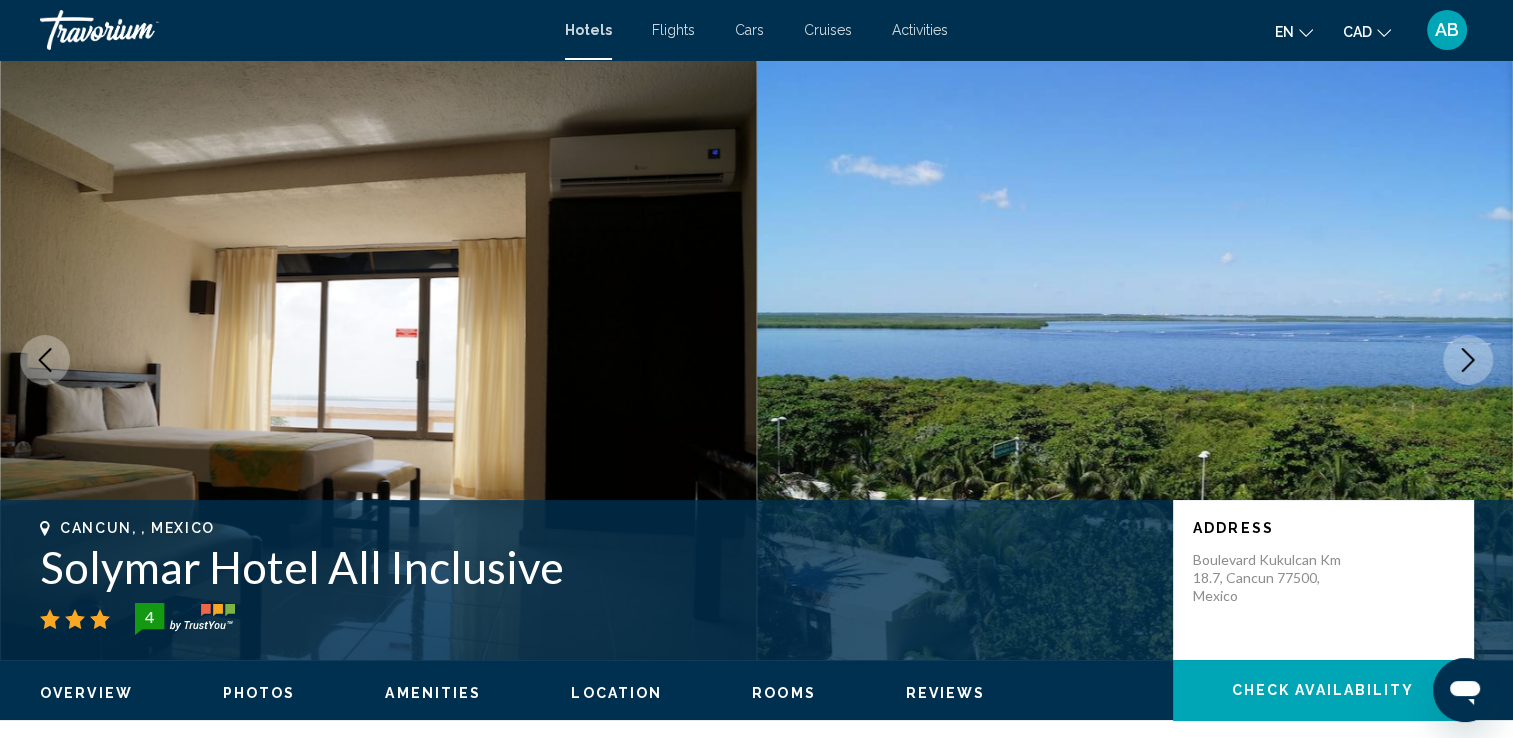 click at bounding box center [1468, 360] 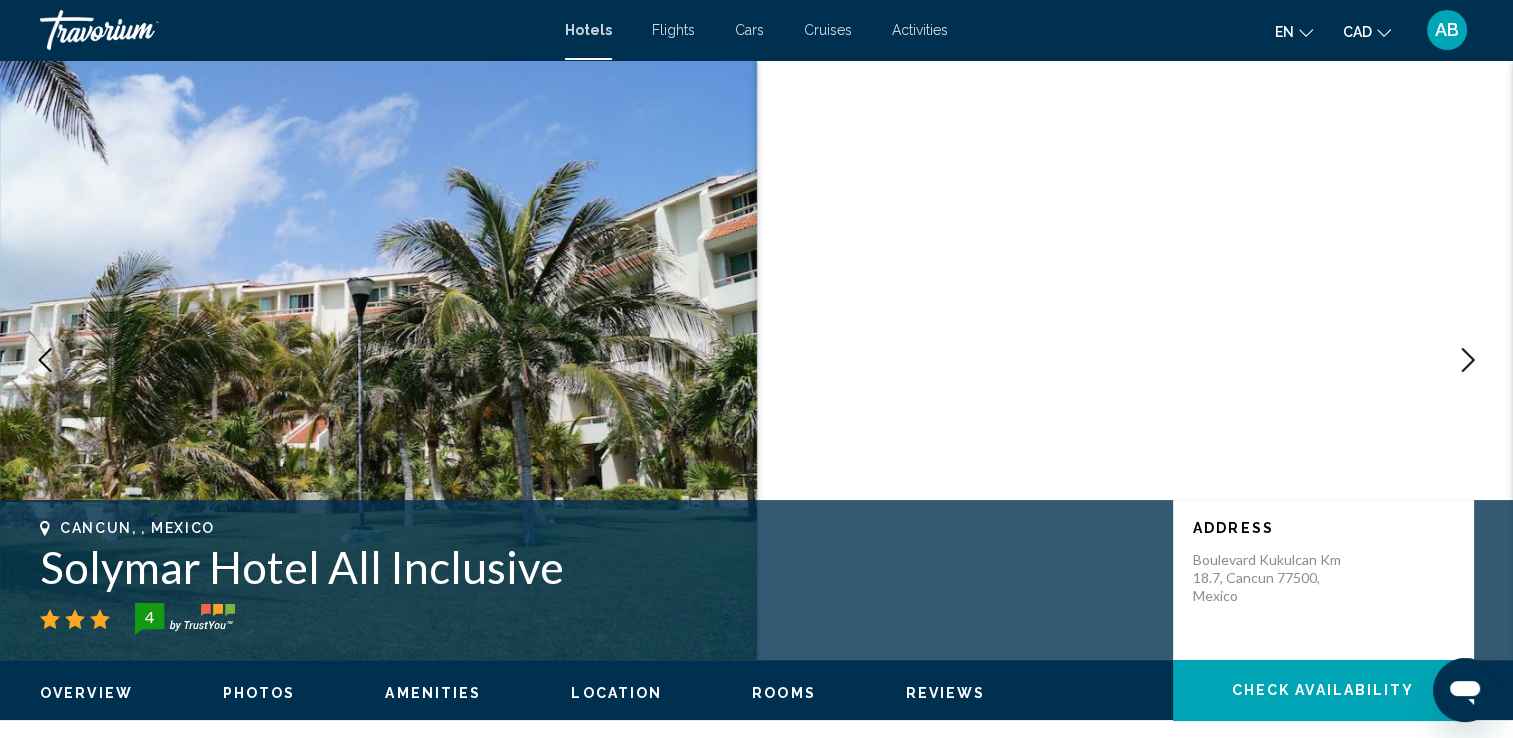 click at bounding box center (1468, 360) 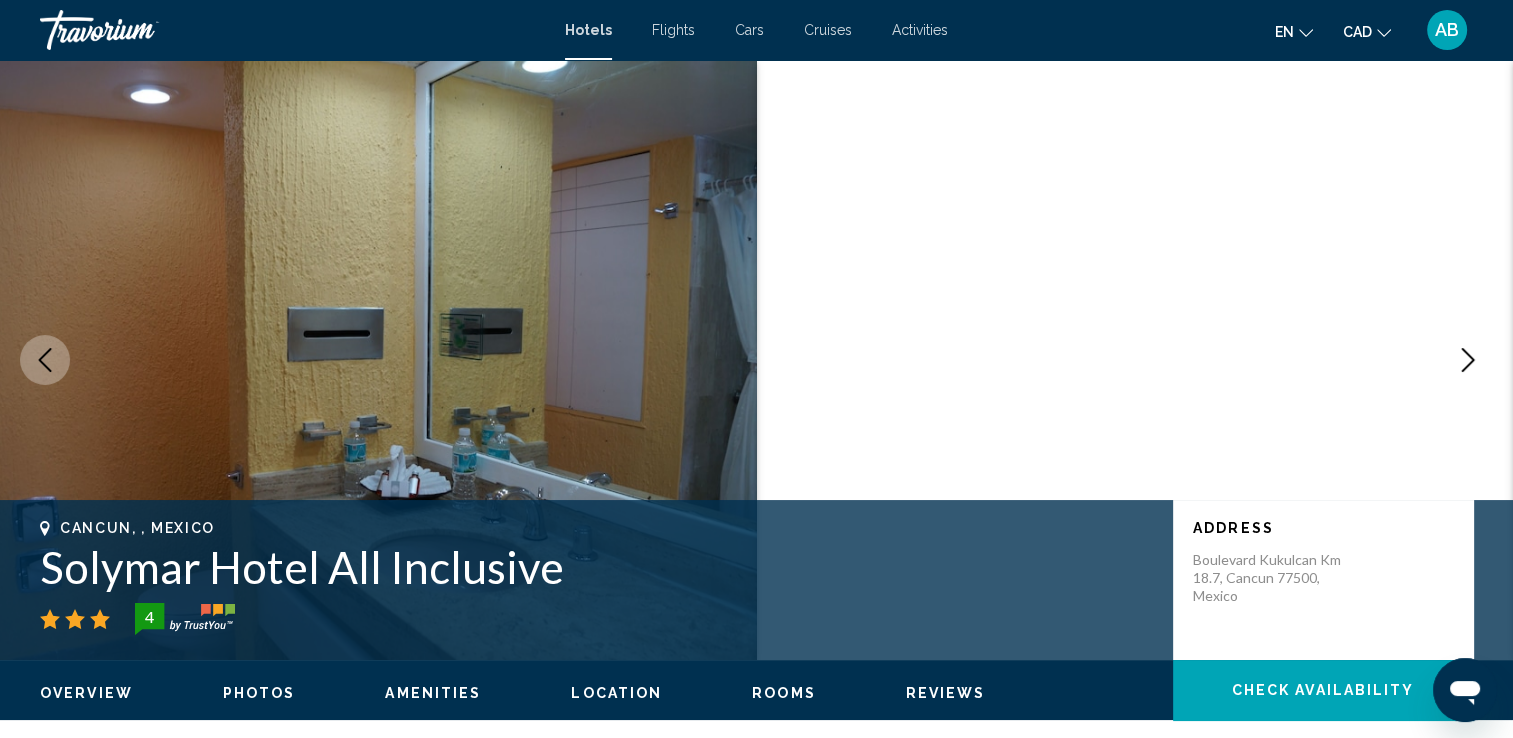 click at bounding box center [1468, 360] 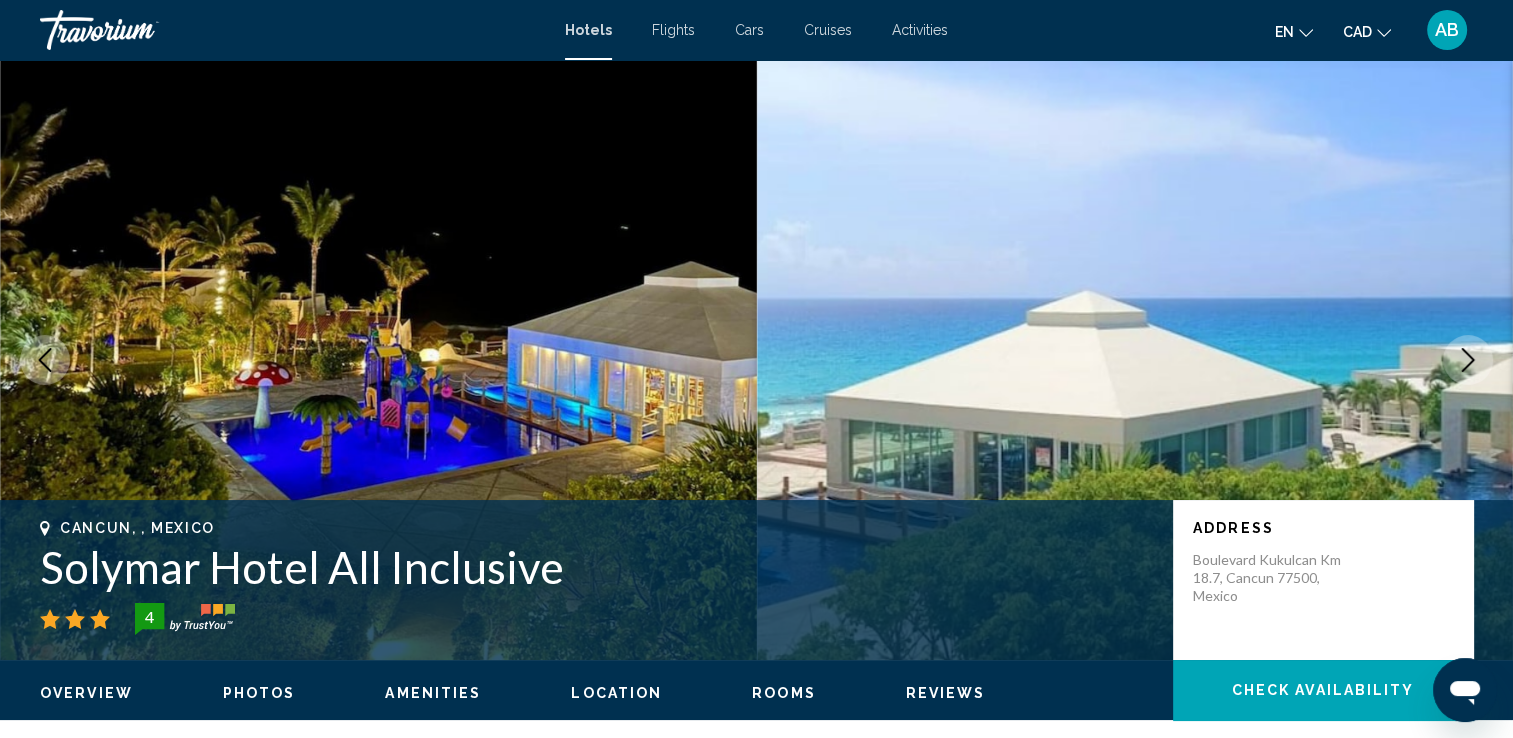 click at bounding box center (1468, 360) 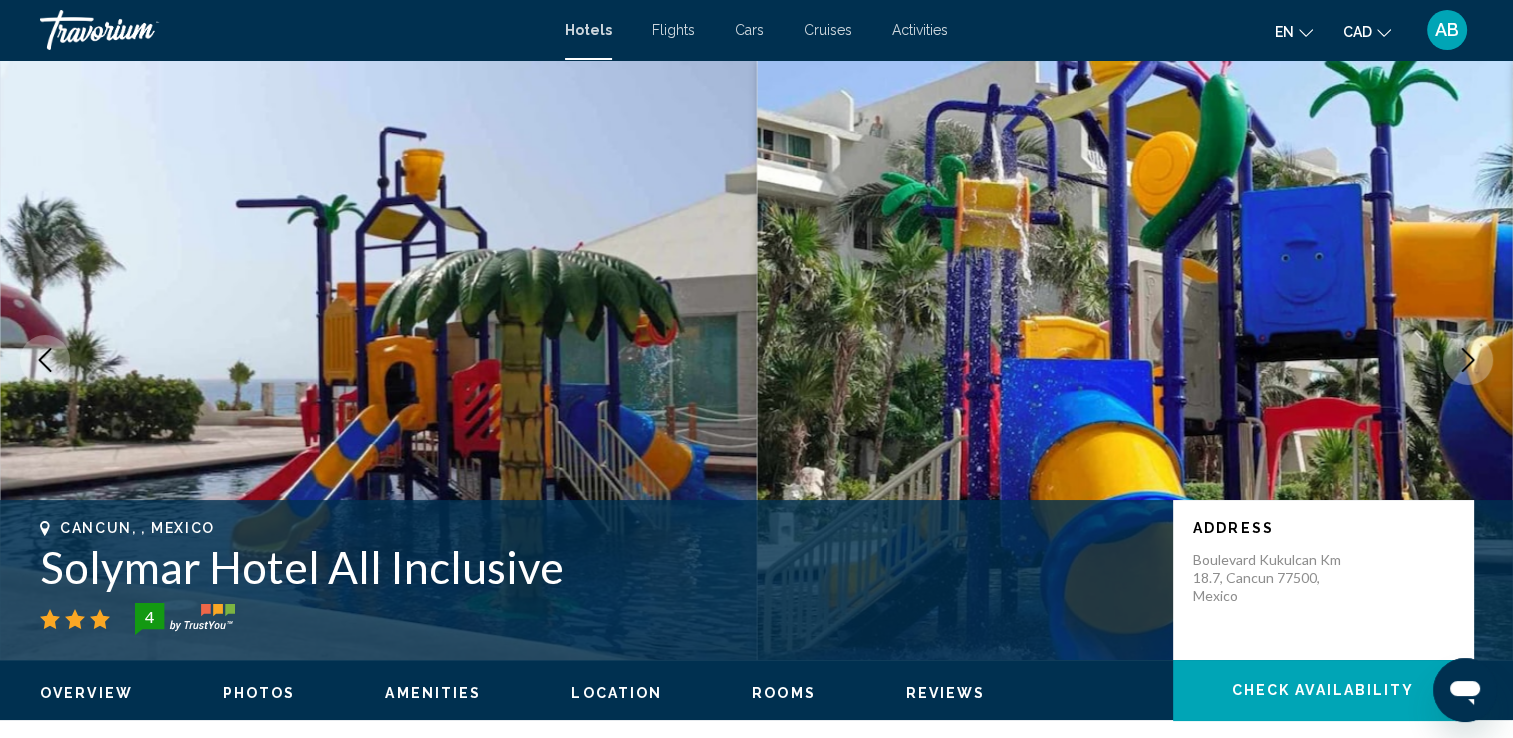 click at bounding box center (1468, 360) 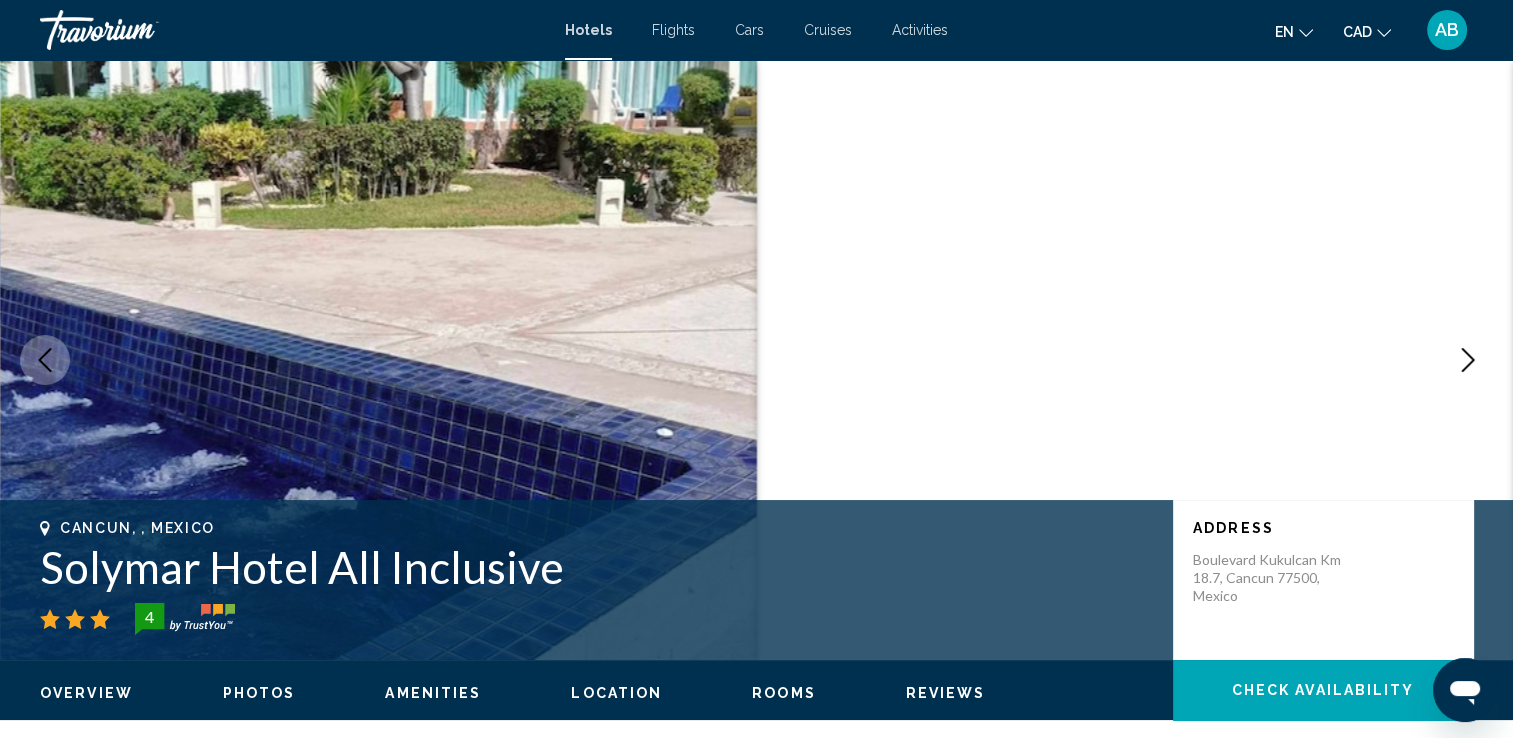 click at bounding box center (1468, 360) 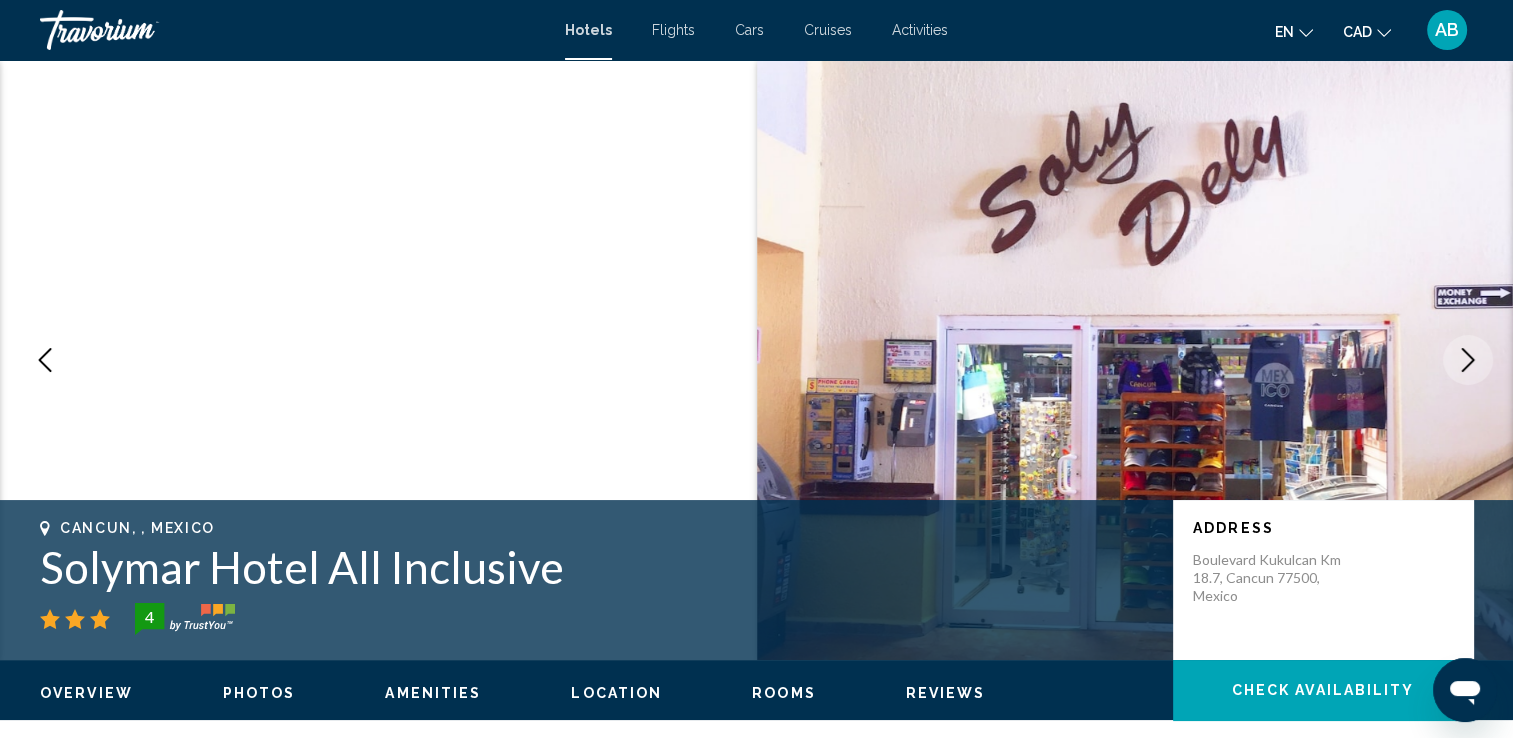 click at bounding box center [1468, 360] 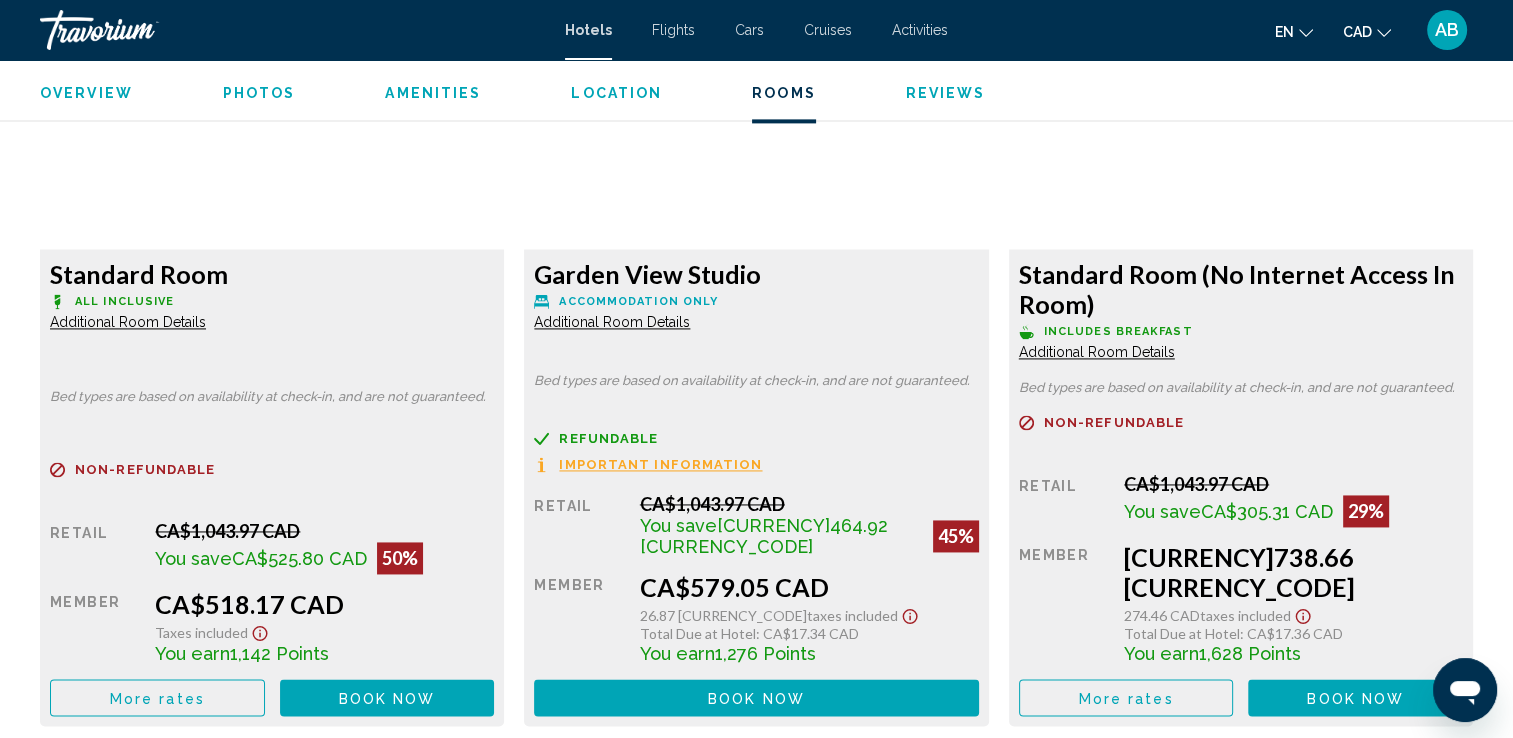 scroll, scrollTop: 2800, scrollLeft: 0, axis: vertical 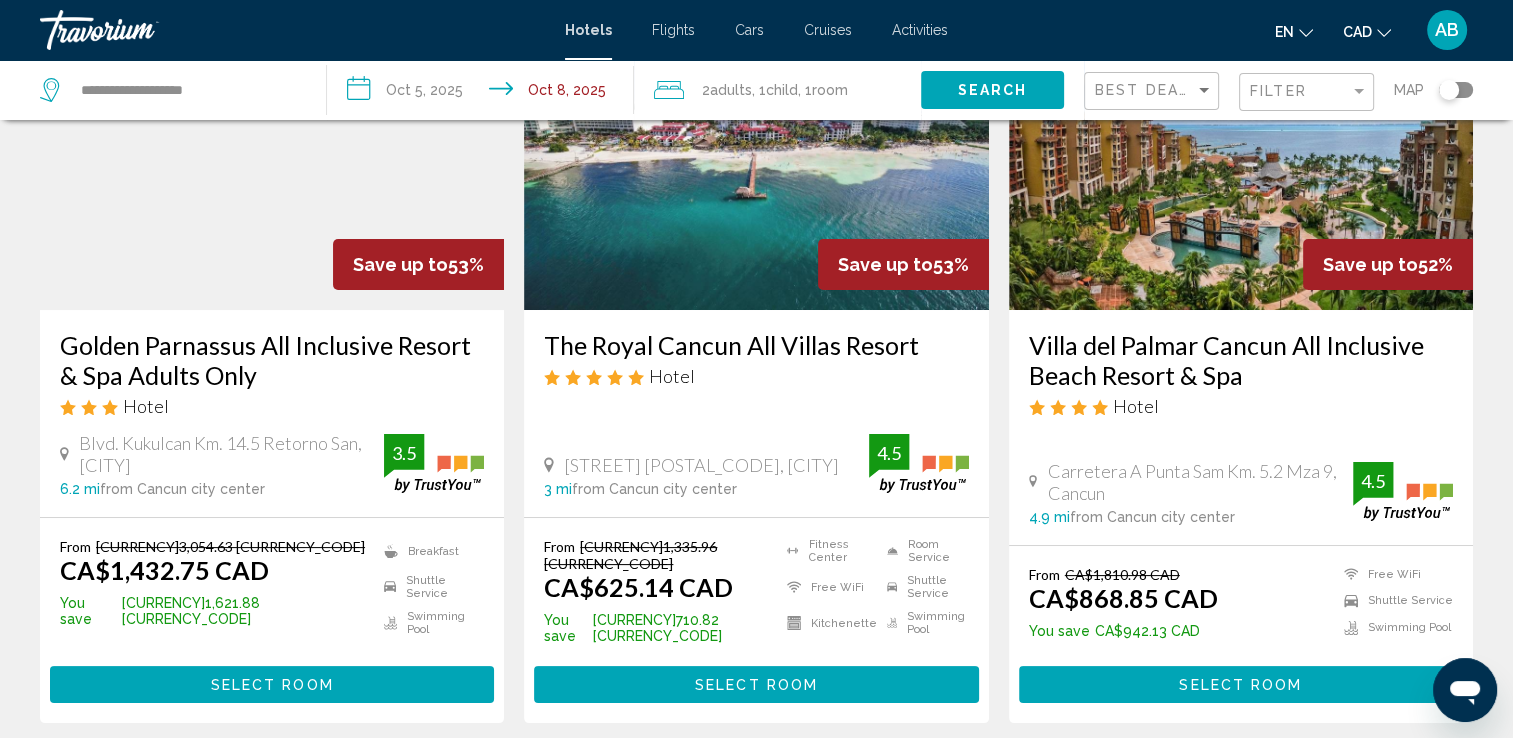 click at bounding box center [1241, 150] 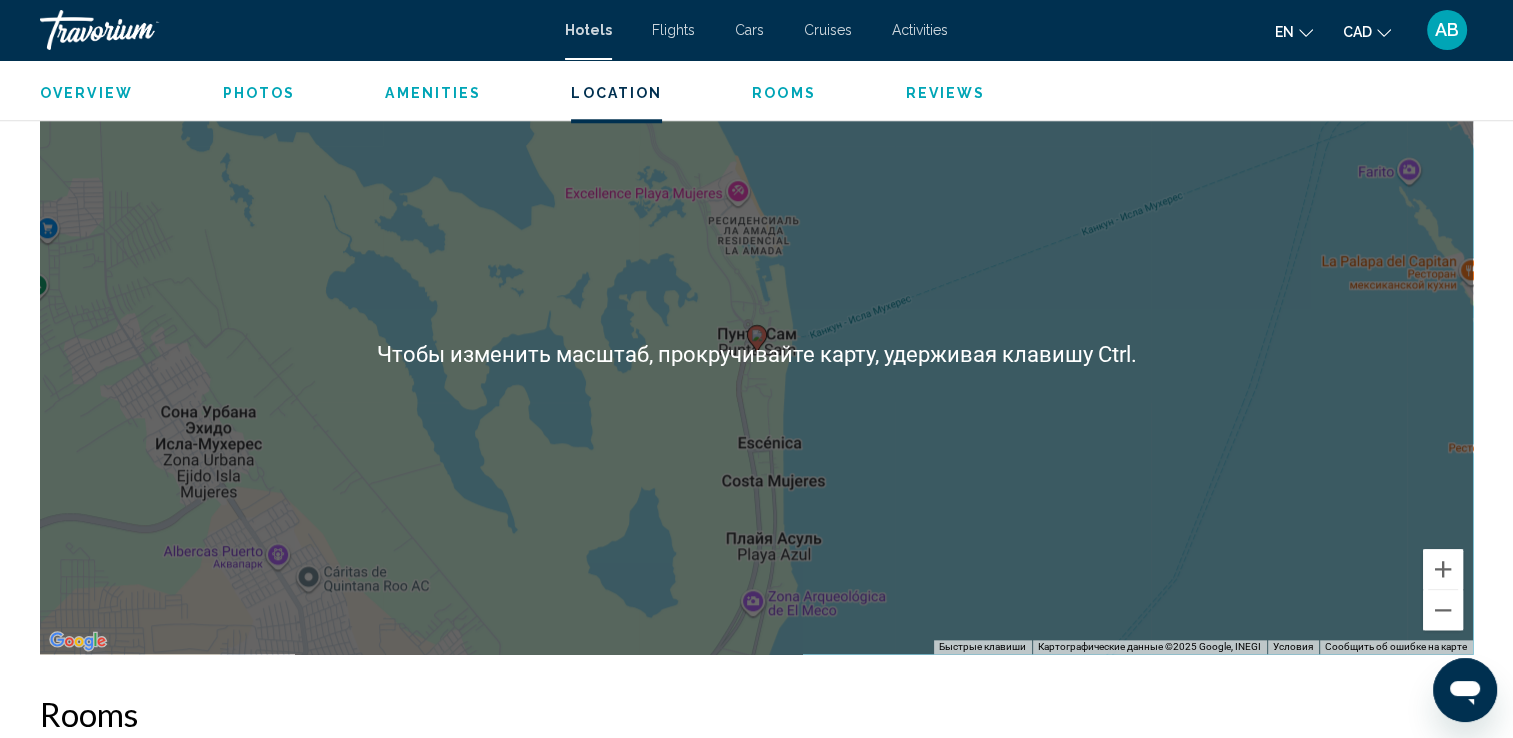 scroll, scrollTop: 2100, scrollLeft: 0, axis: vertical 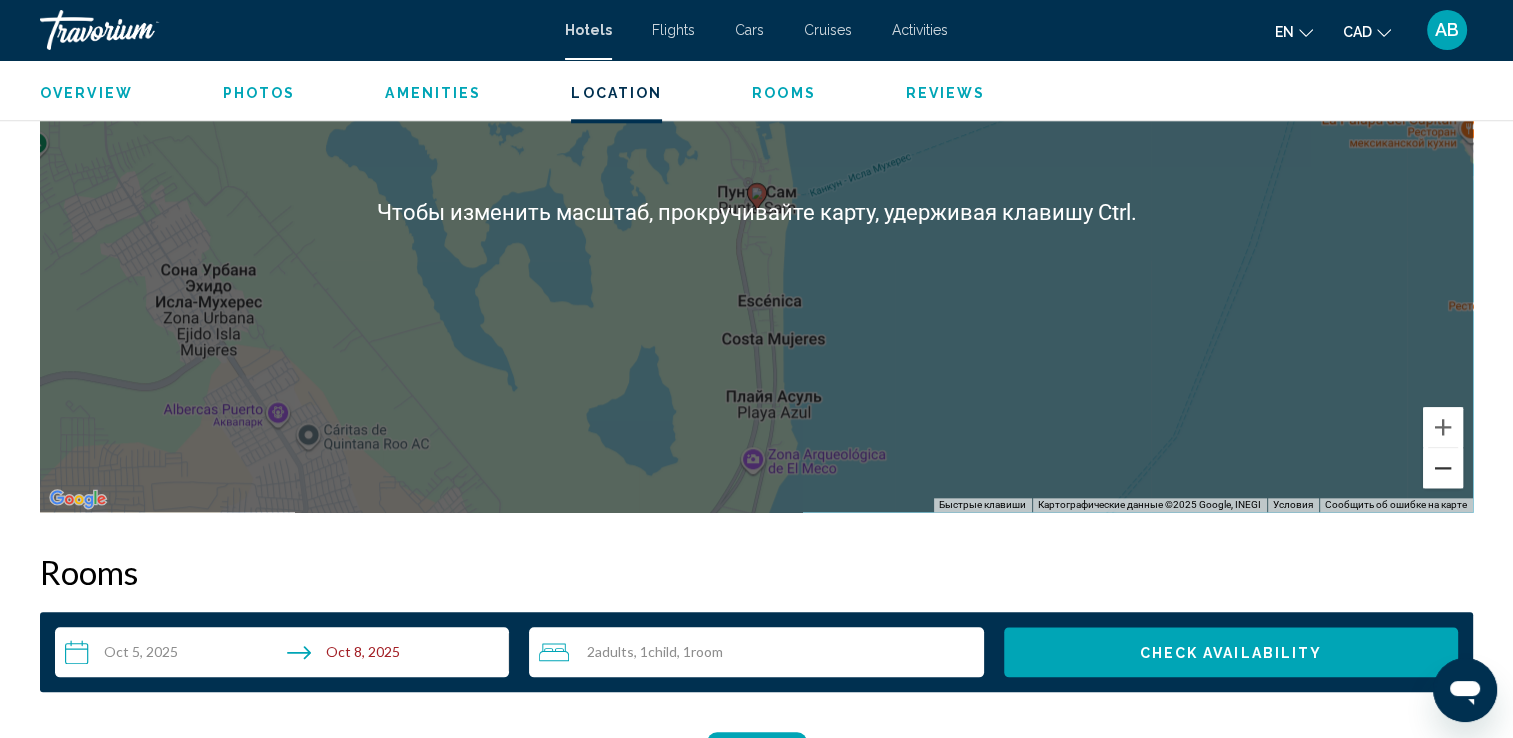 click at bounding box center [1443, 468] 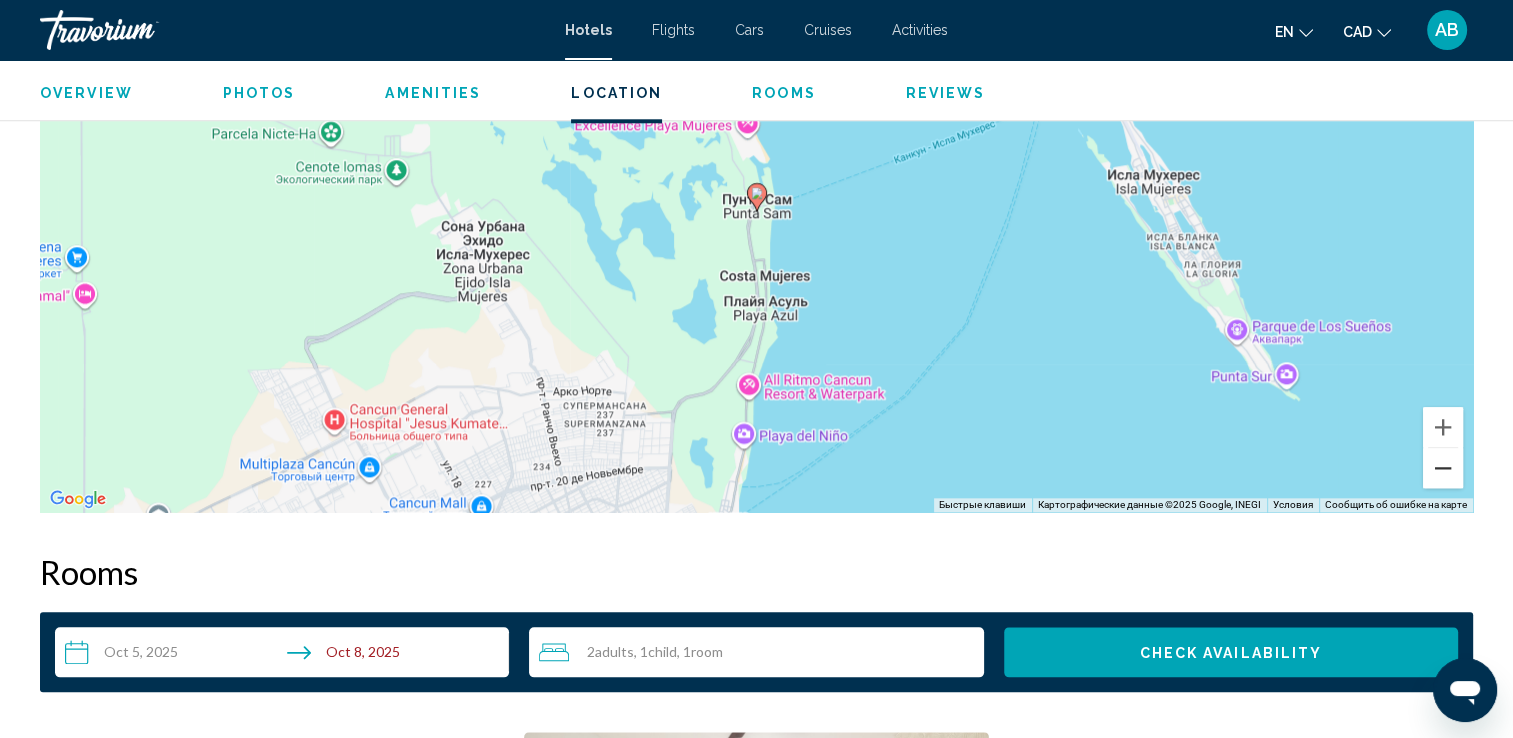 click at bounding box center (1443, 468) 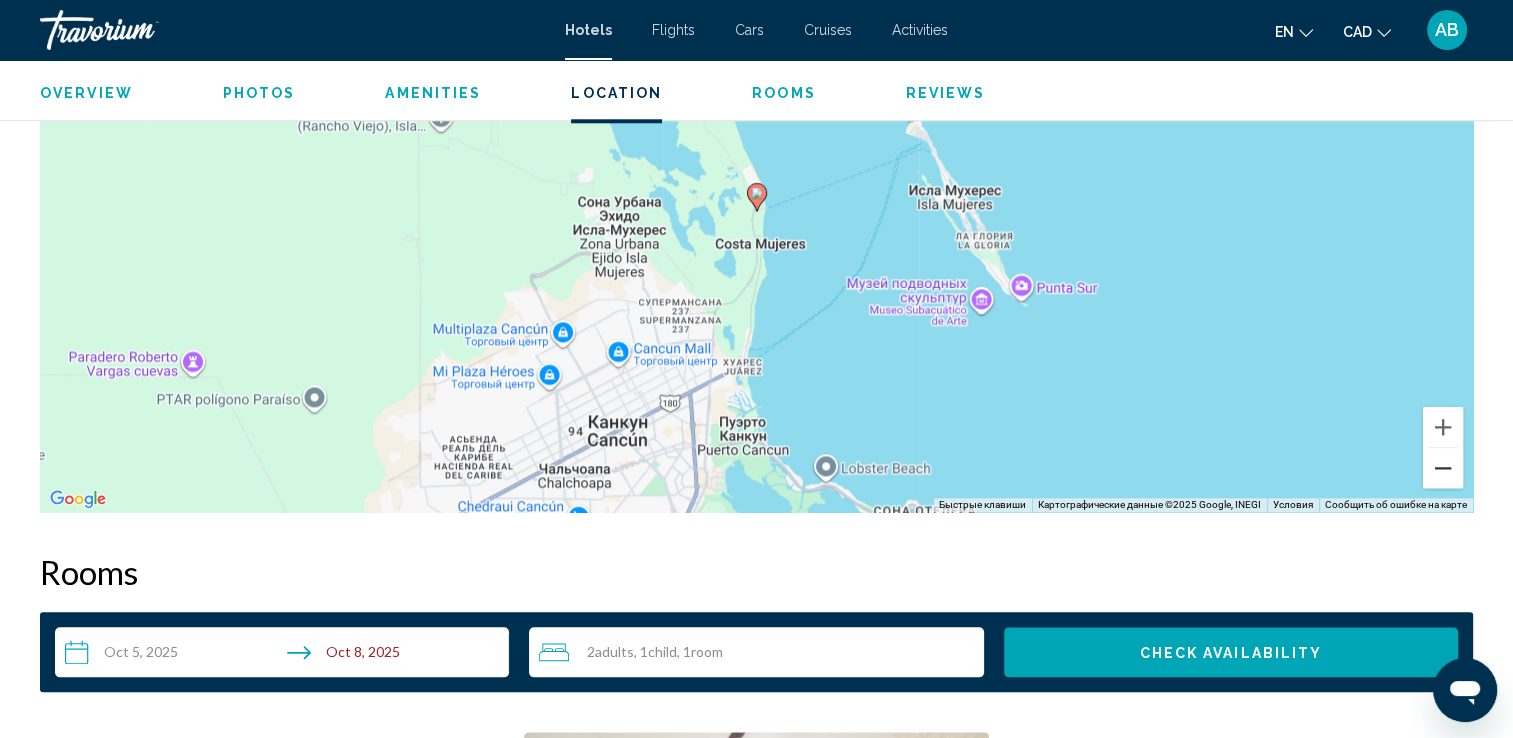 click at bounding box center [1443, 468] 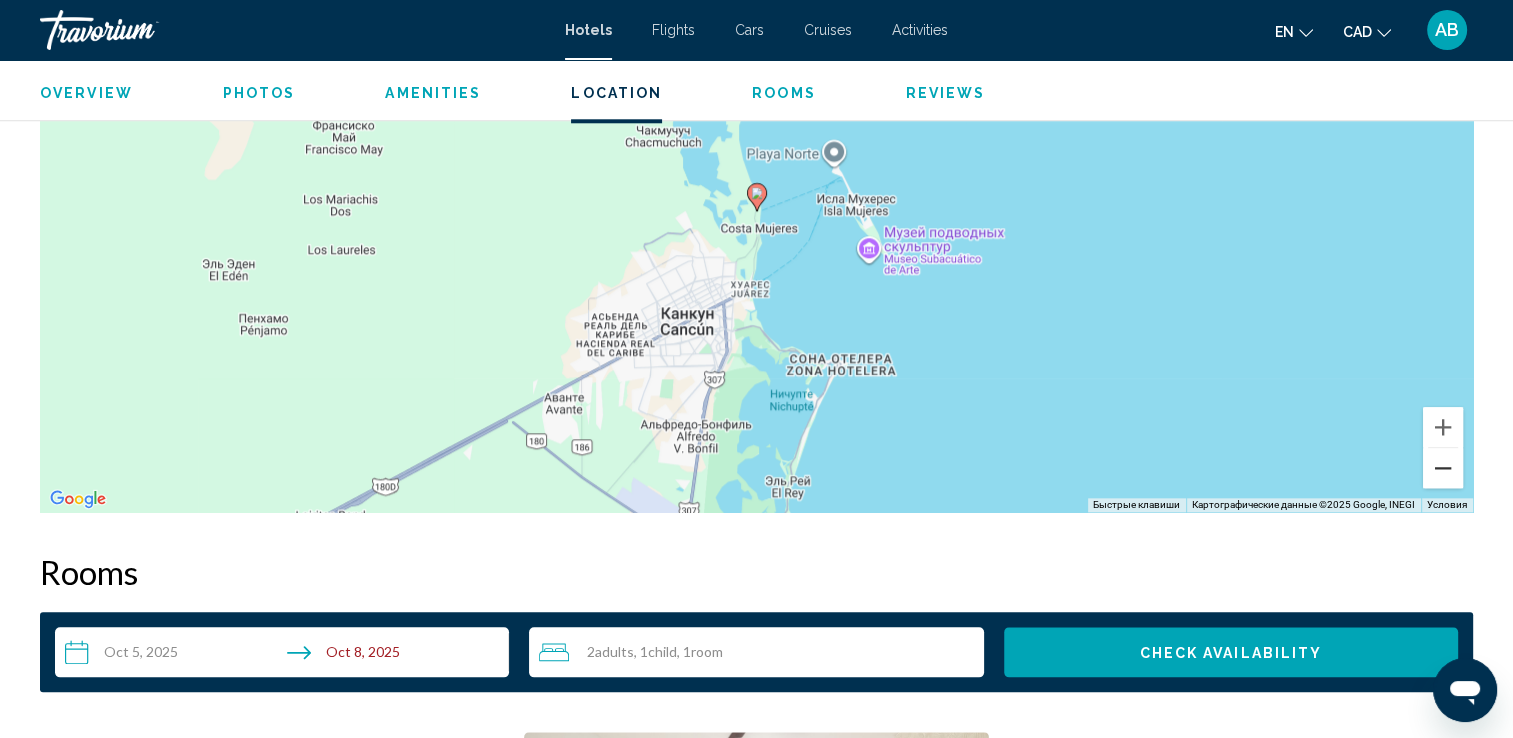 click at bounding box center (1443, 468) 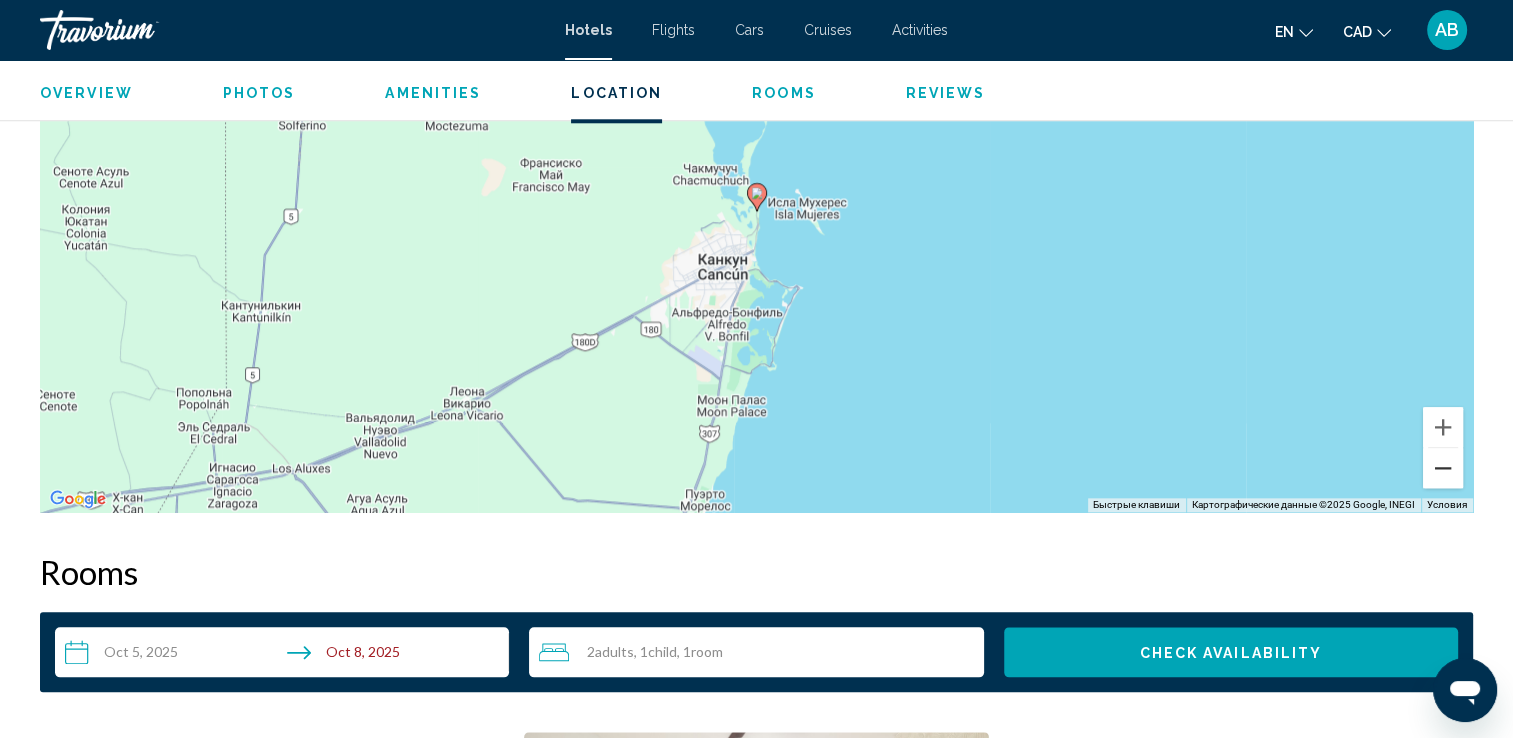 click at bounding box center [1443, 468] 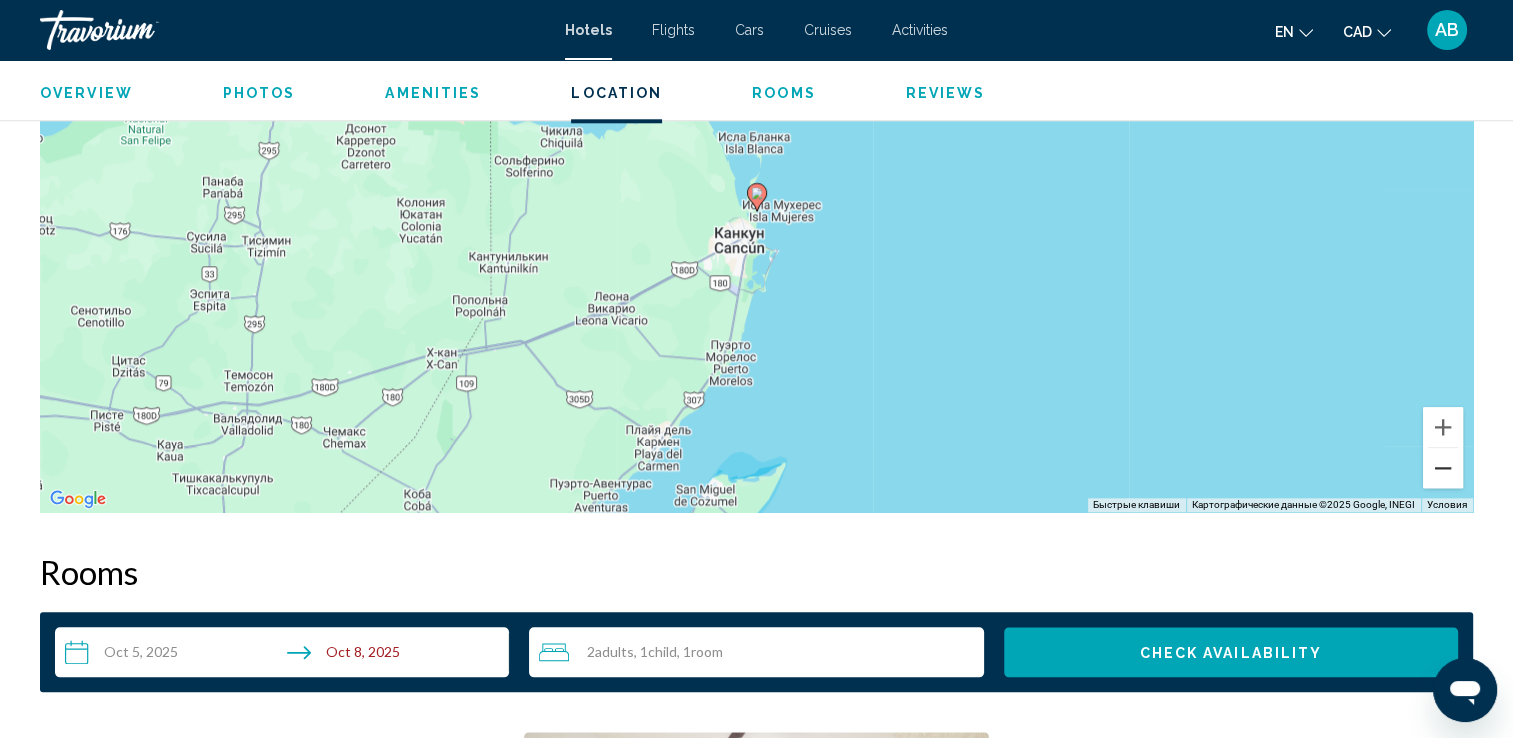 click at bounding box center [1443, 468] 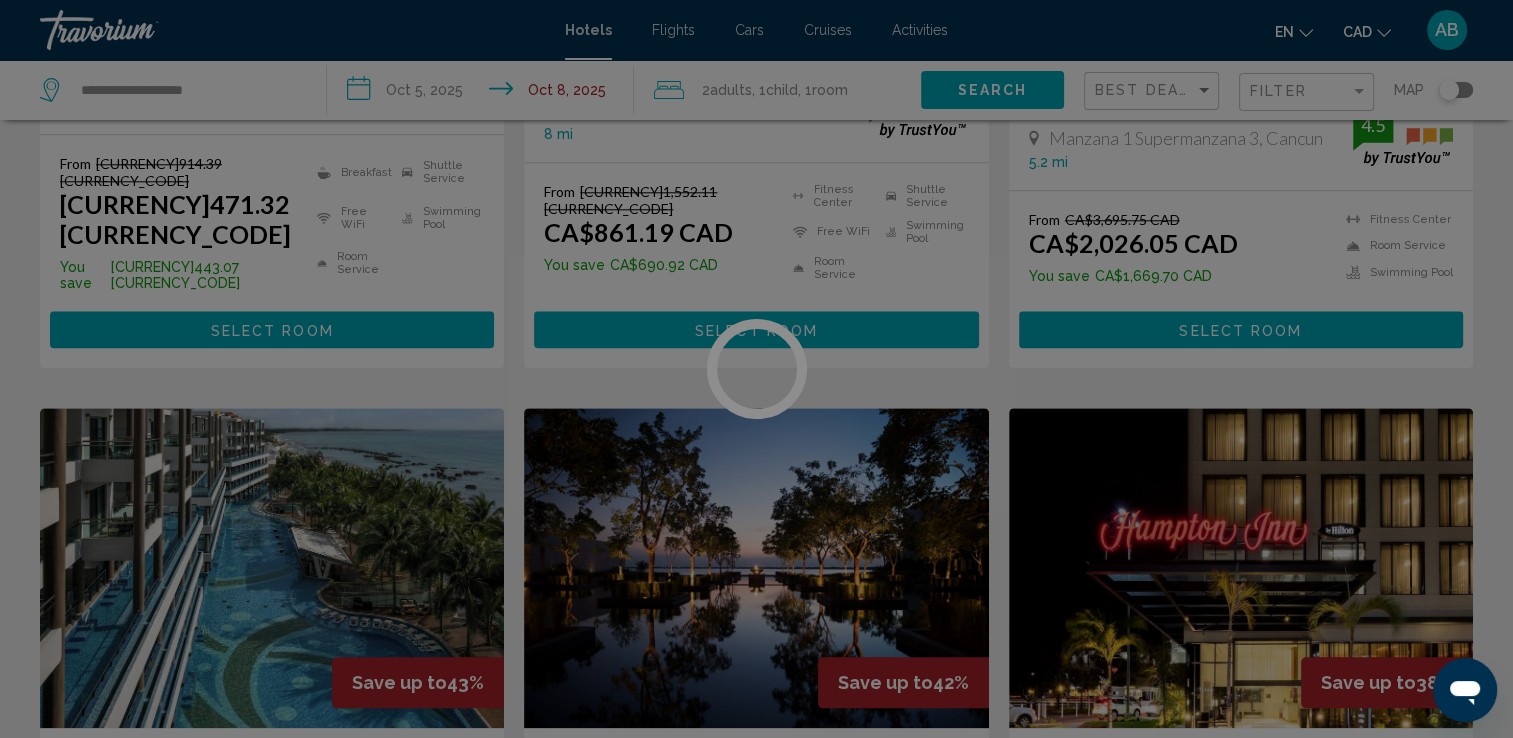 scroll, scrollTop: 0, scrollLeft: 0, axis: both 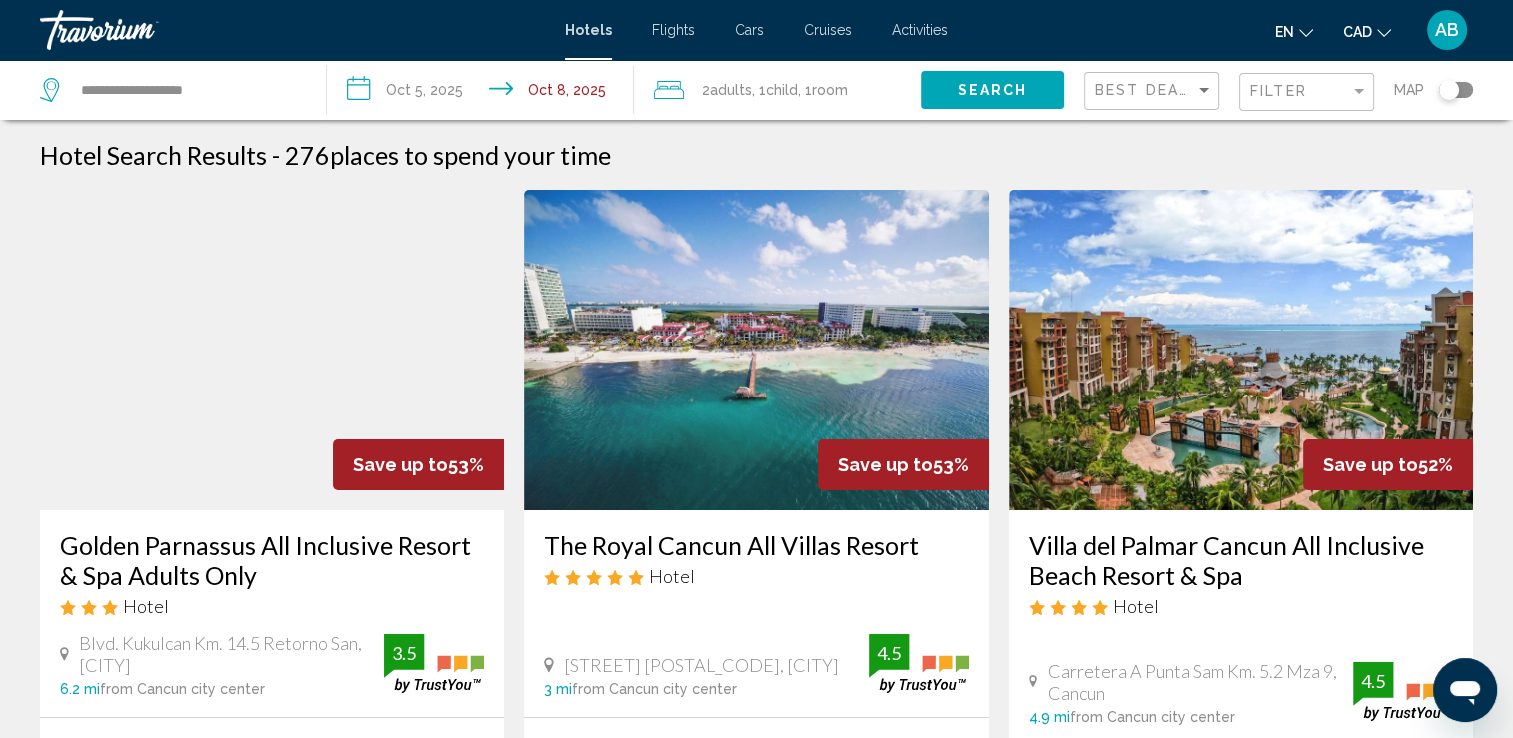 click at bounding box center (756, 350) 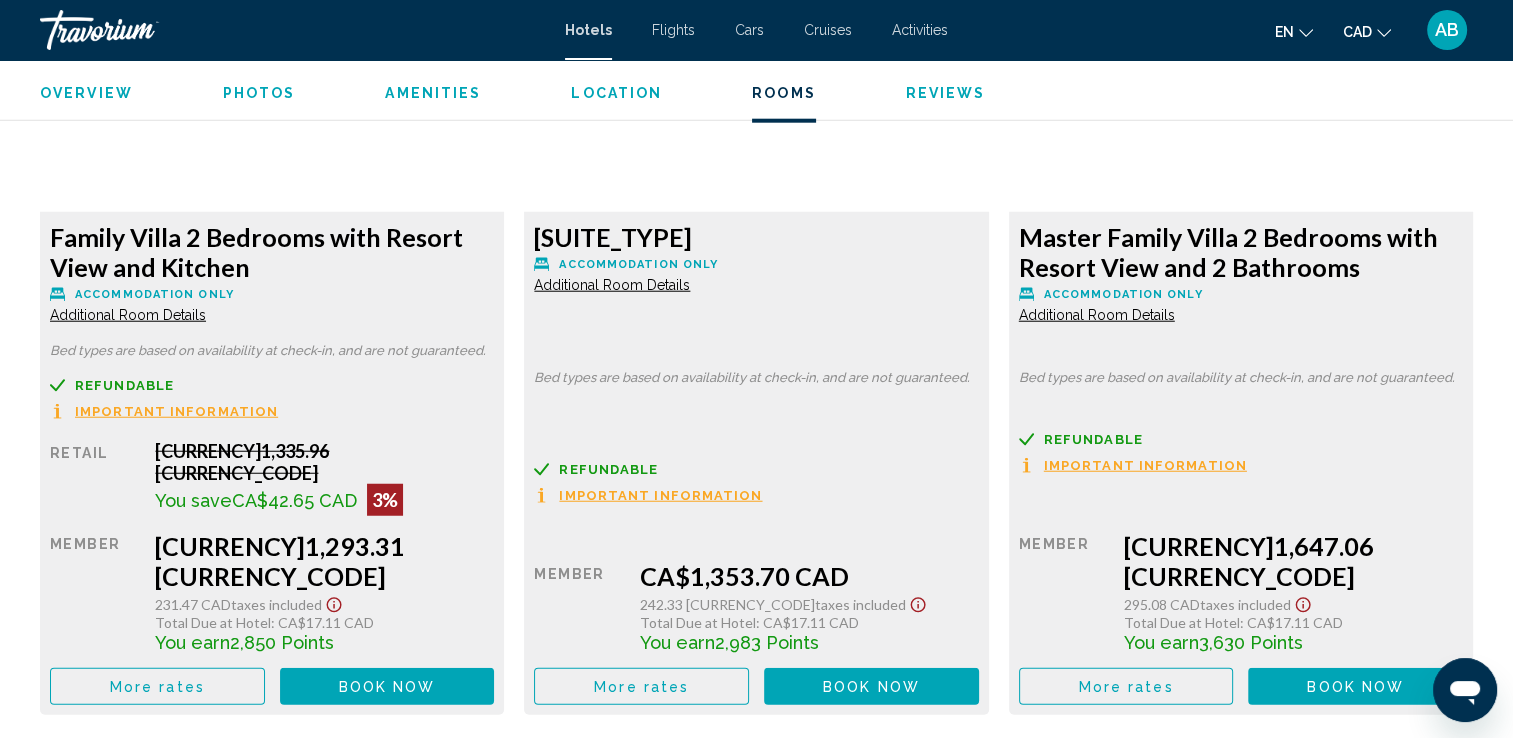 scroll, scrollTop: 5103, scrollLeft: 0, axis: vertical 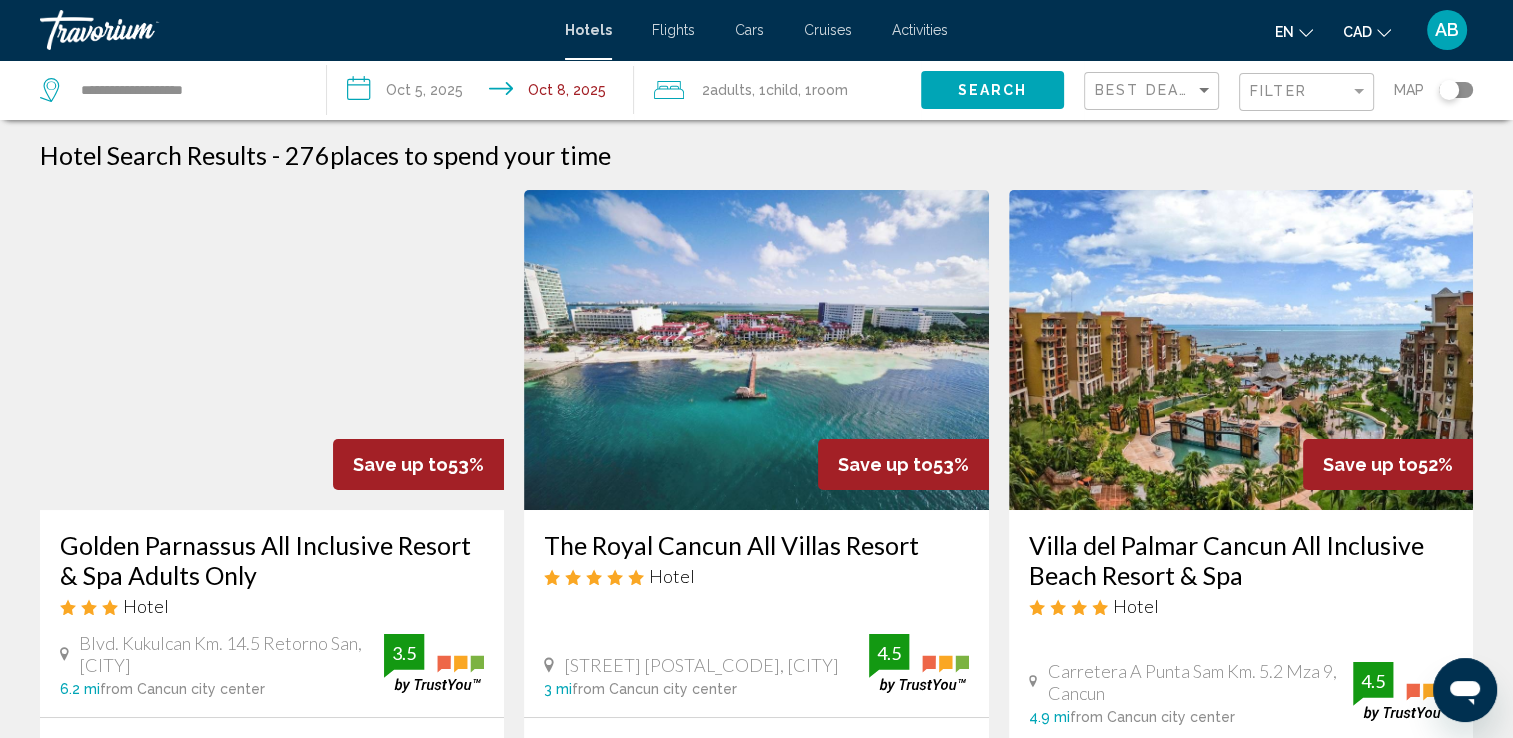 drag, startPoint x: 1527, startPoint y: 444, endPoint x: 1165, endPoint y: 155, distance: 463.2116 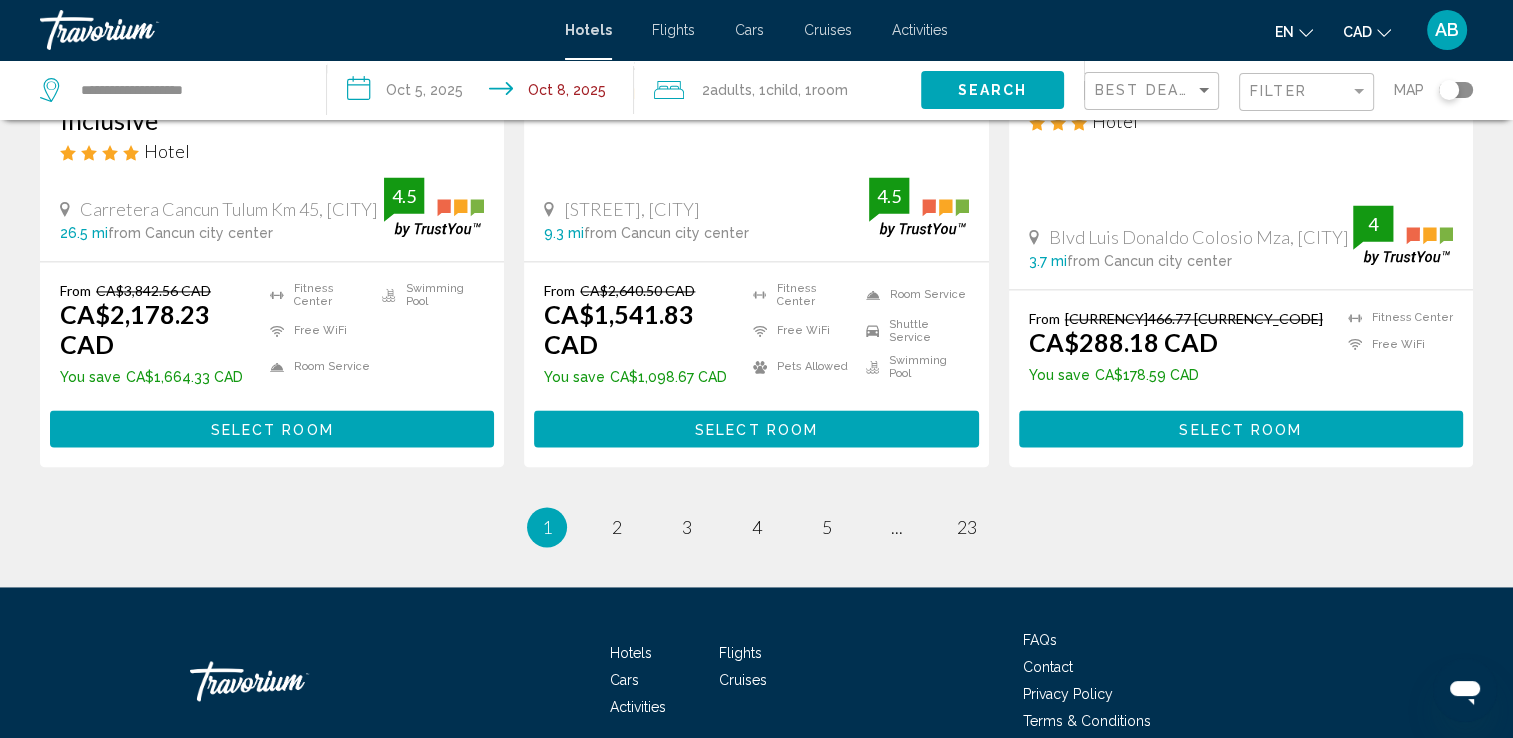 scroll, scrollTop: 2804, scrollLeft: 0, axis: vertical 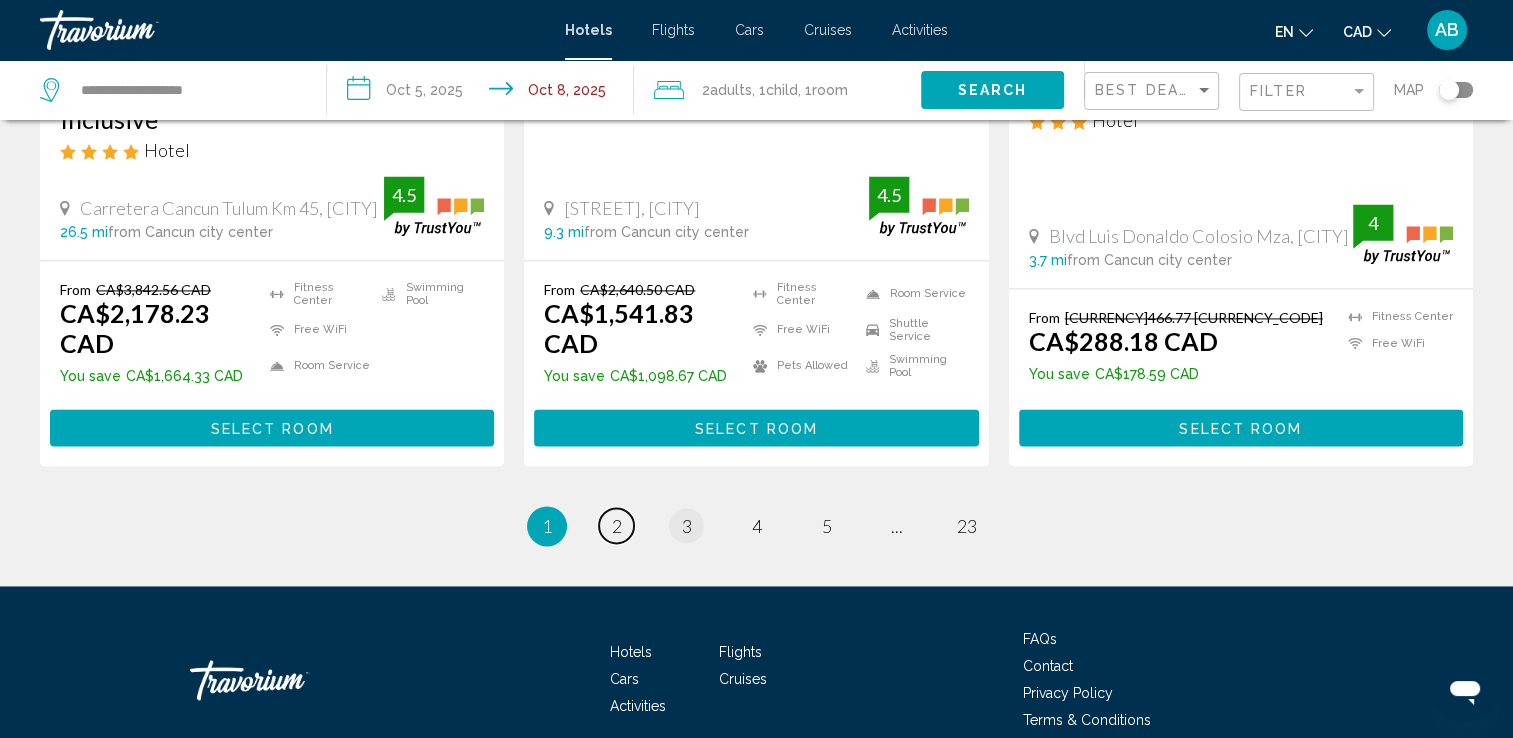 drag, startPoint x: 616, startPoint y: 434, endPoint x: 687, endPoint y: 450, distance: 72.780495 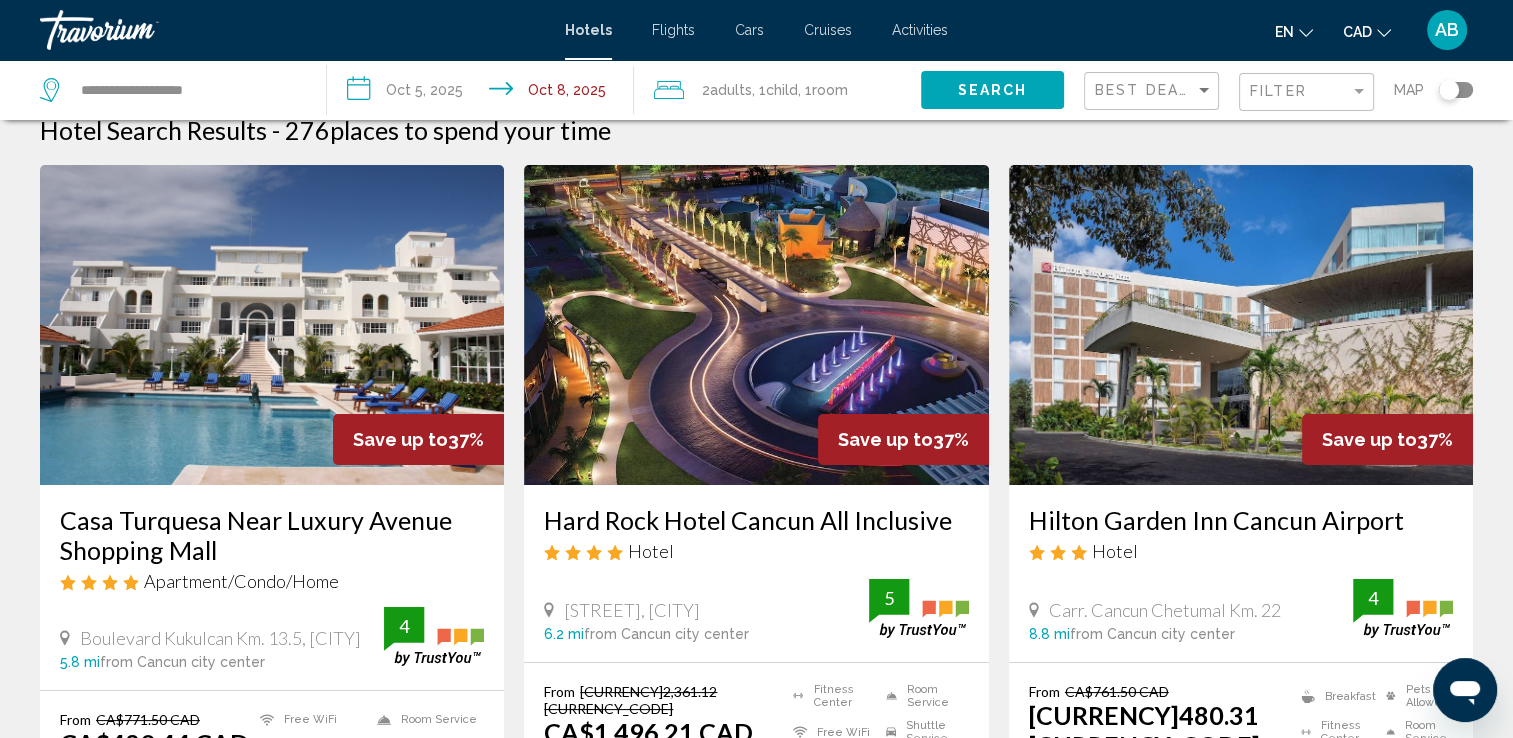 scroll, scrollTop: 0, scrollLeft: 0, axis: both 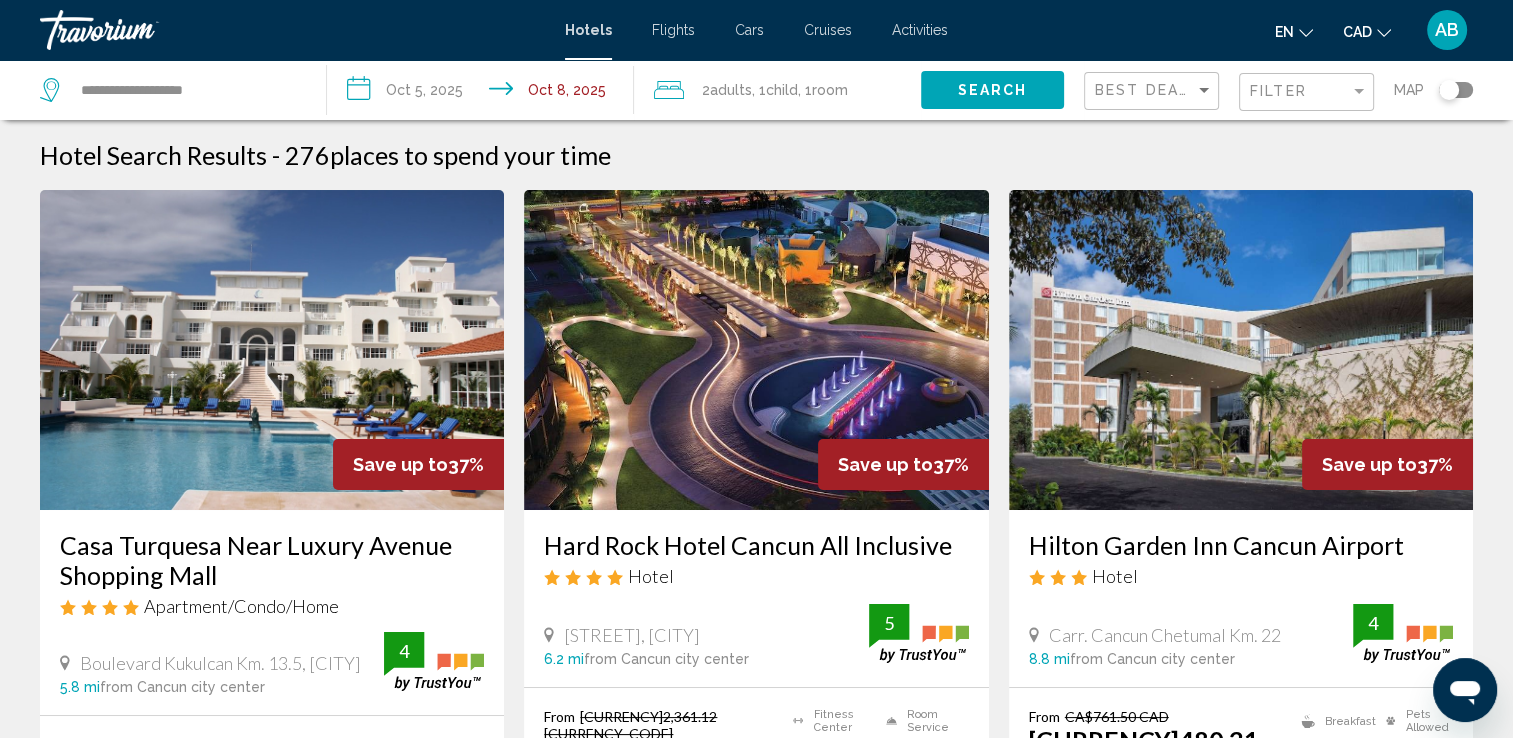 click at bounding box center [272, 350] 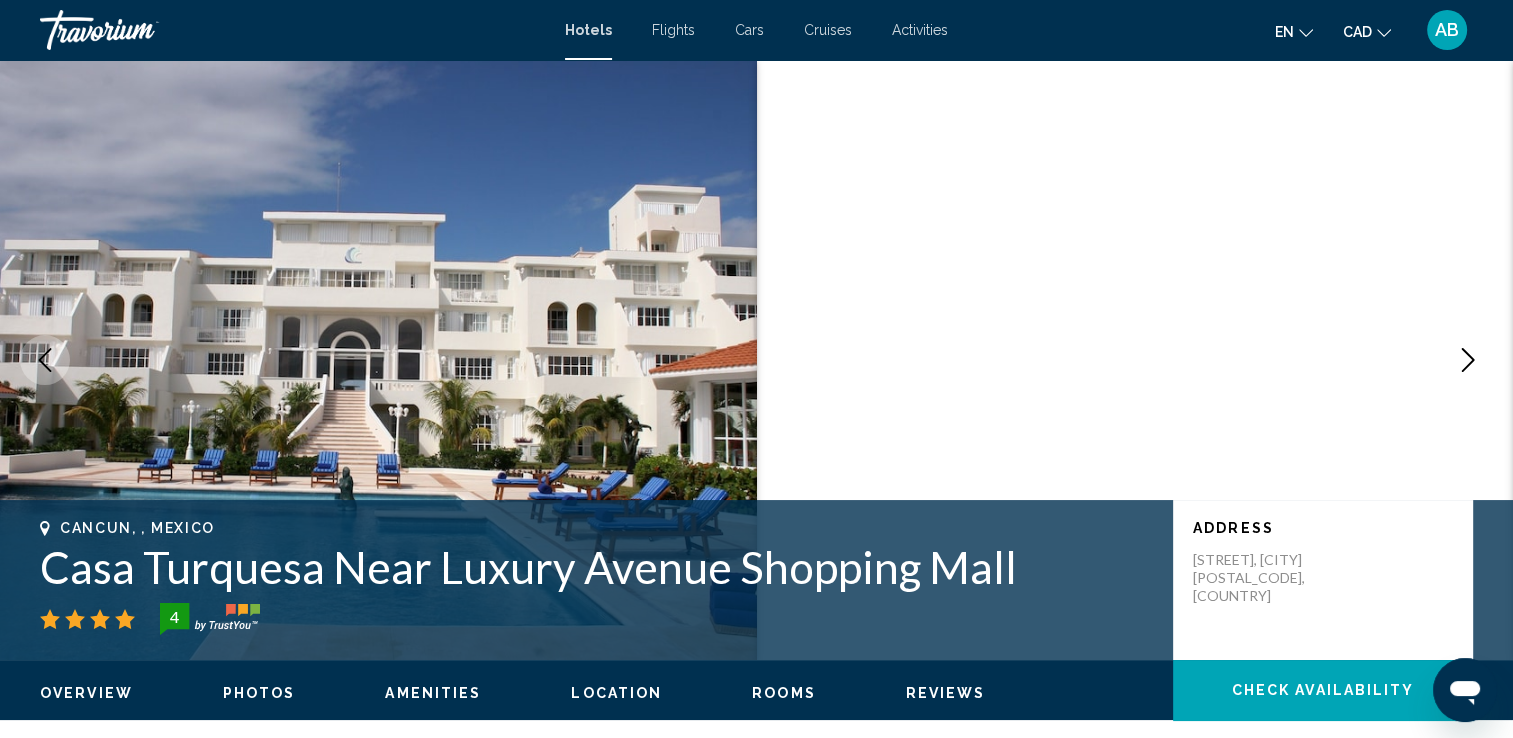 click at bounding box center [1468, 360] 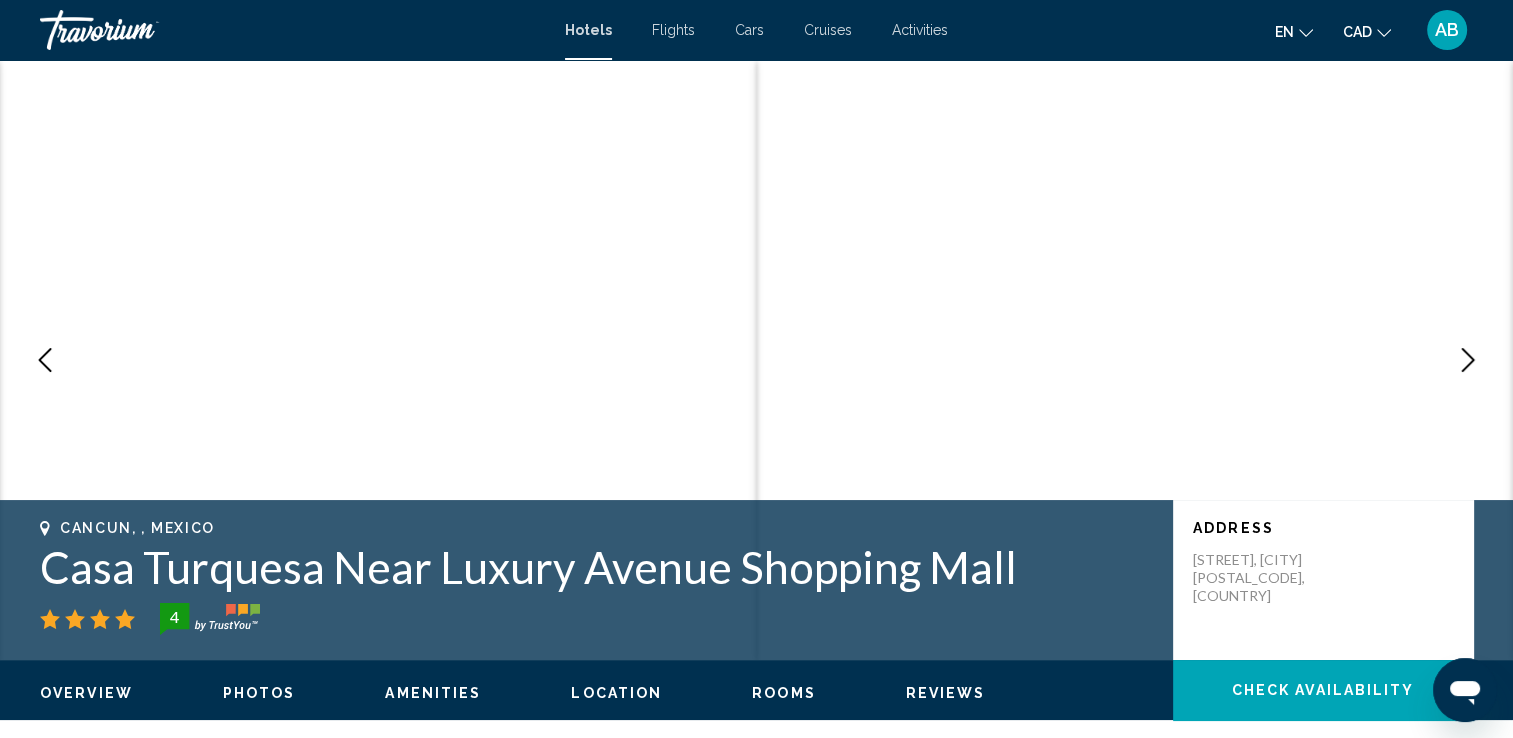 click at bounding box center (1468, 360) 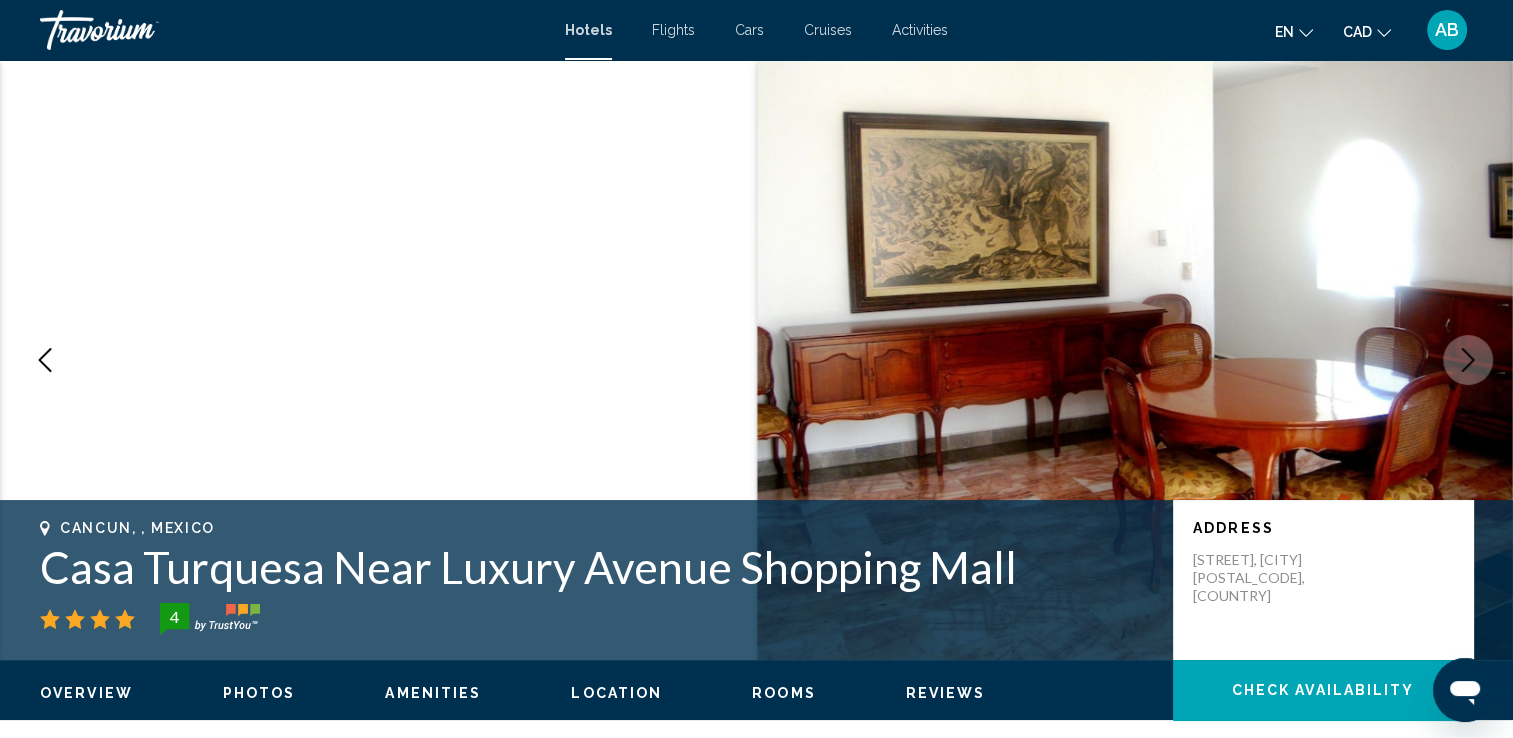 click at bounding box center [1468, 360] 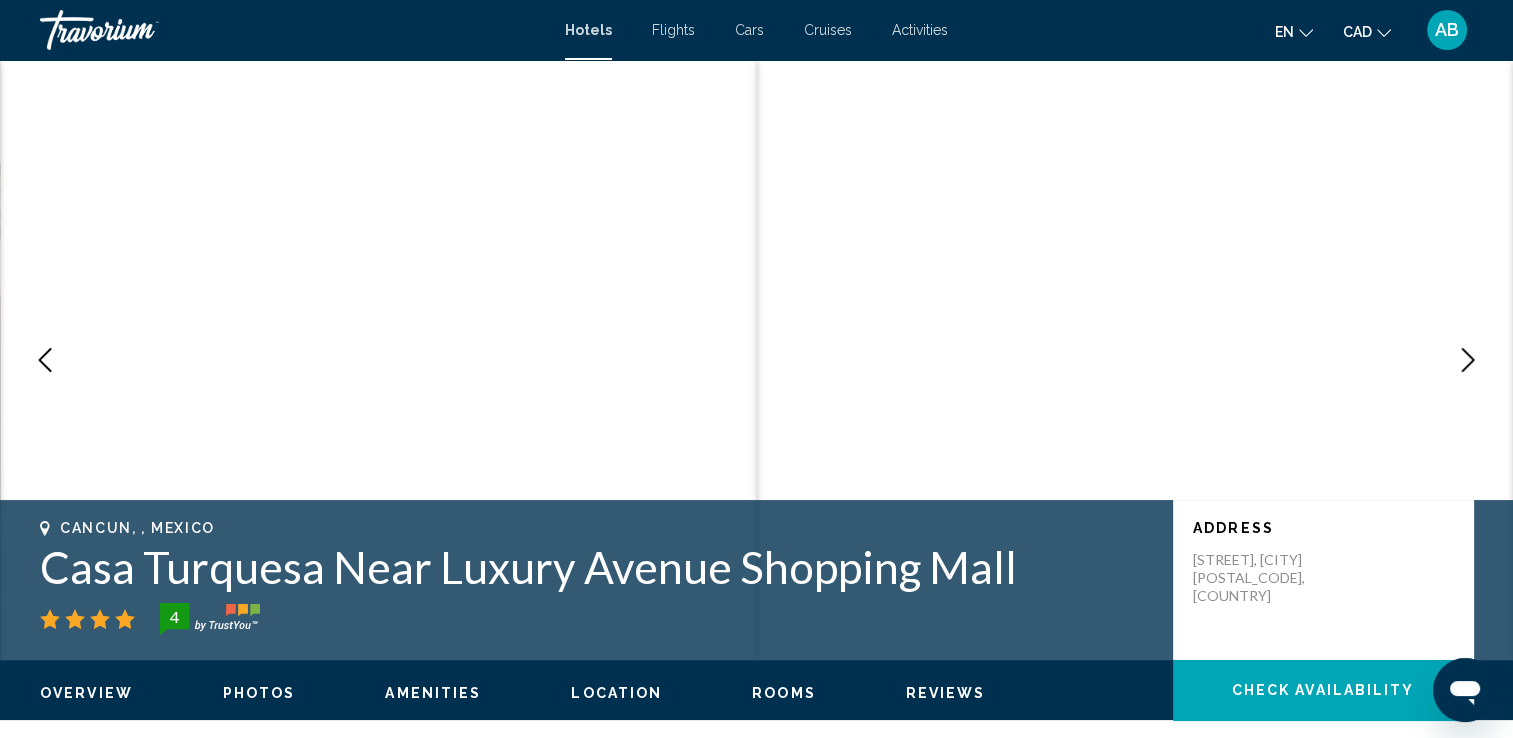 click at bounding box center [1468, 360] 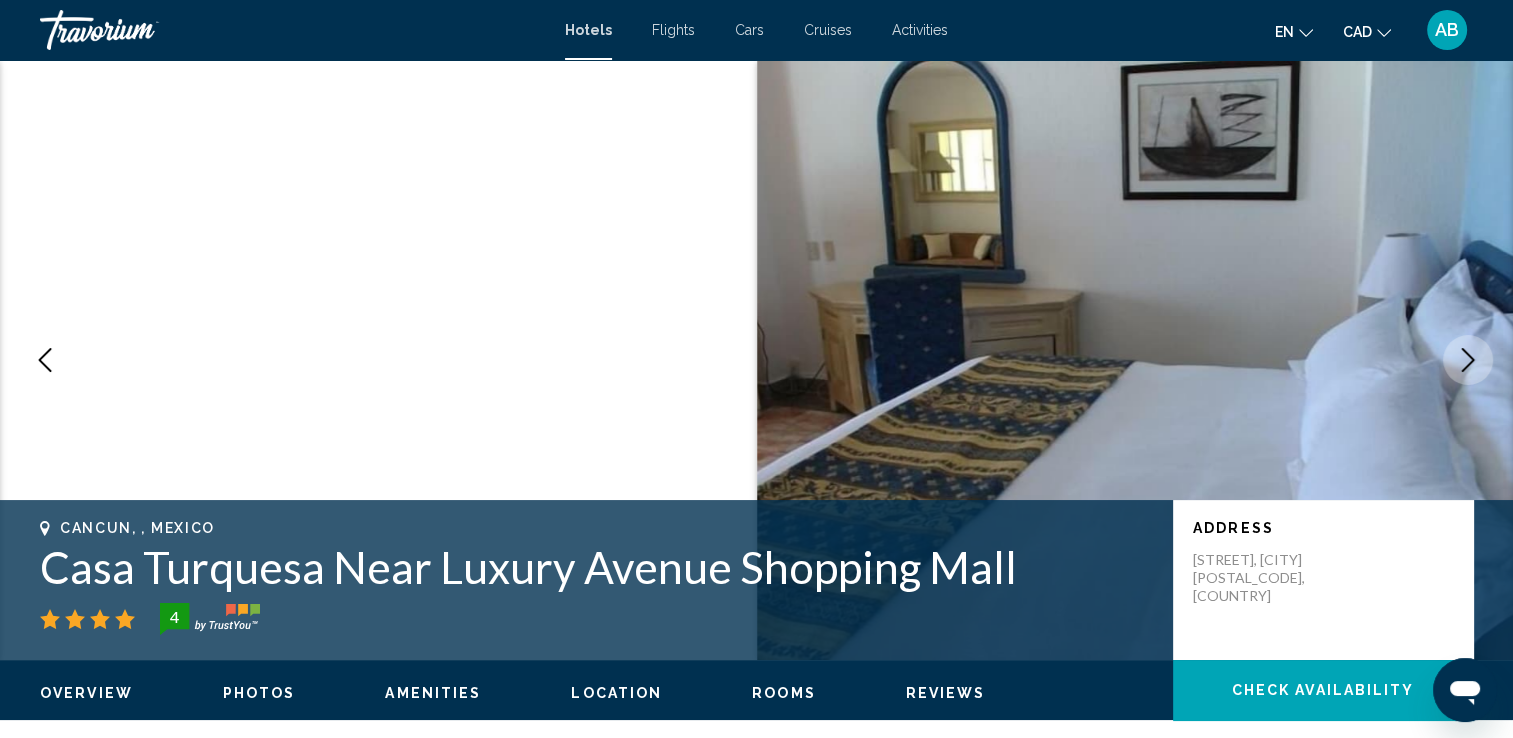click at bounding box center (1468, 360) 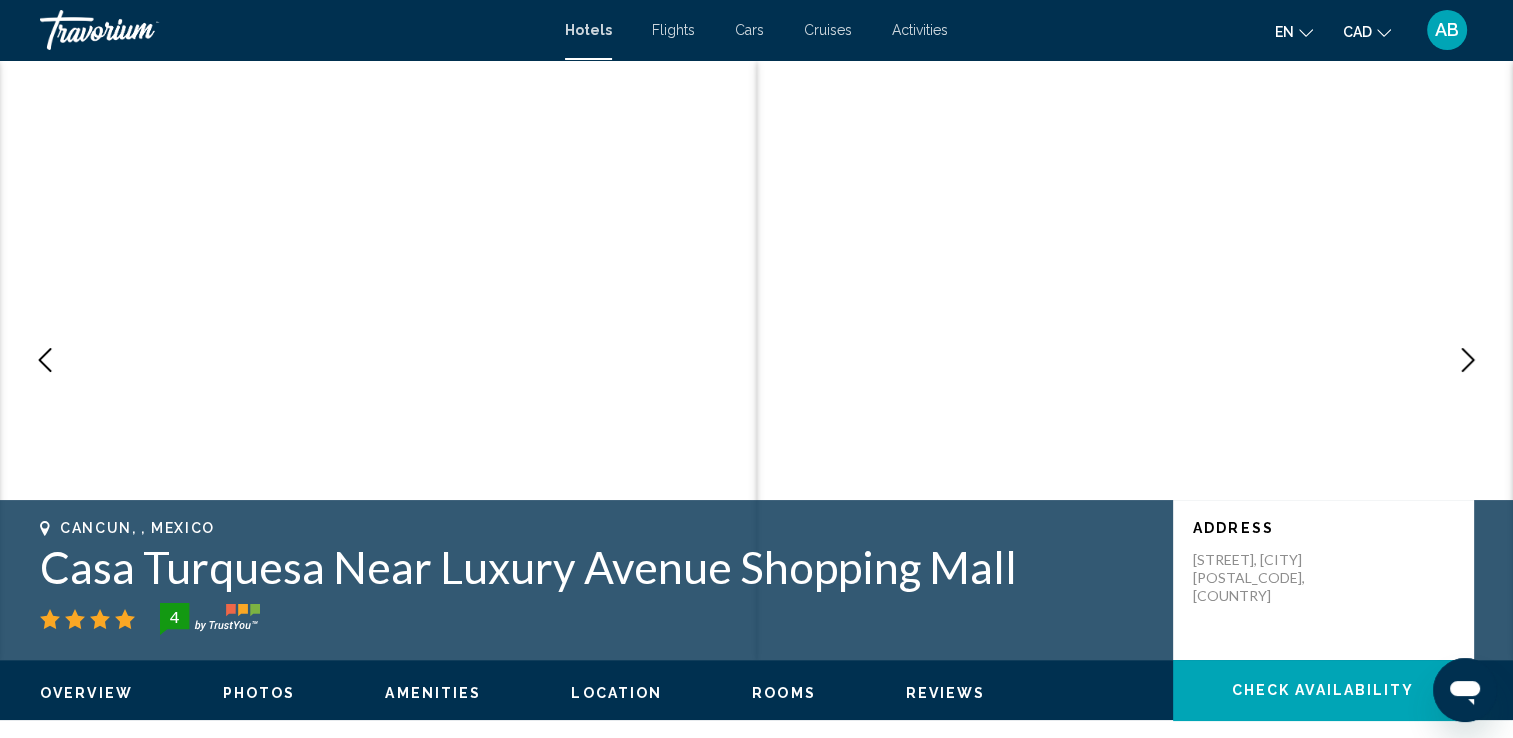 click at bounding box center [1468, 360] 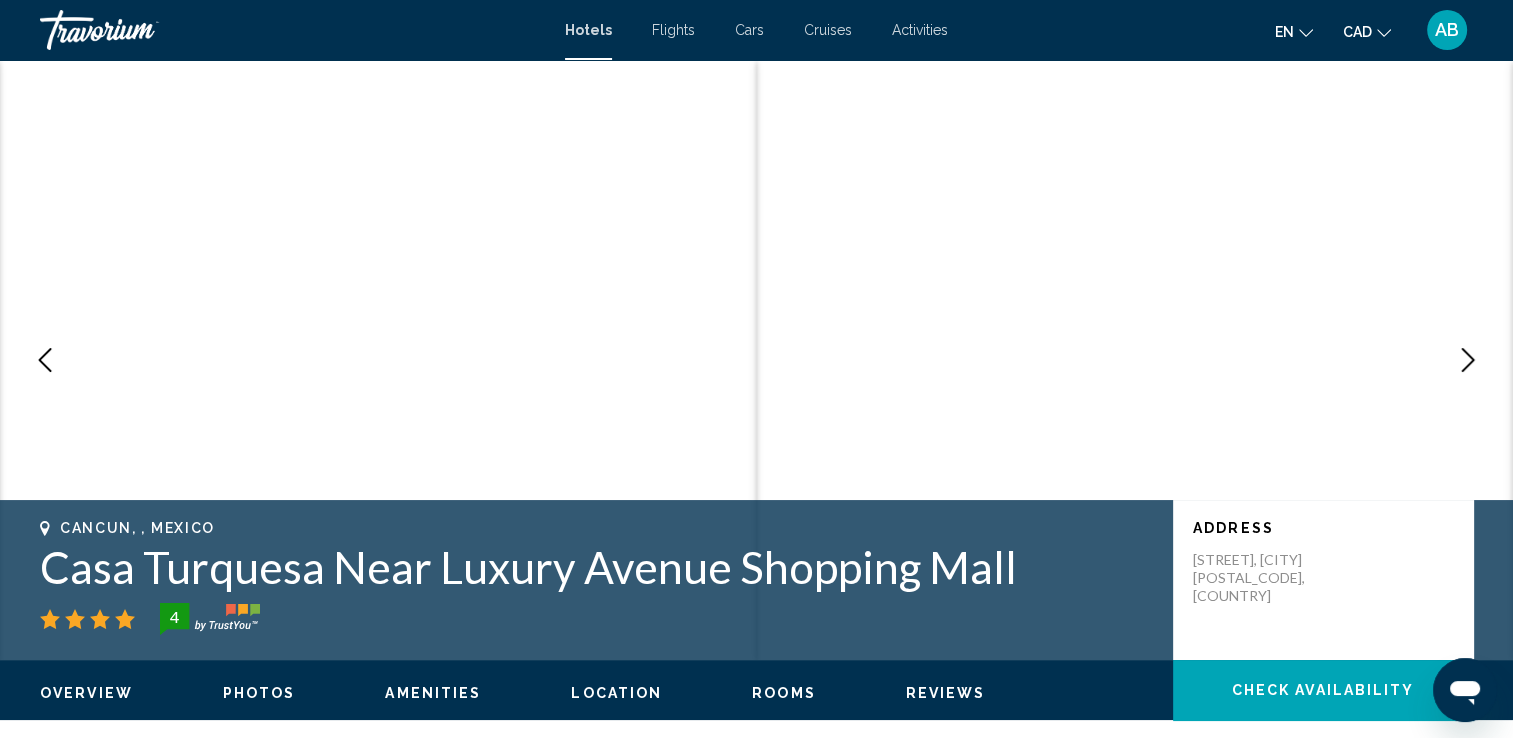 click at bounding box center (1468, 360) 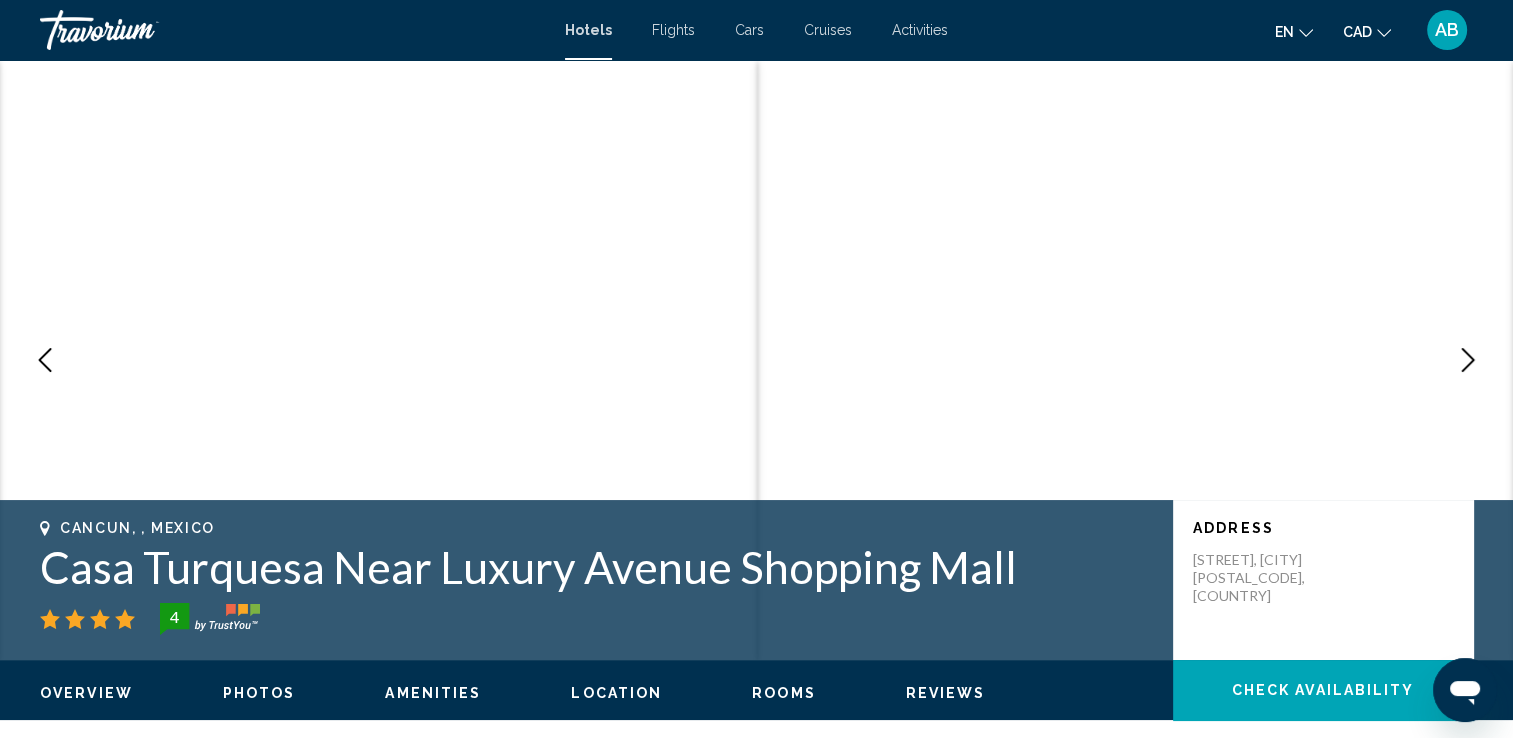 click at bounding box center [1468, 360] 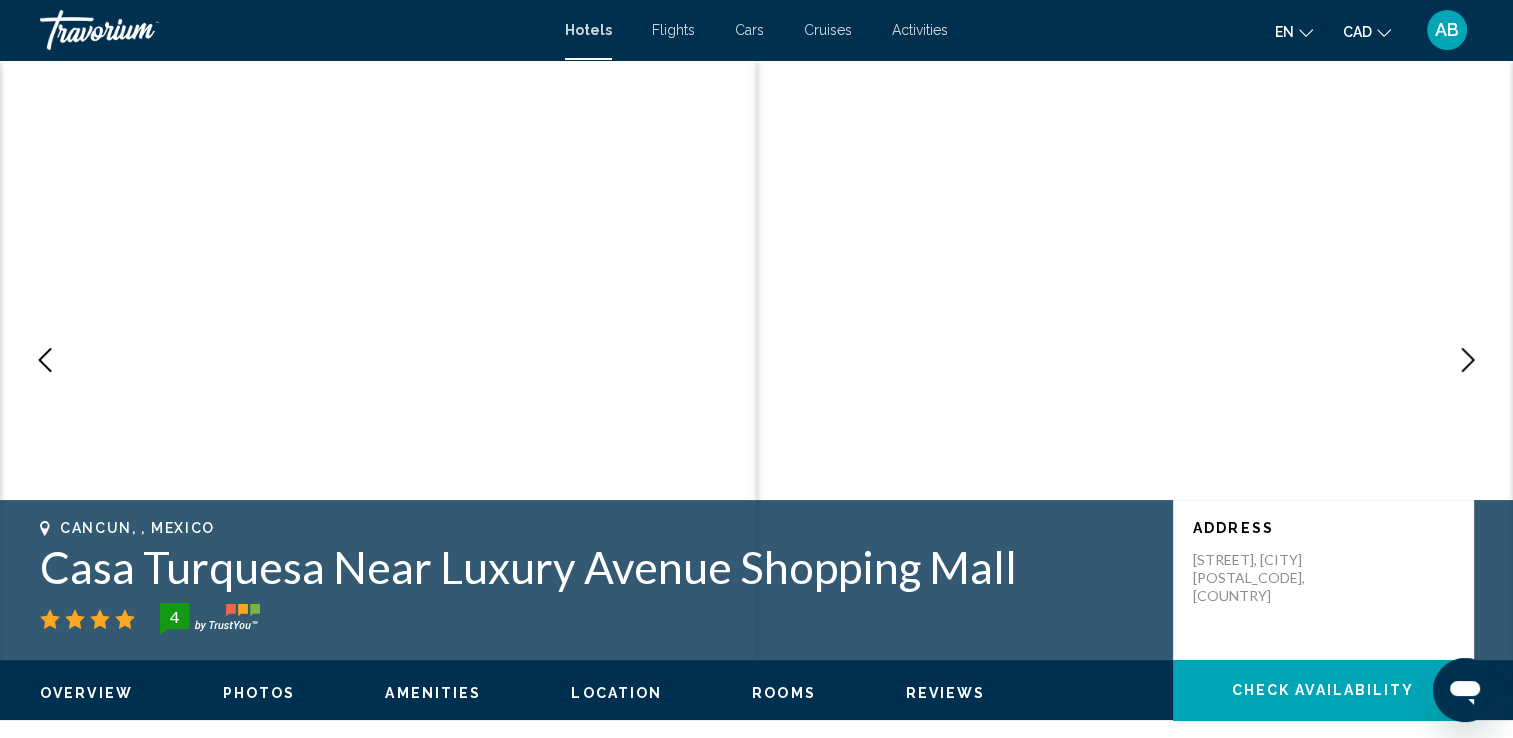 click at bounding box center [1468, 360] 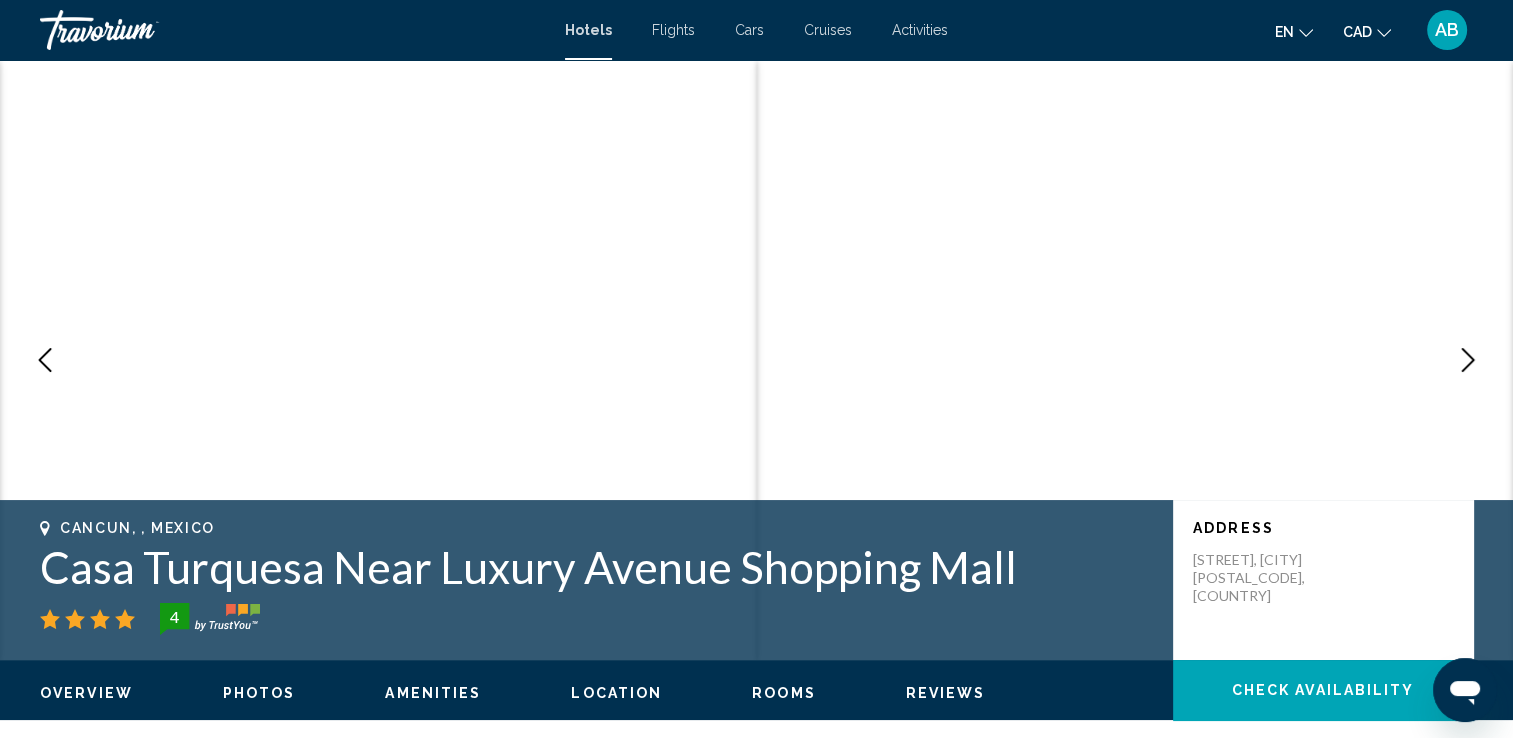 click at bounding box center (1468, 360) 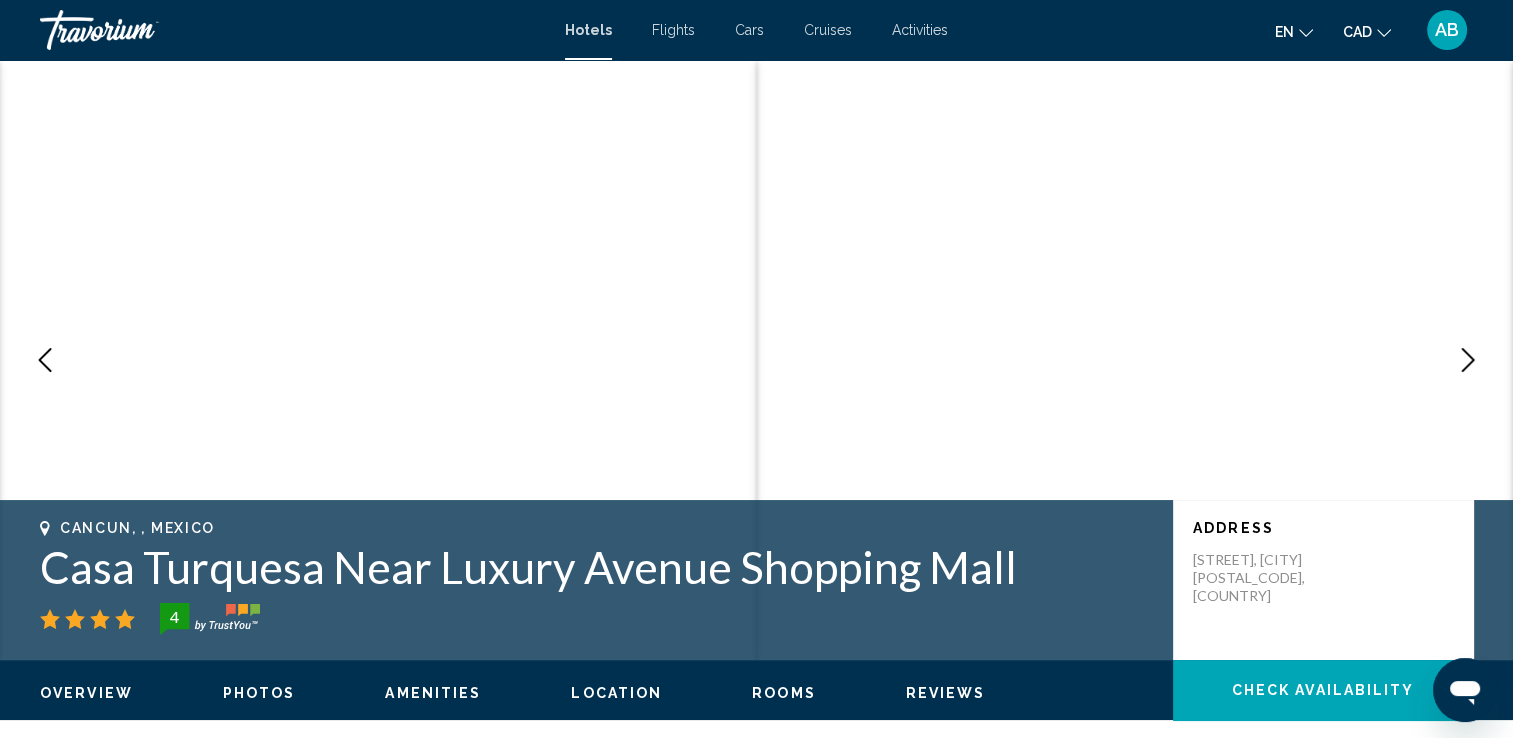 click at bounding box center (1468, 360) 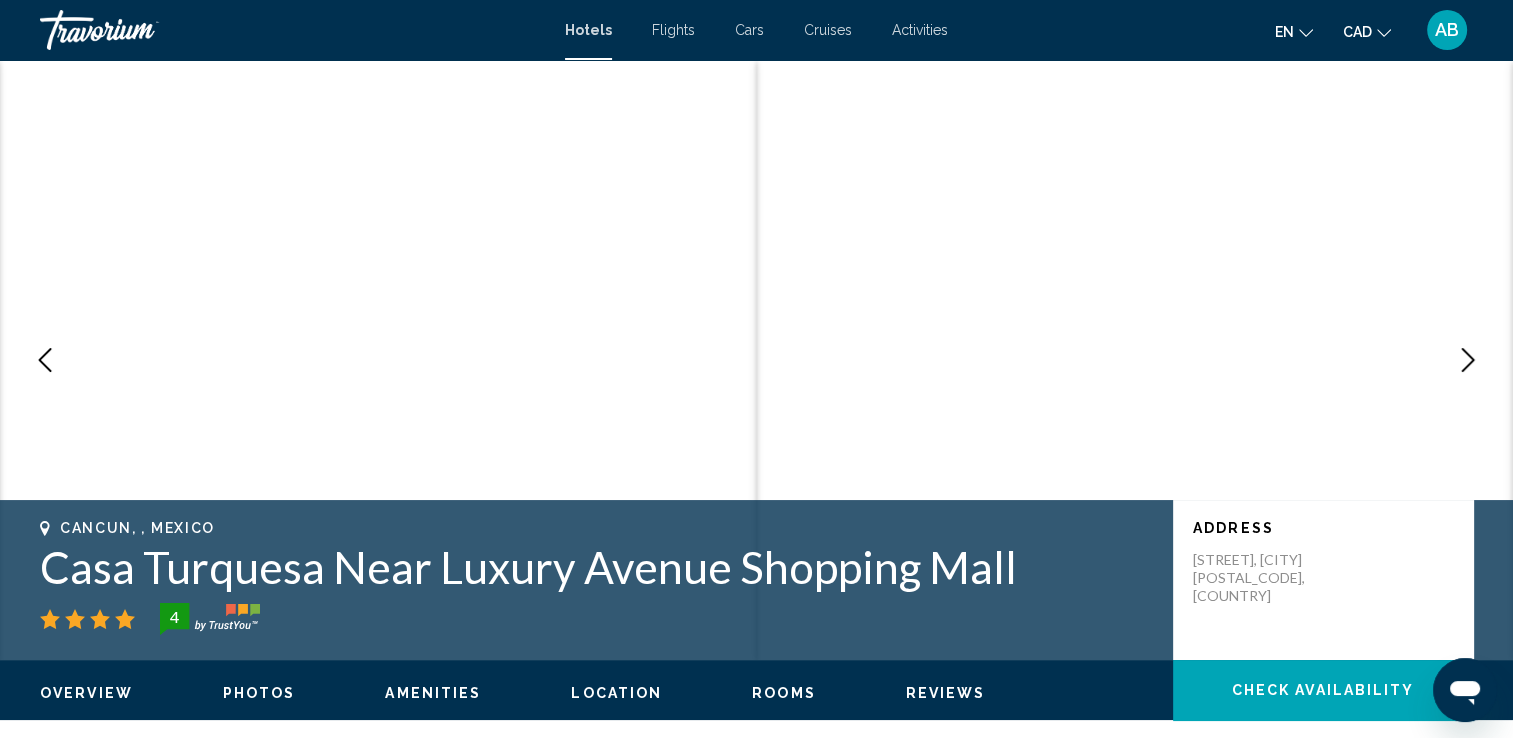 click at bounding box center (1468, 360) 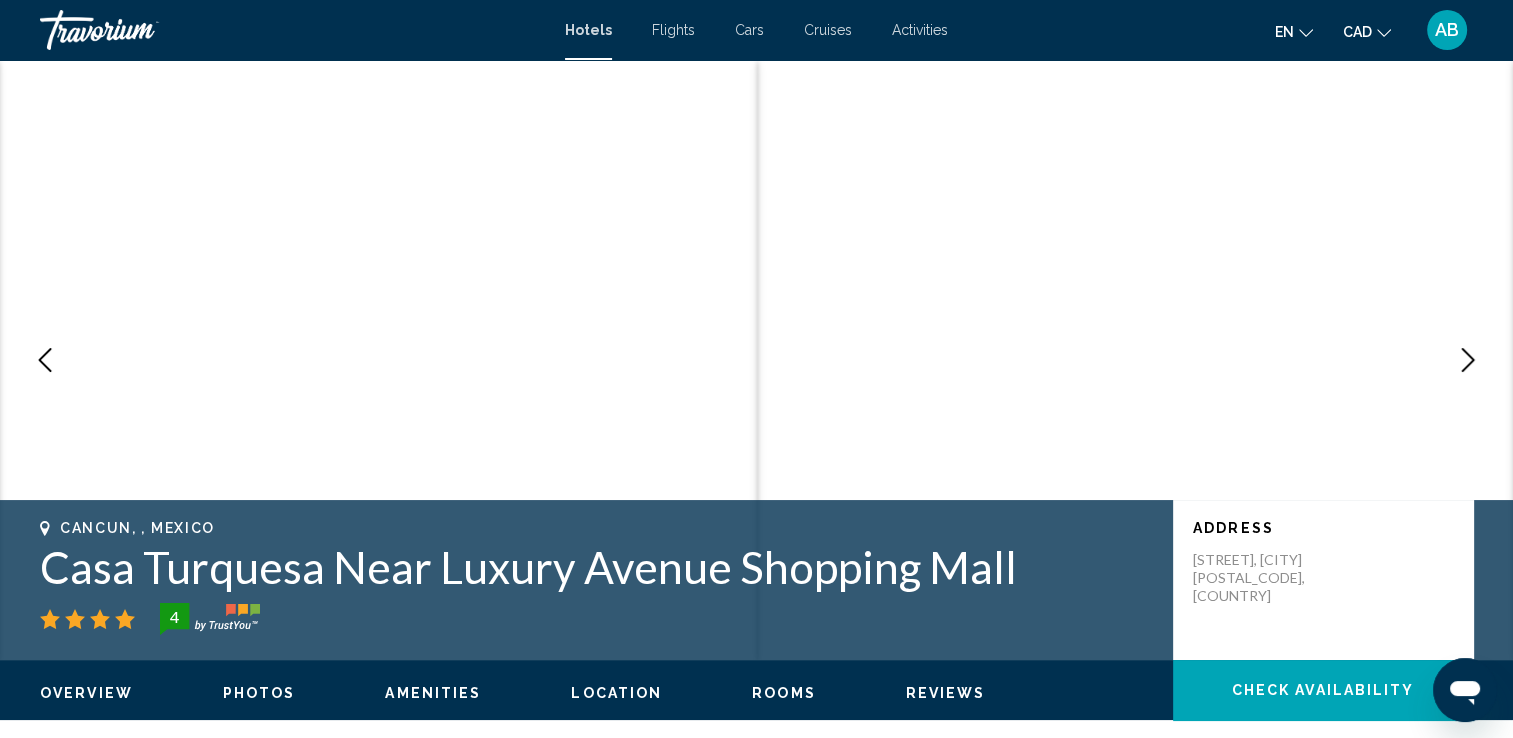 click at bounding box center (1468, 360) 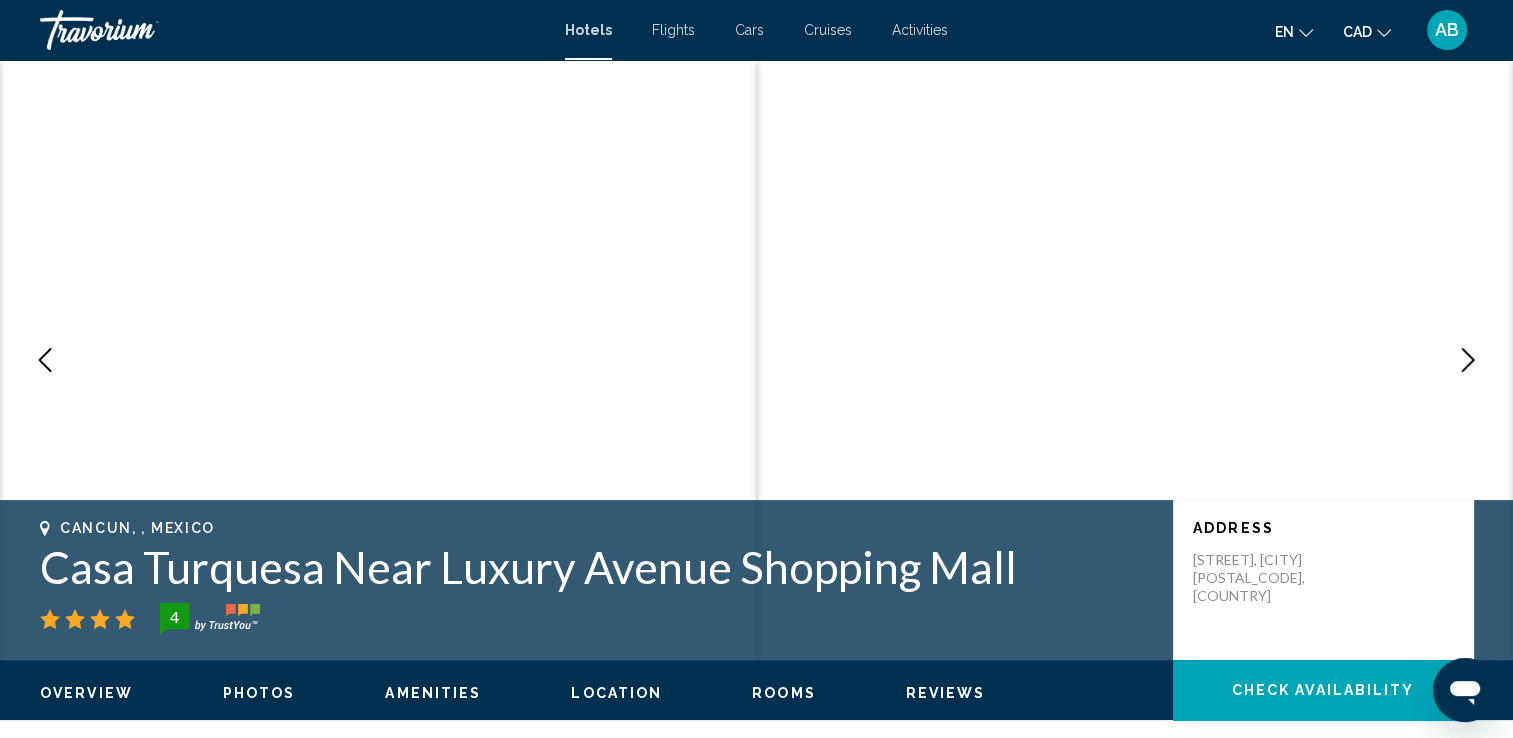 click at bounding box center (1468, 360) 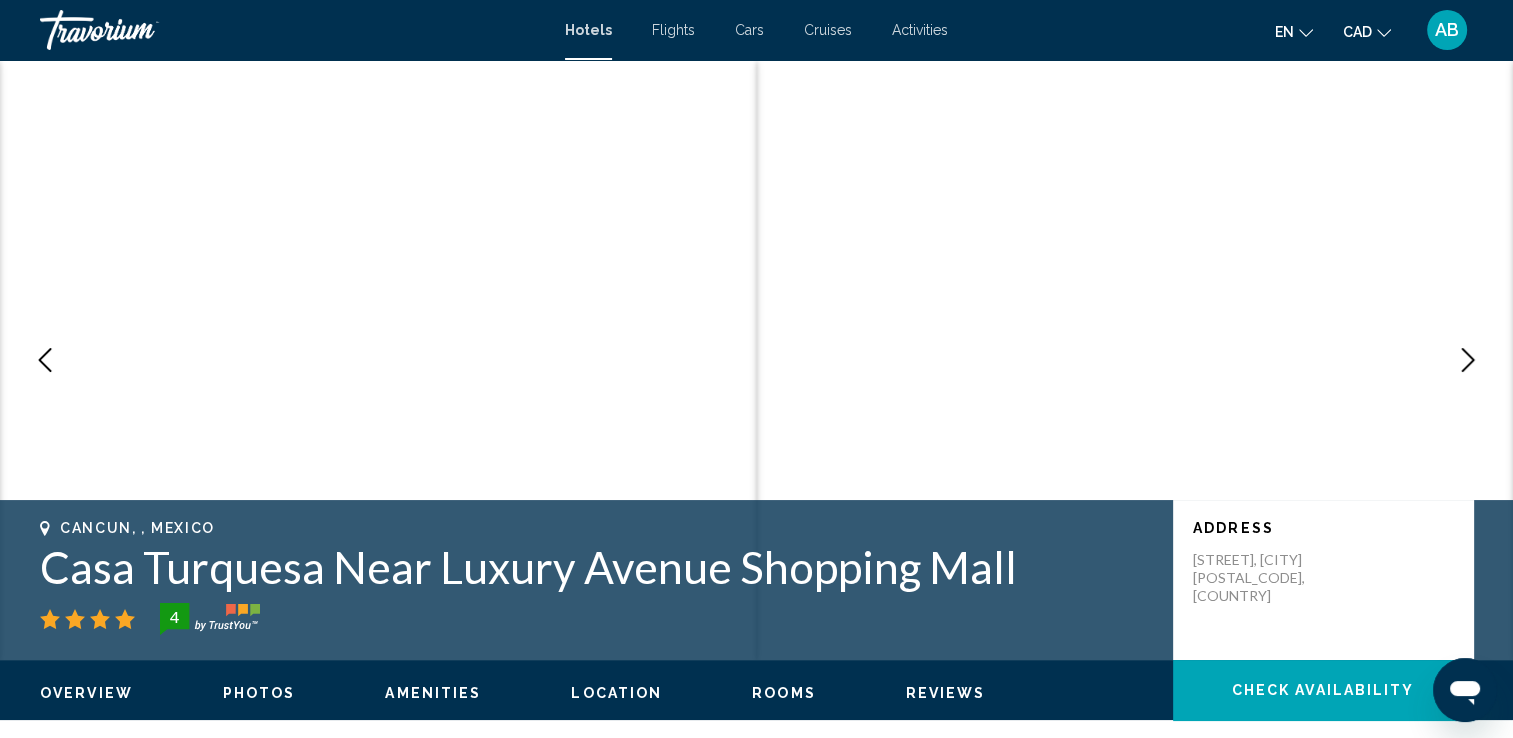 click at bounding box center [1468, 360] 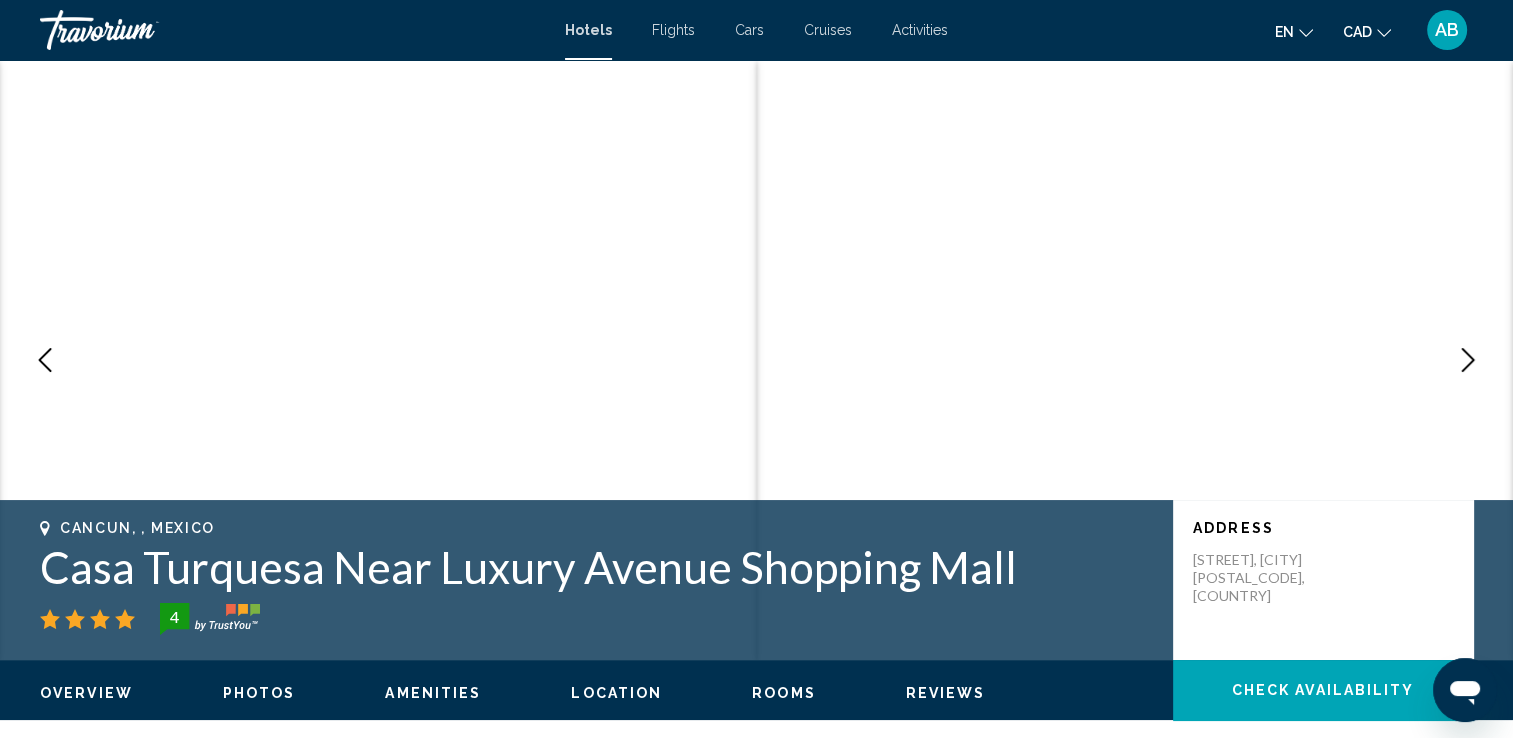 click at bounding box center [1468, 360] 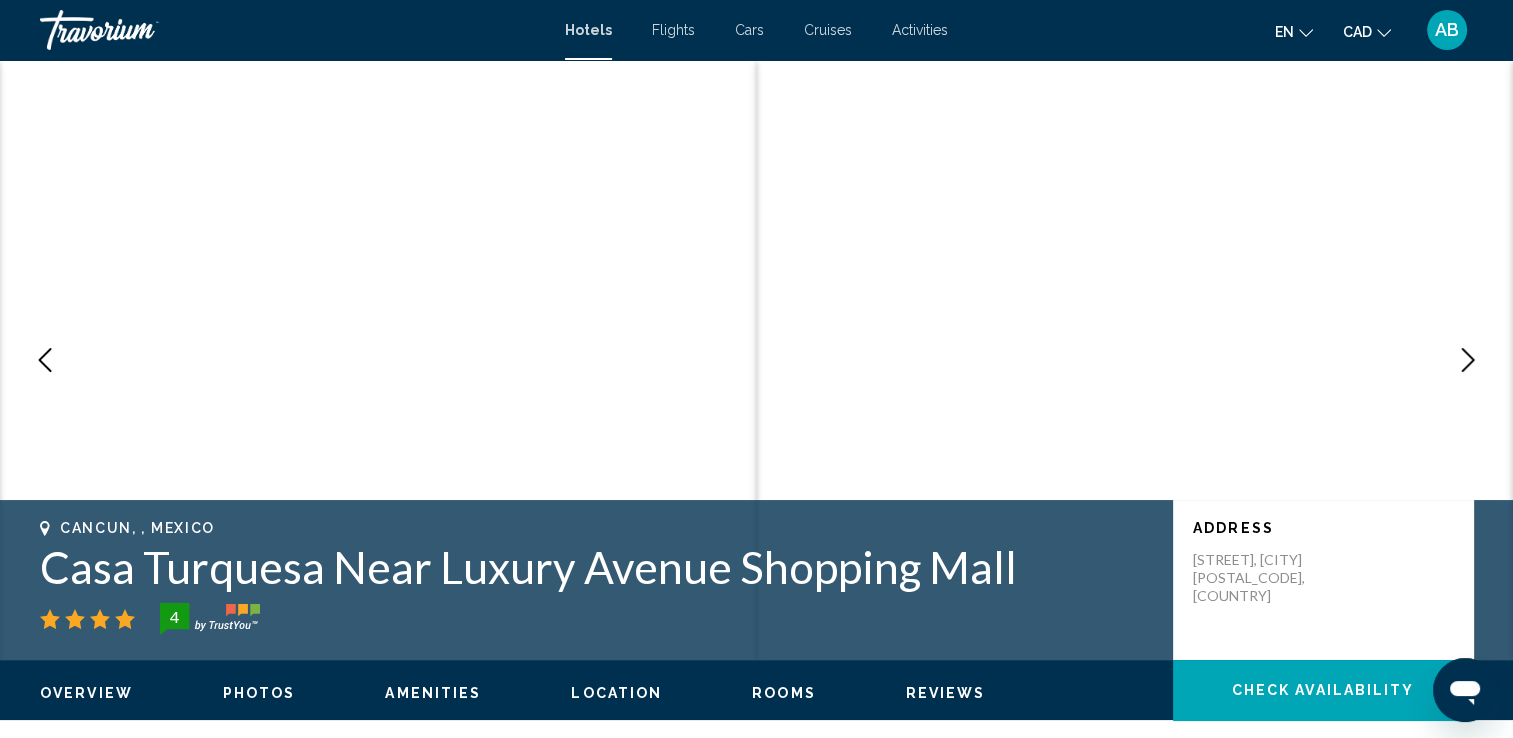 click at bounding box center (1468, 360) 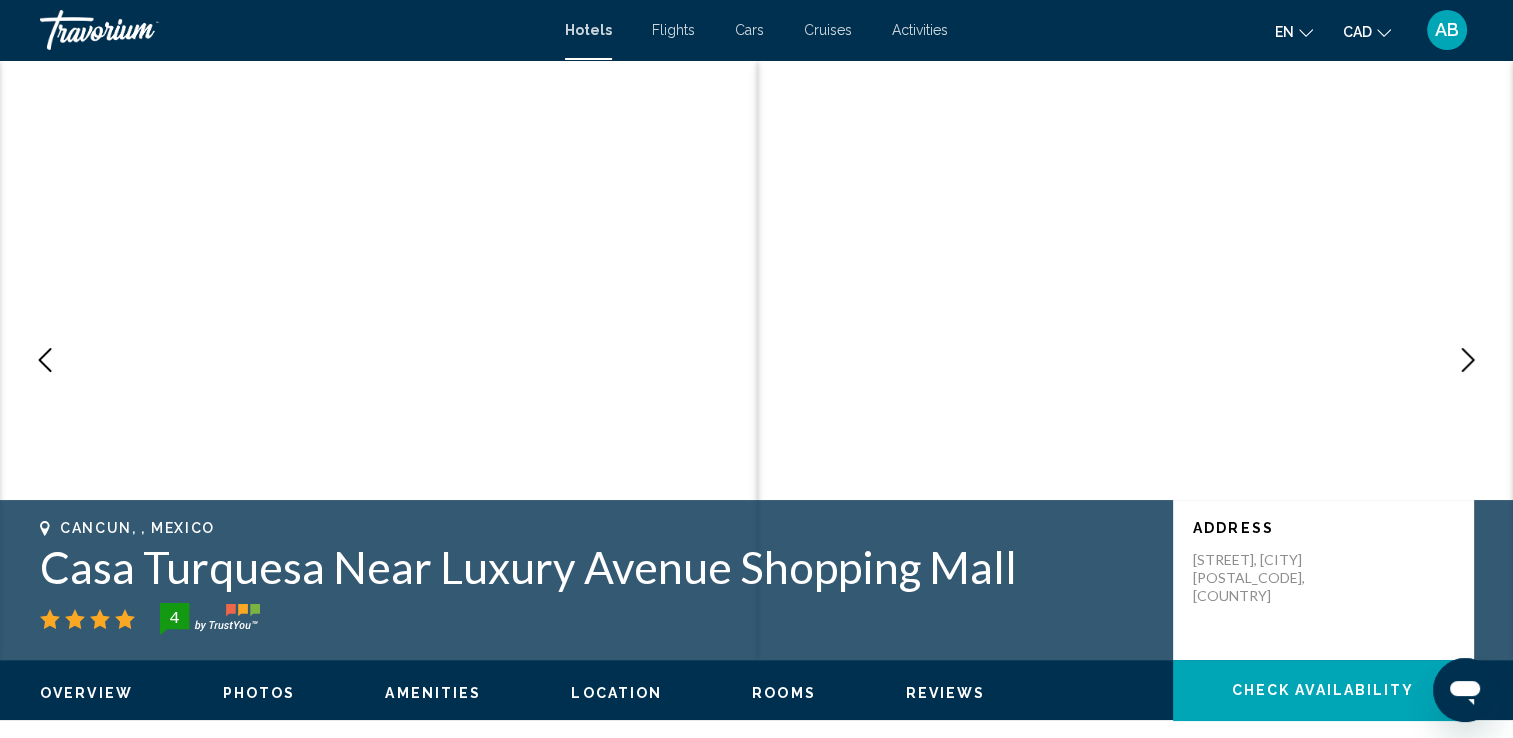 click at bounding box center [1468, 360] 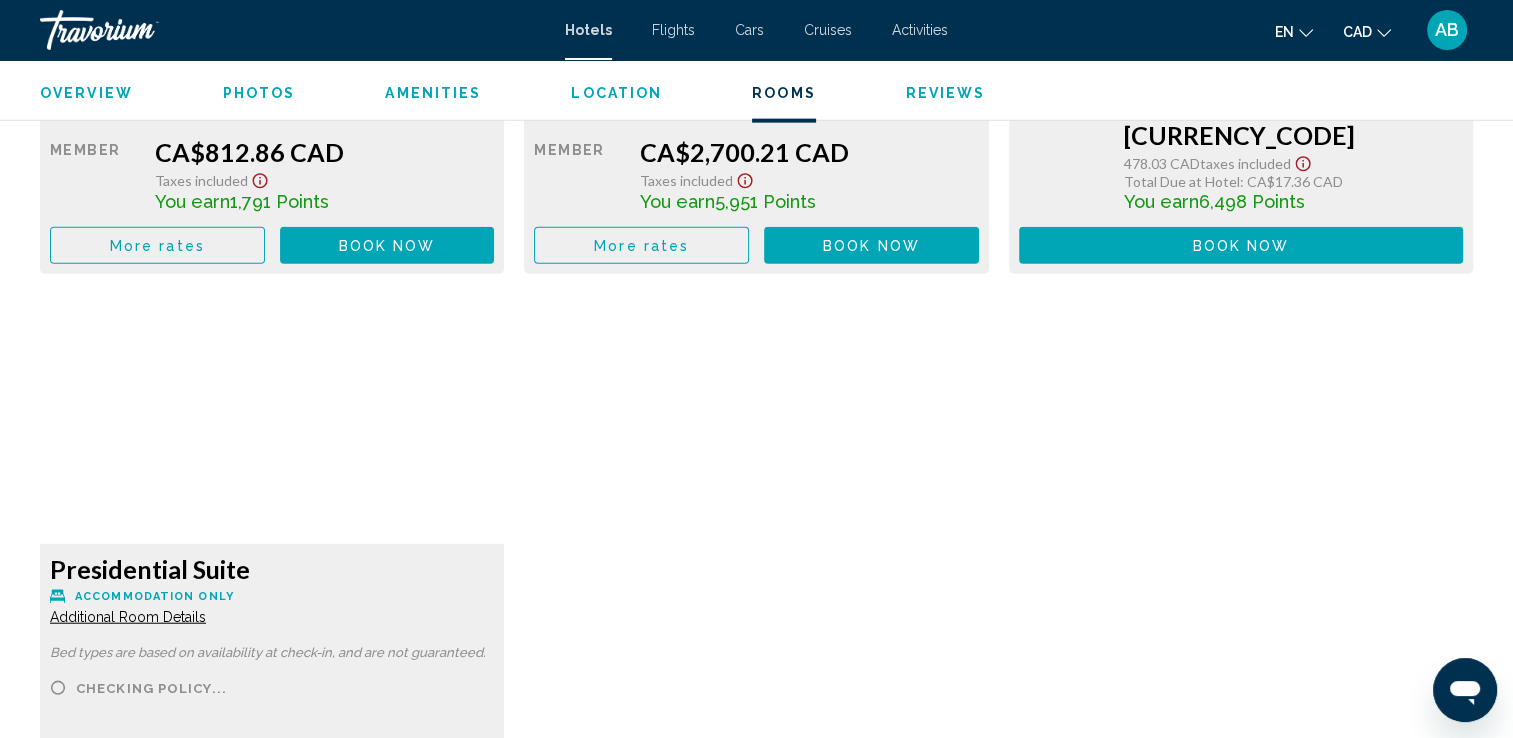 scroll, scrollTop: 4800, scrollLeft: 0, axis: vertical 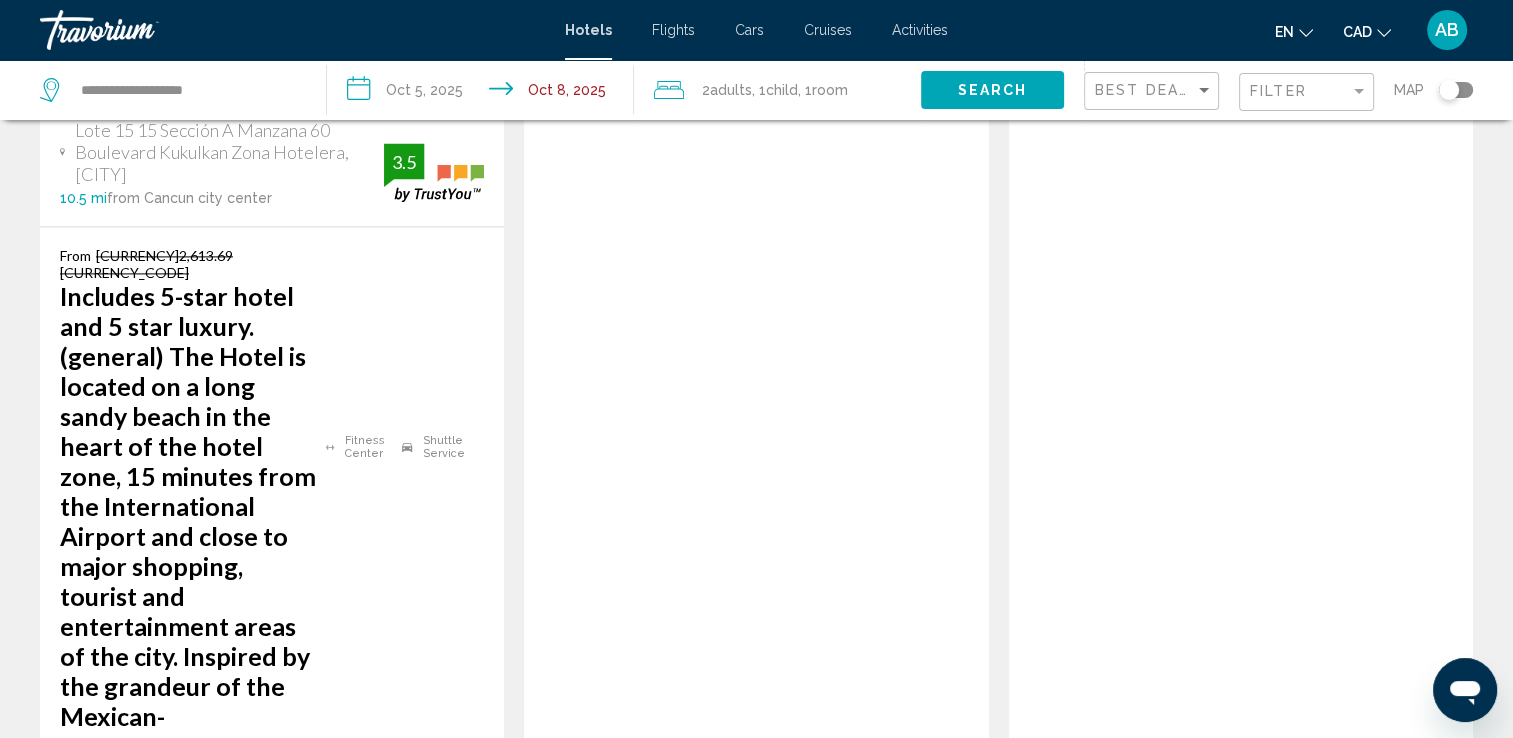 click on "page  3" at bounding box center [546, 1614] 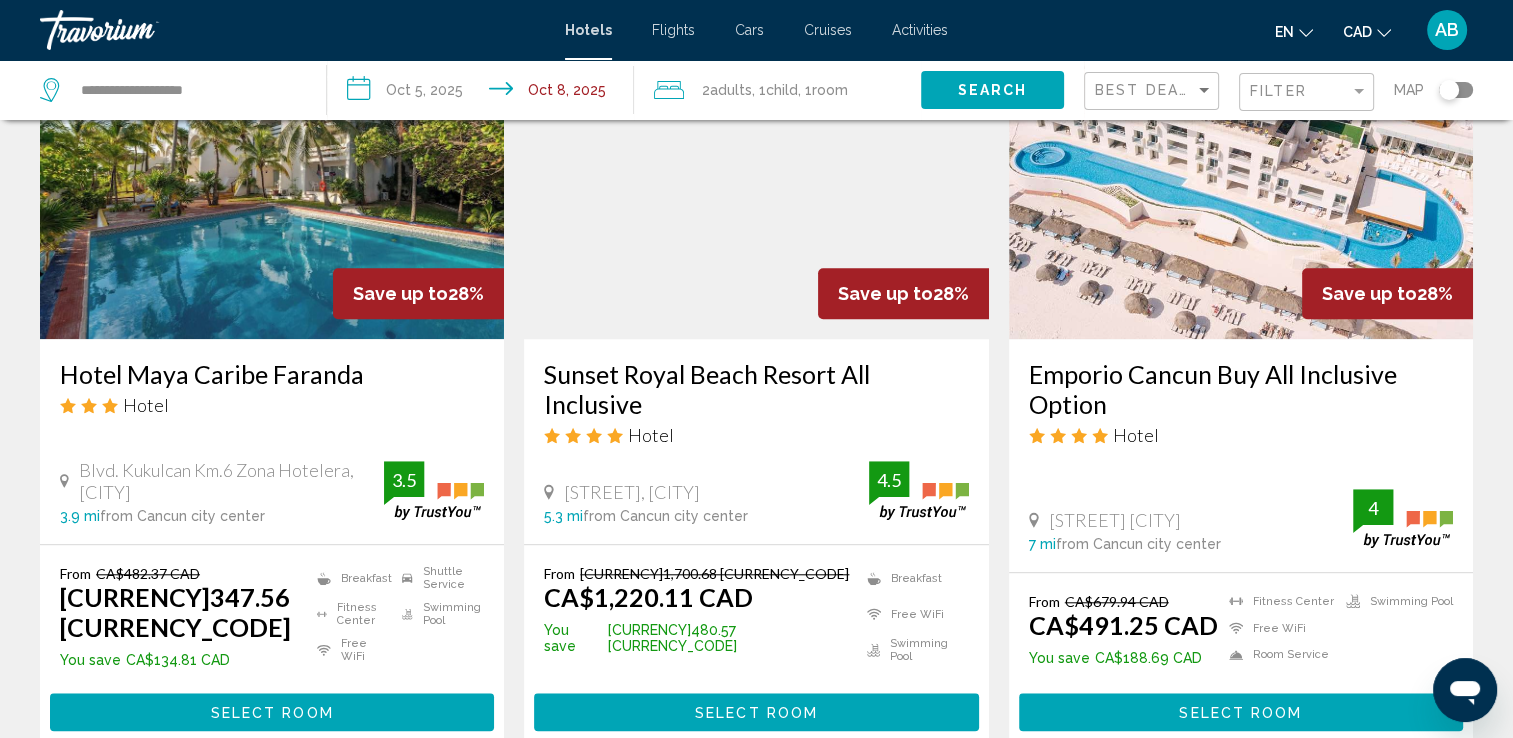 scroll, scrollTop: 1649, scrollLeft: 0, axis: vertical 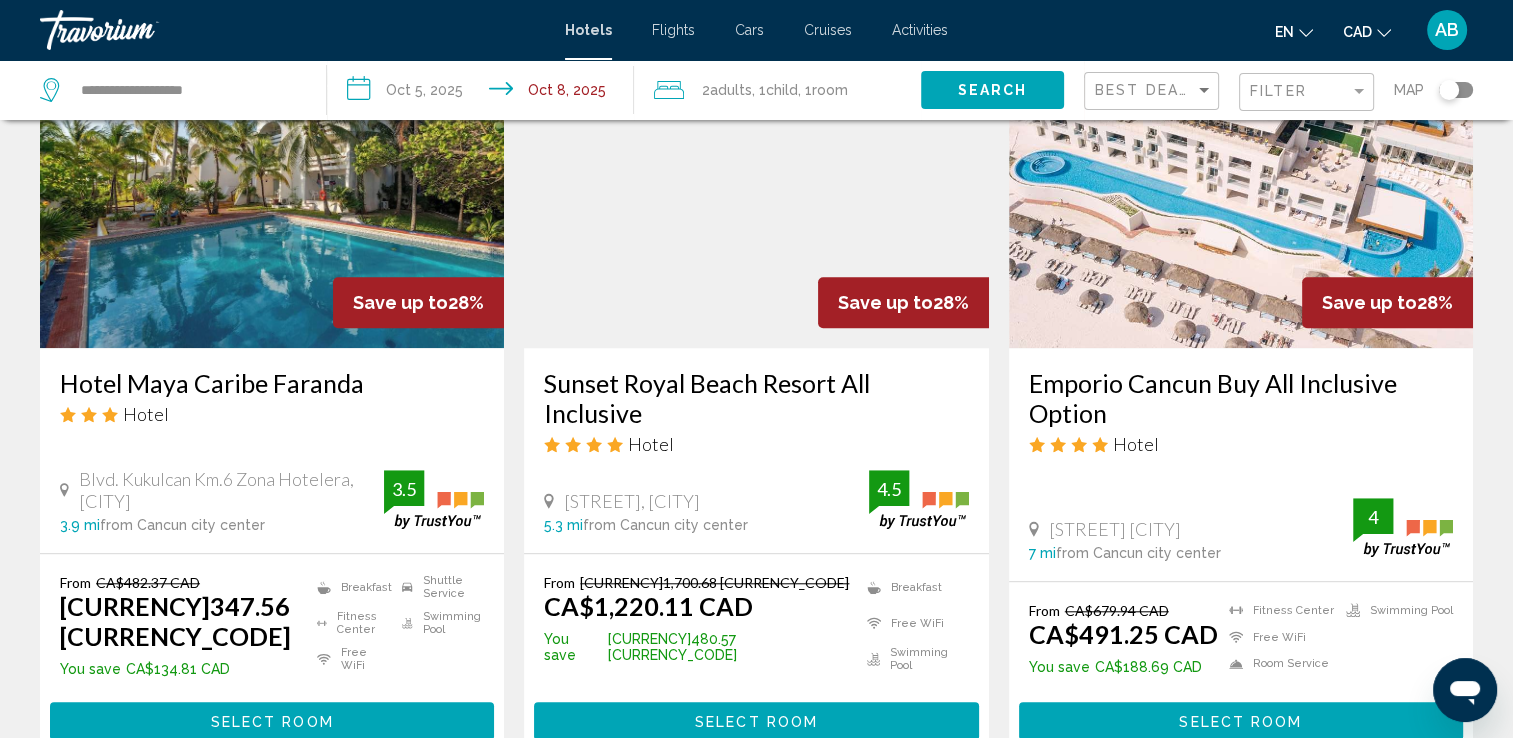 click at bounding box center (1241, 188) 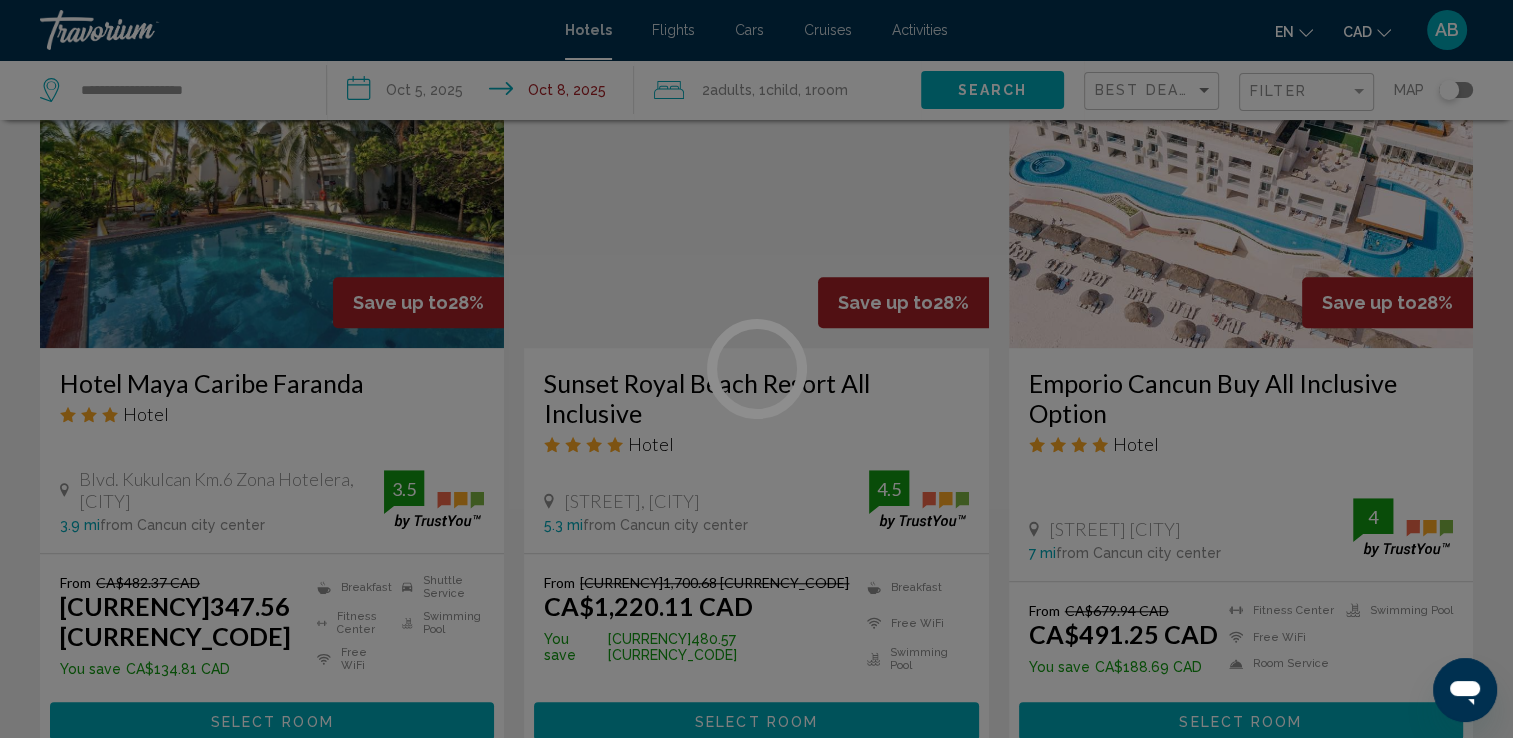 scroll, scrollTop: 0, scrollLeft: 0, axis: both 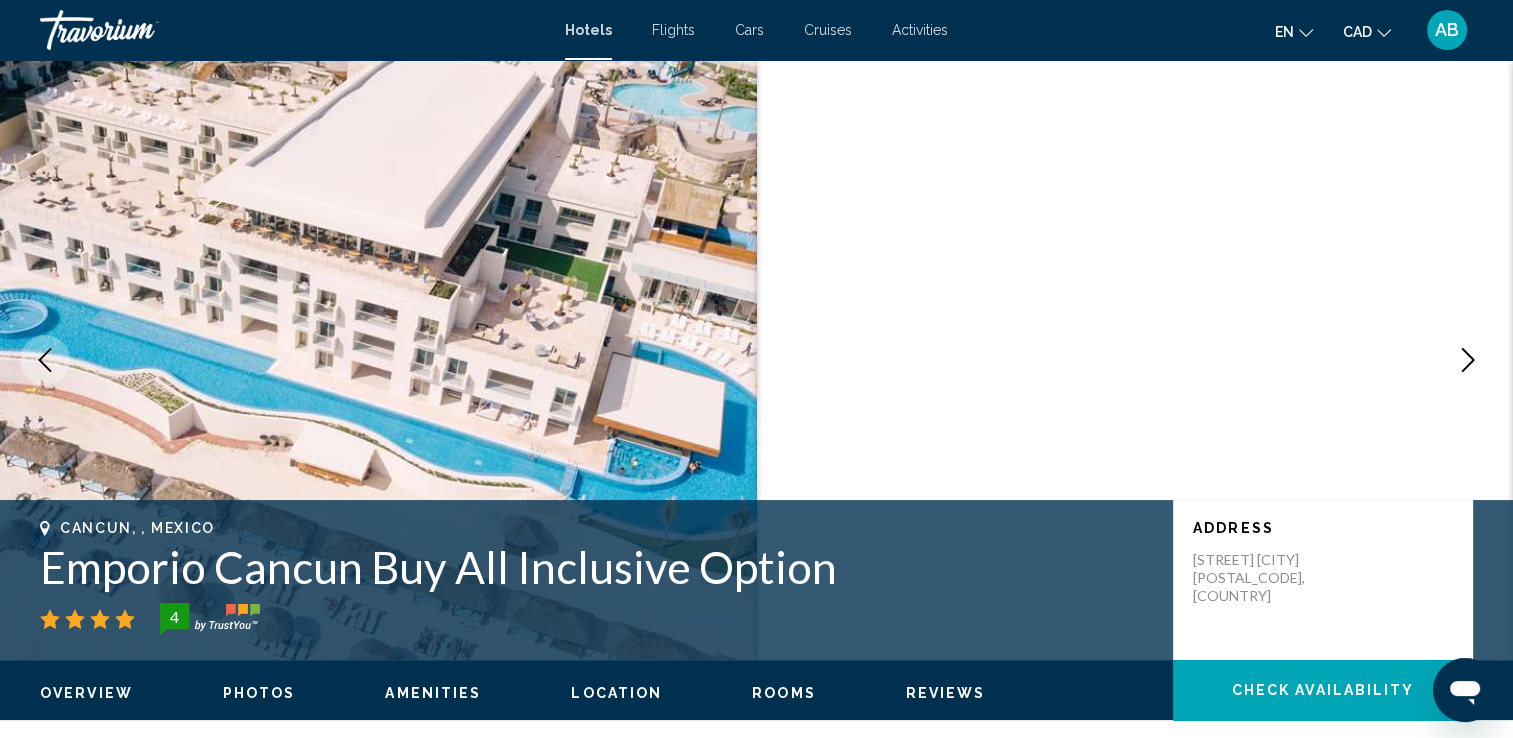 click at bounding box center [1468, 360] 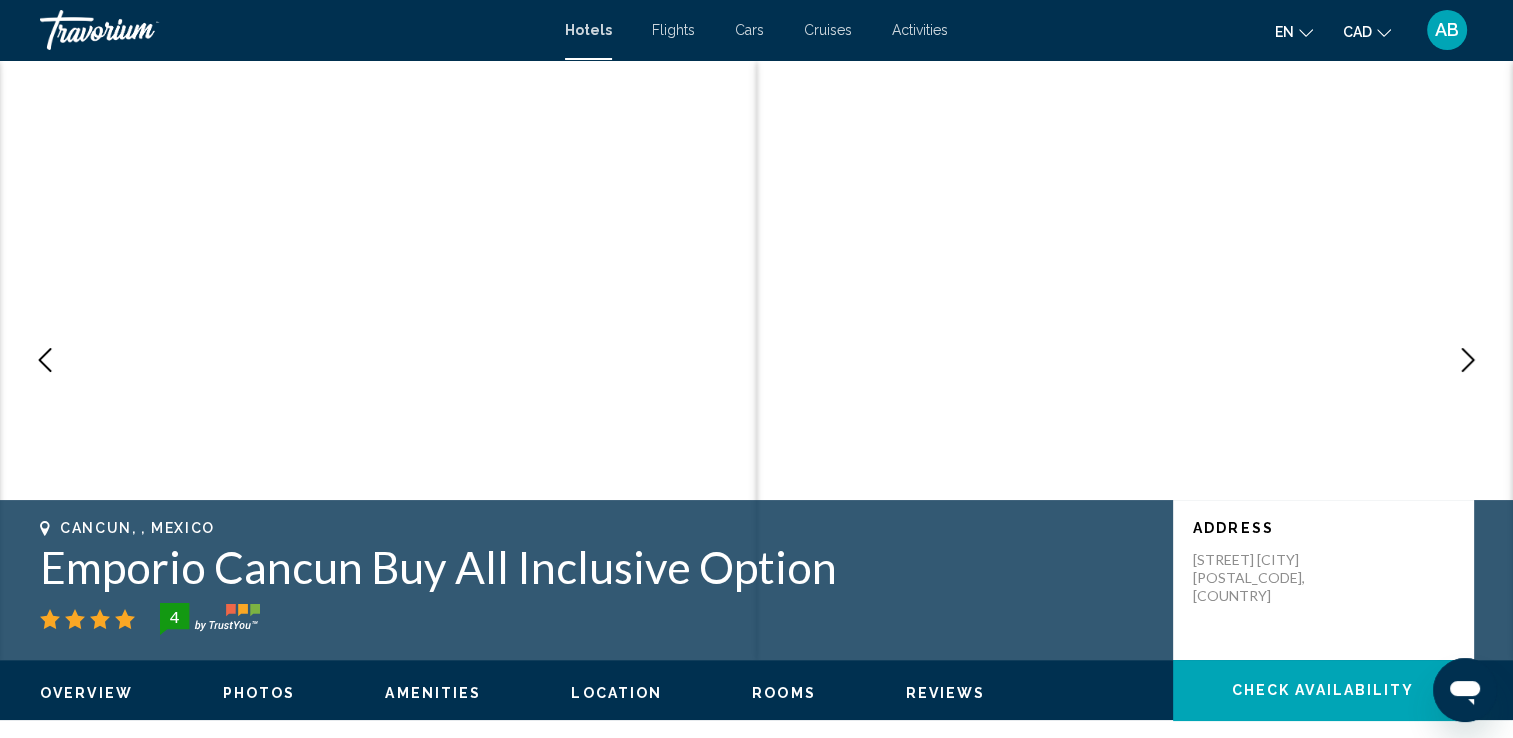 click at bounding box center [1468, 360] 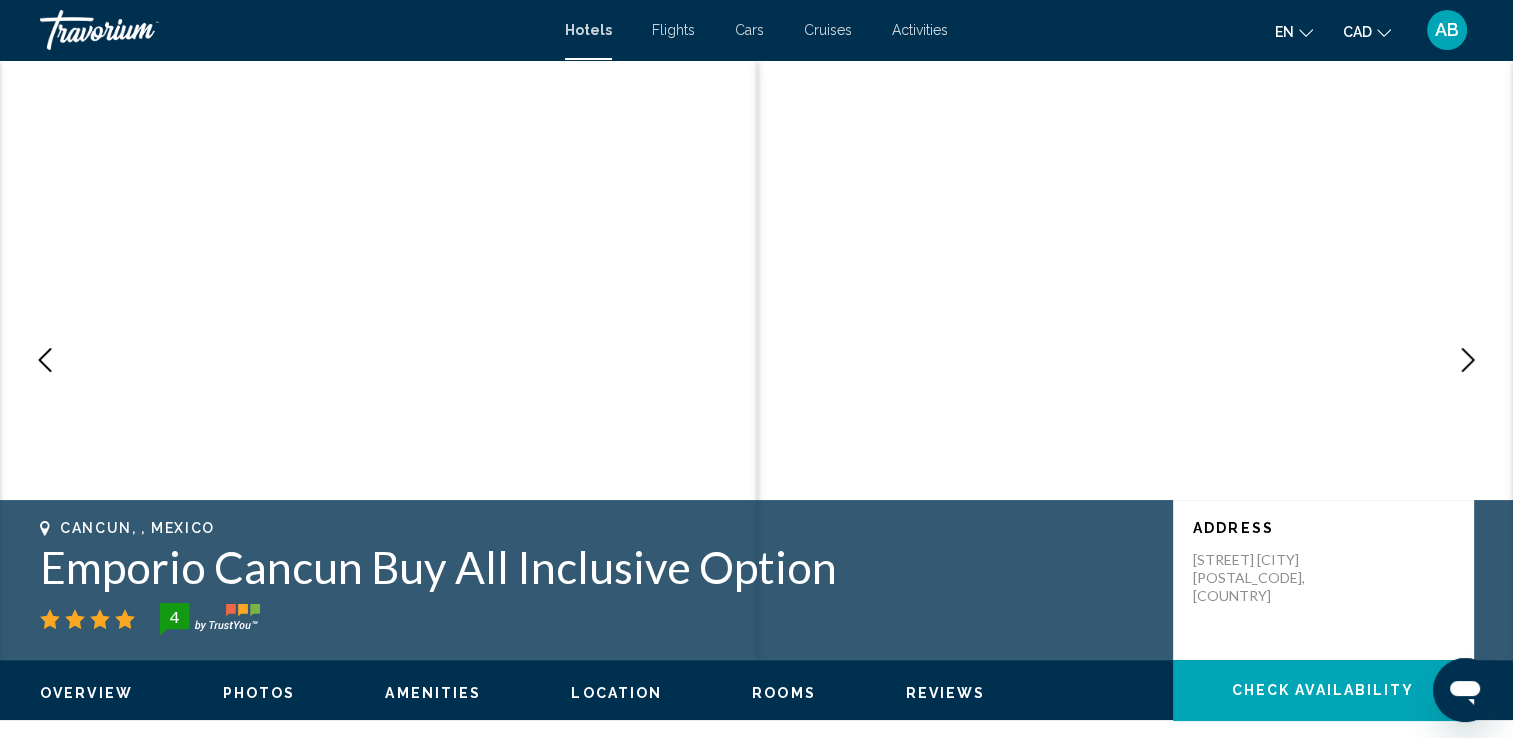 click at bounding box center (1468, 360) 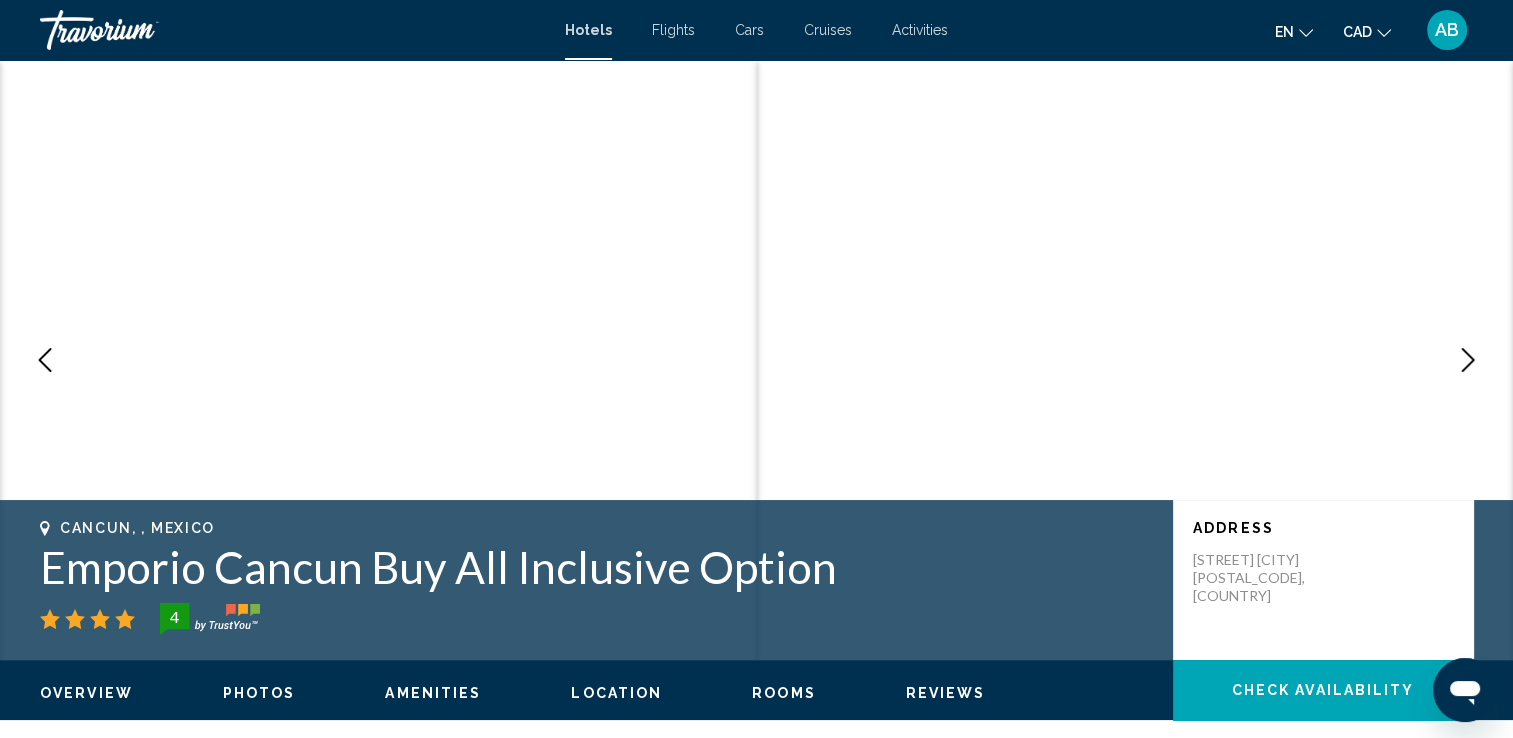 click at bounding box center [1468, 360] 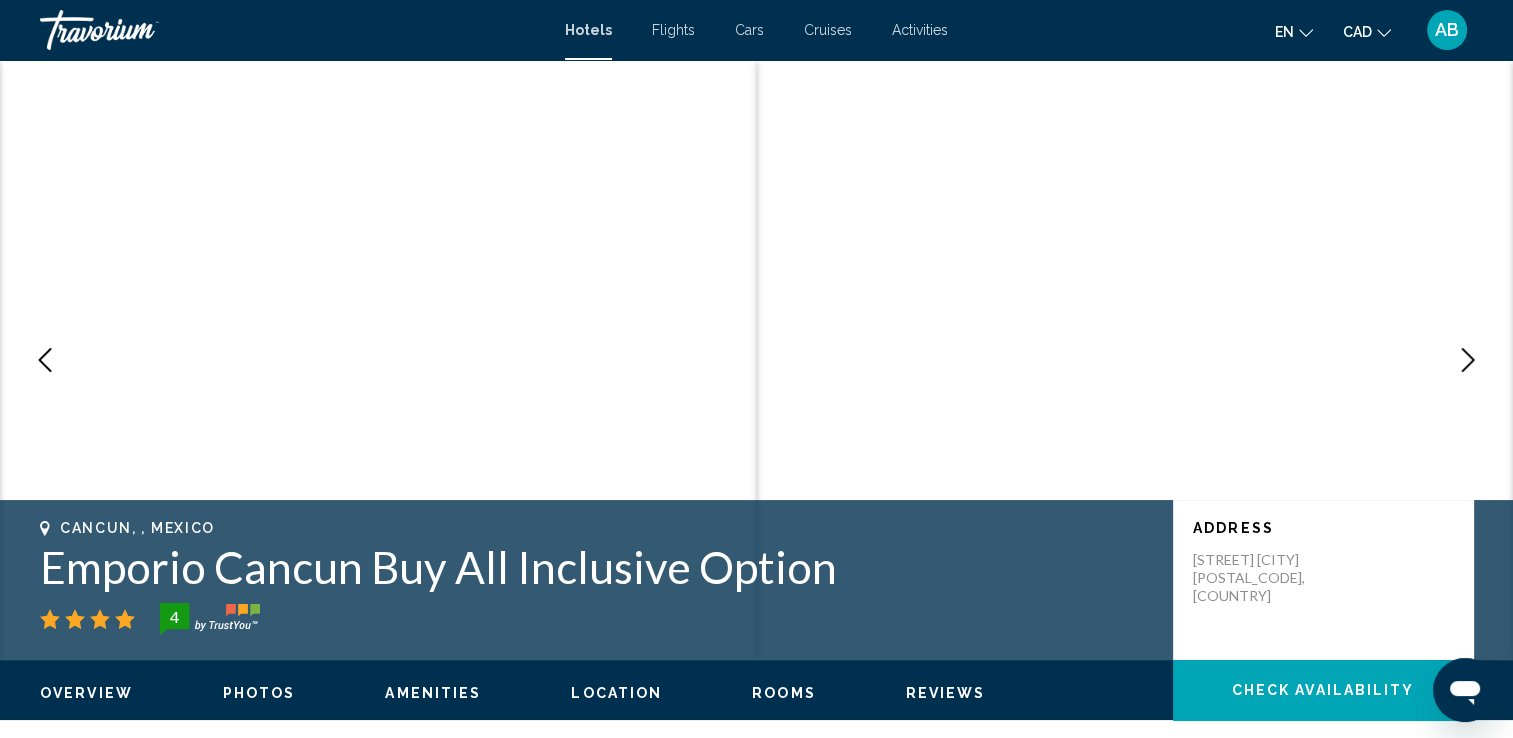 click at bounding box center [1468, 360] 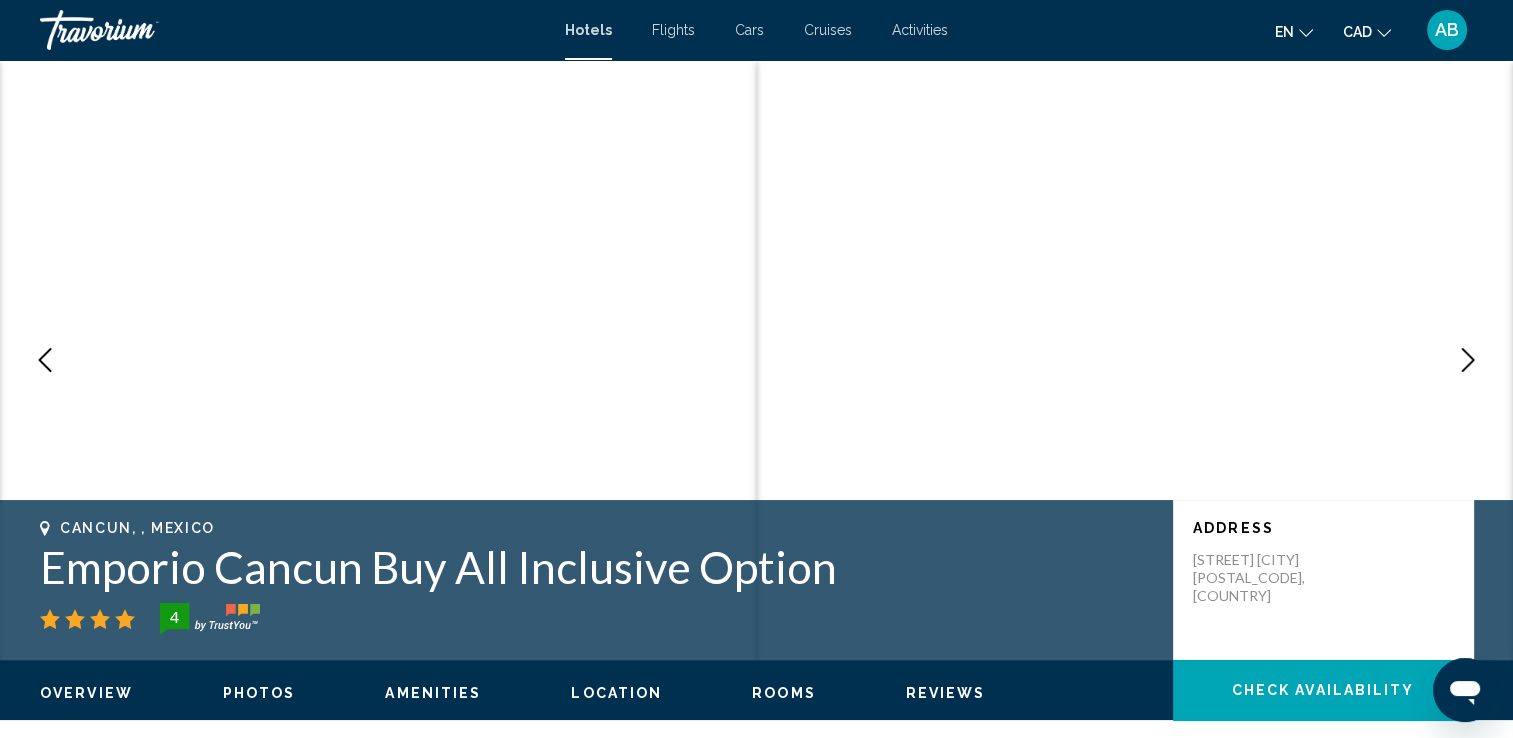 click at bounding box center (1468, 360) 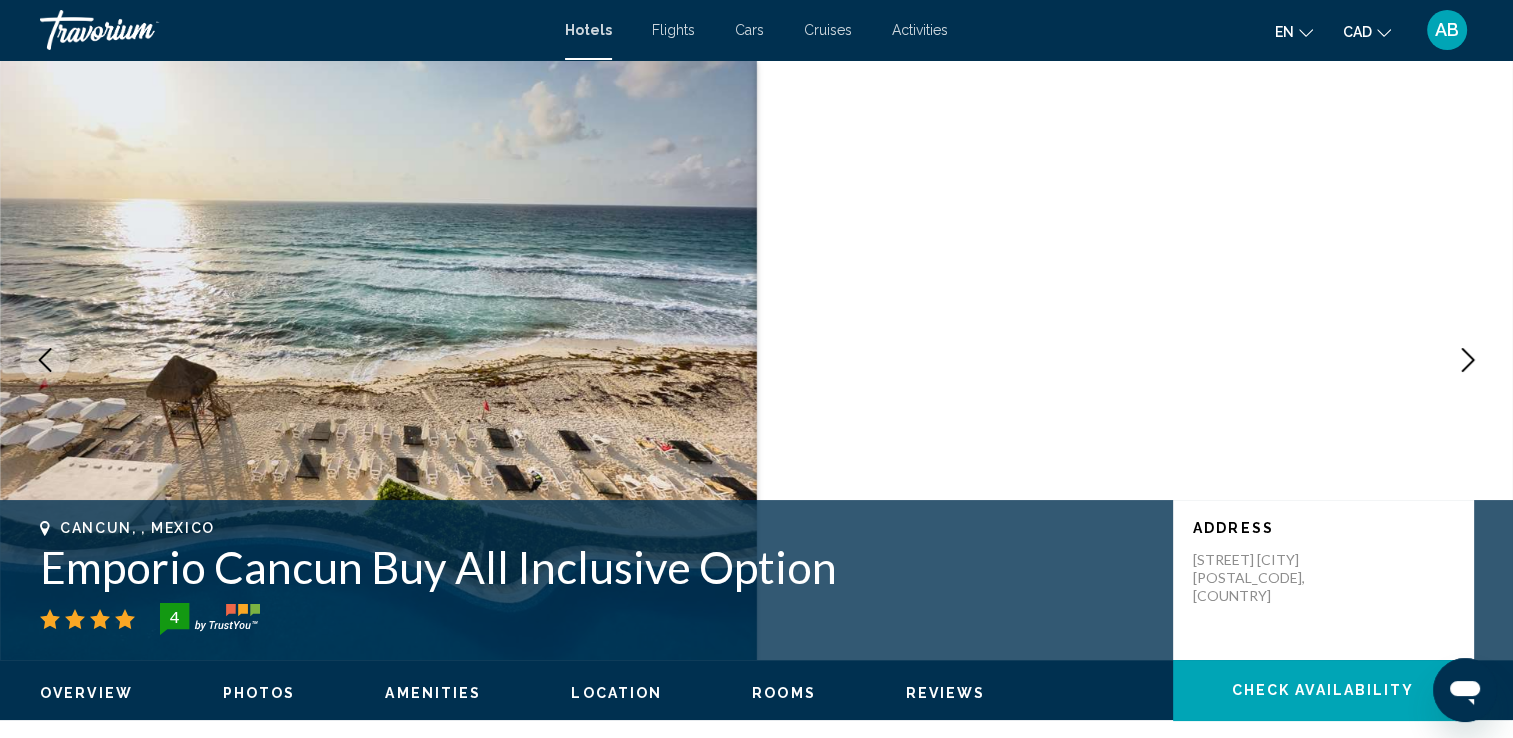 click at bounding box center (1468, 360) 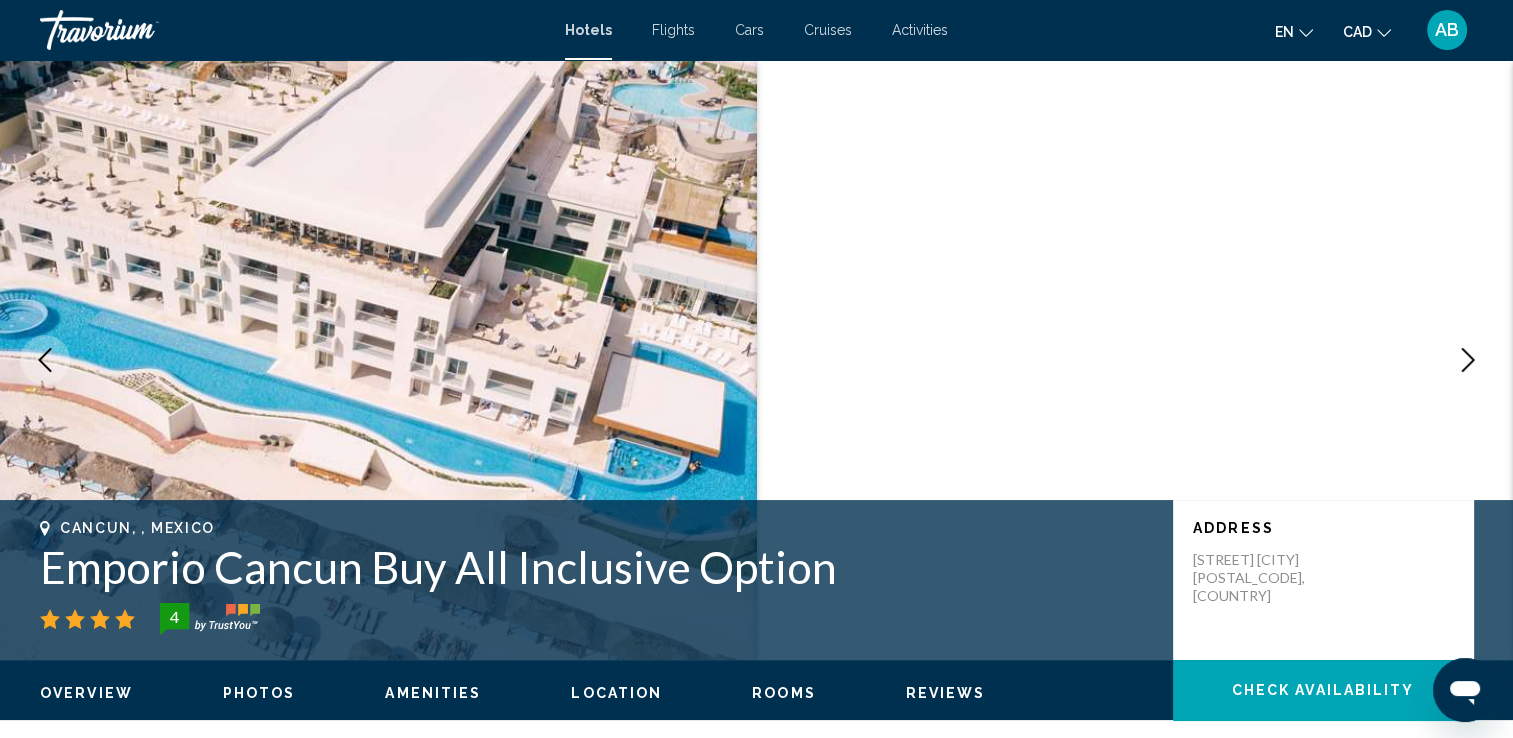 click at bounding box center [1468, 360] 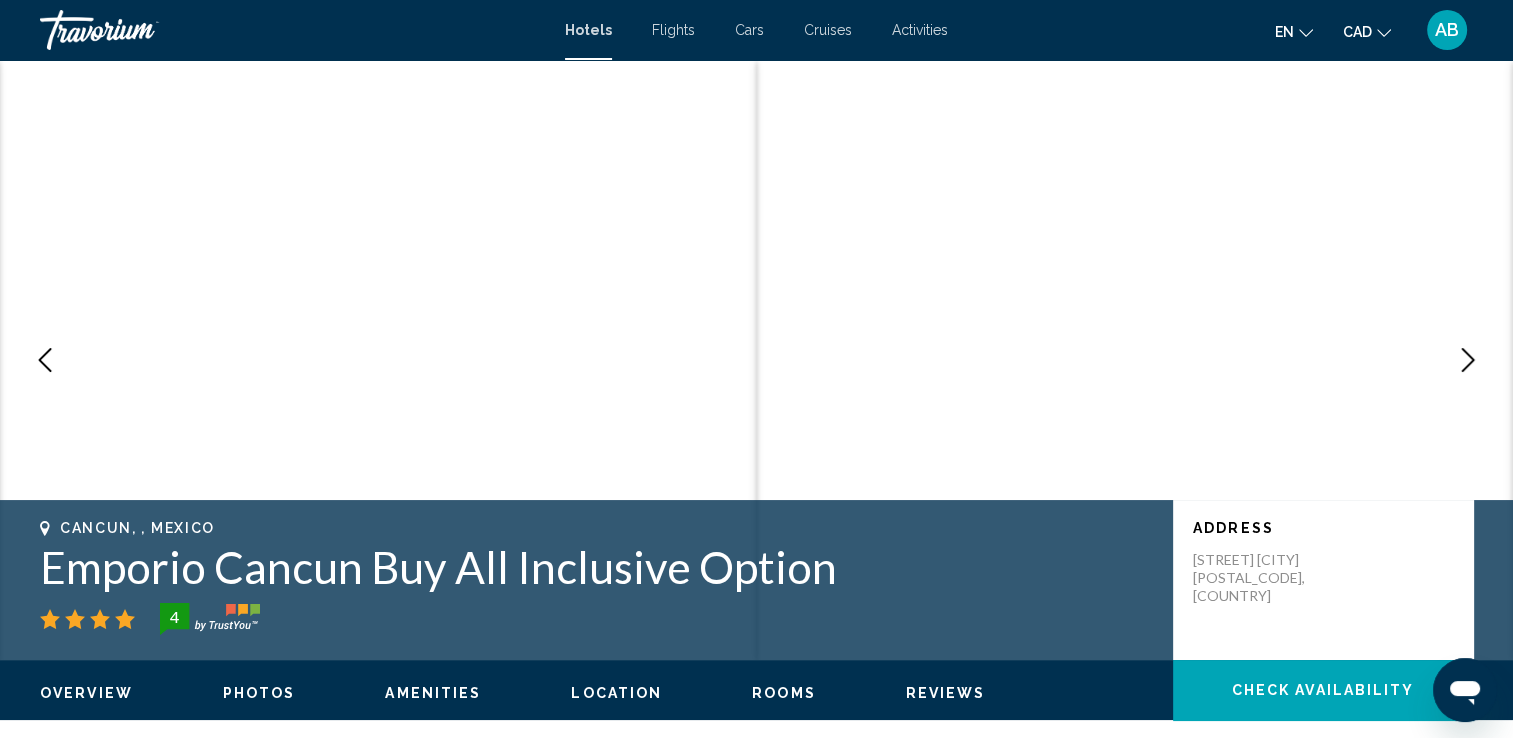click at bounding box center (1468, 360) 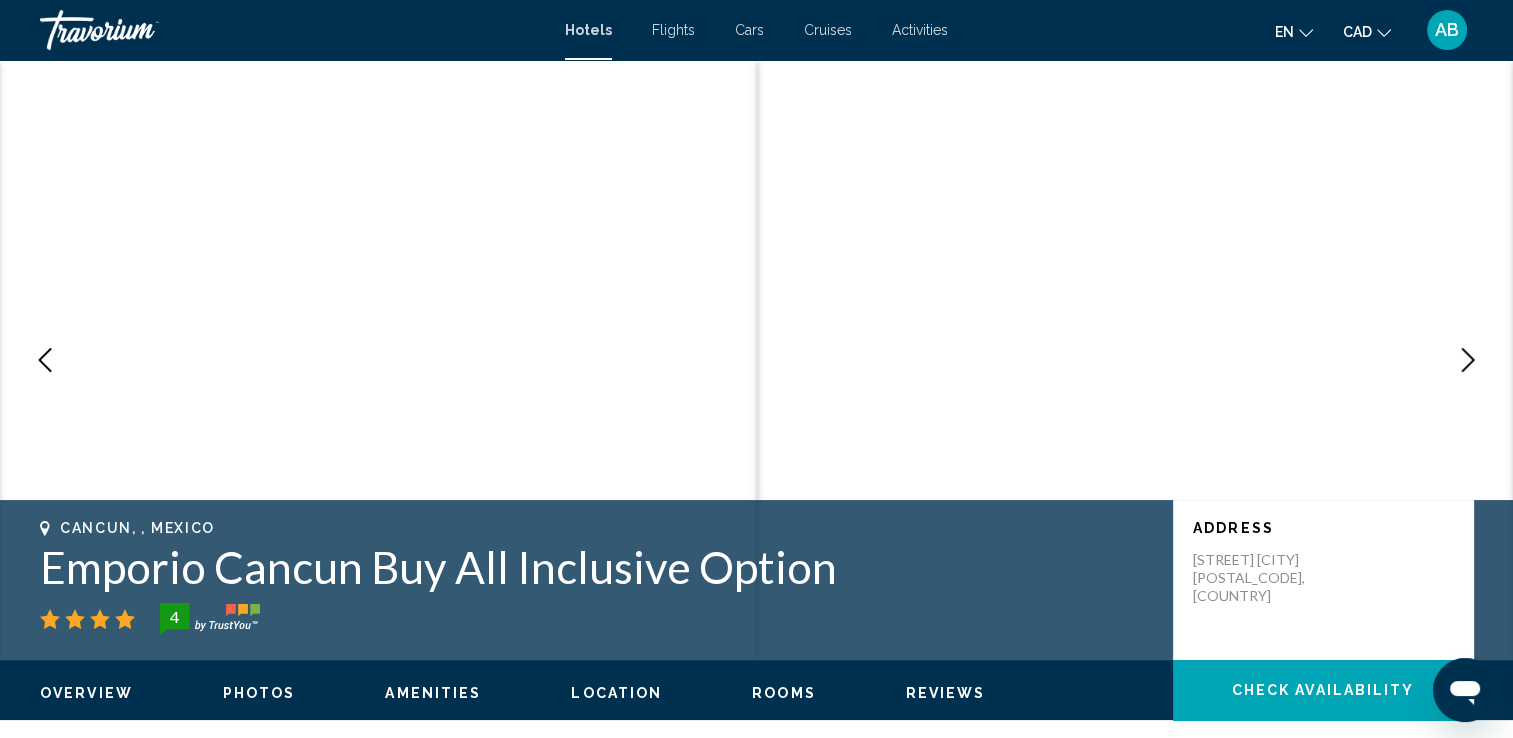click at bounding box center (1468, 360) 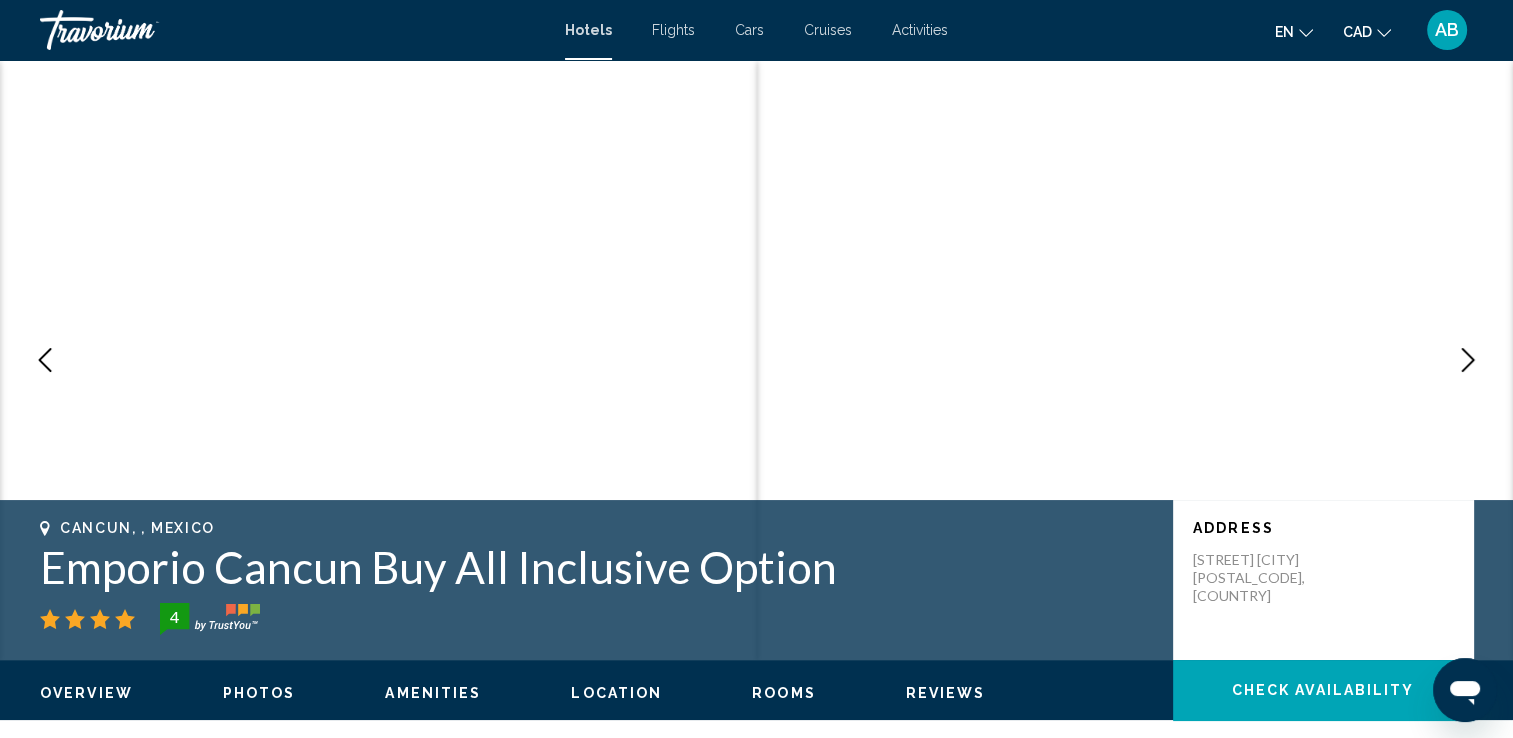click at bounding box center [1468, 360] 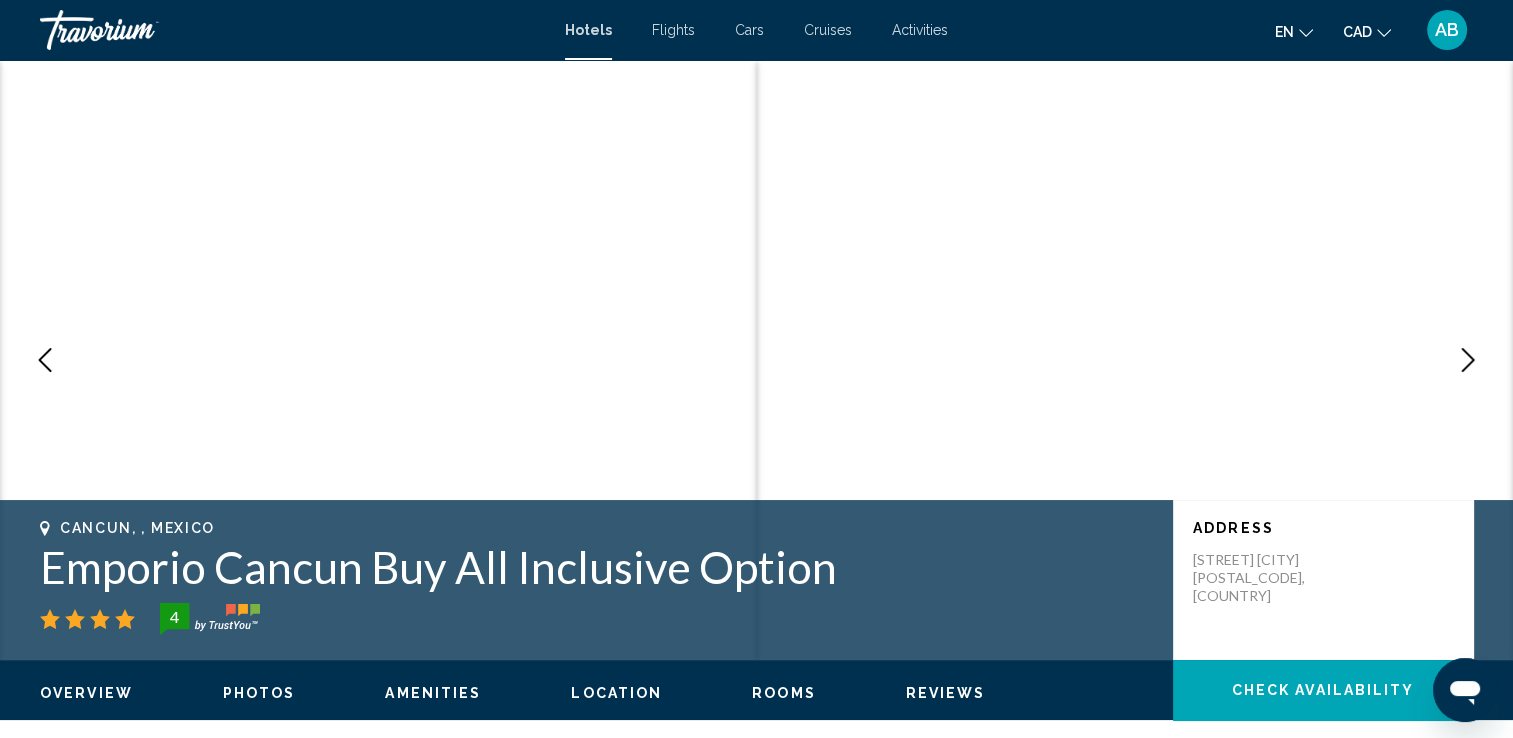 click at bounding box center (1468, 360) 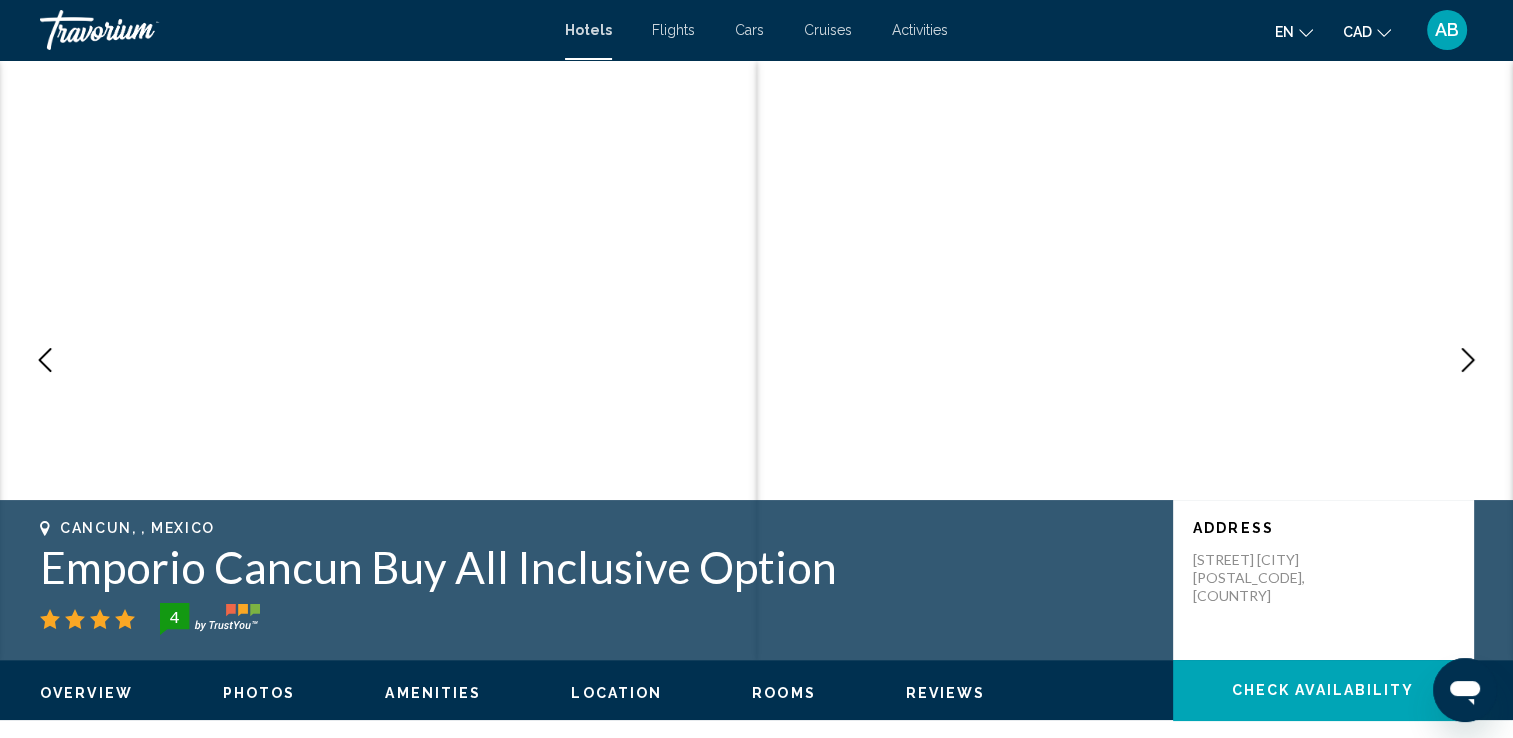 click at bounding box center (1468, 360) 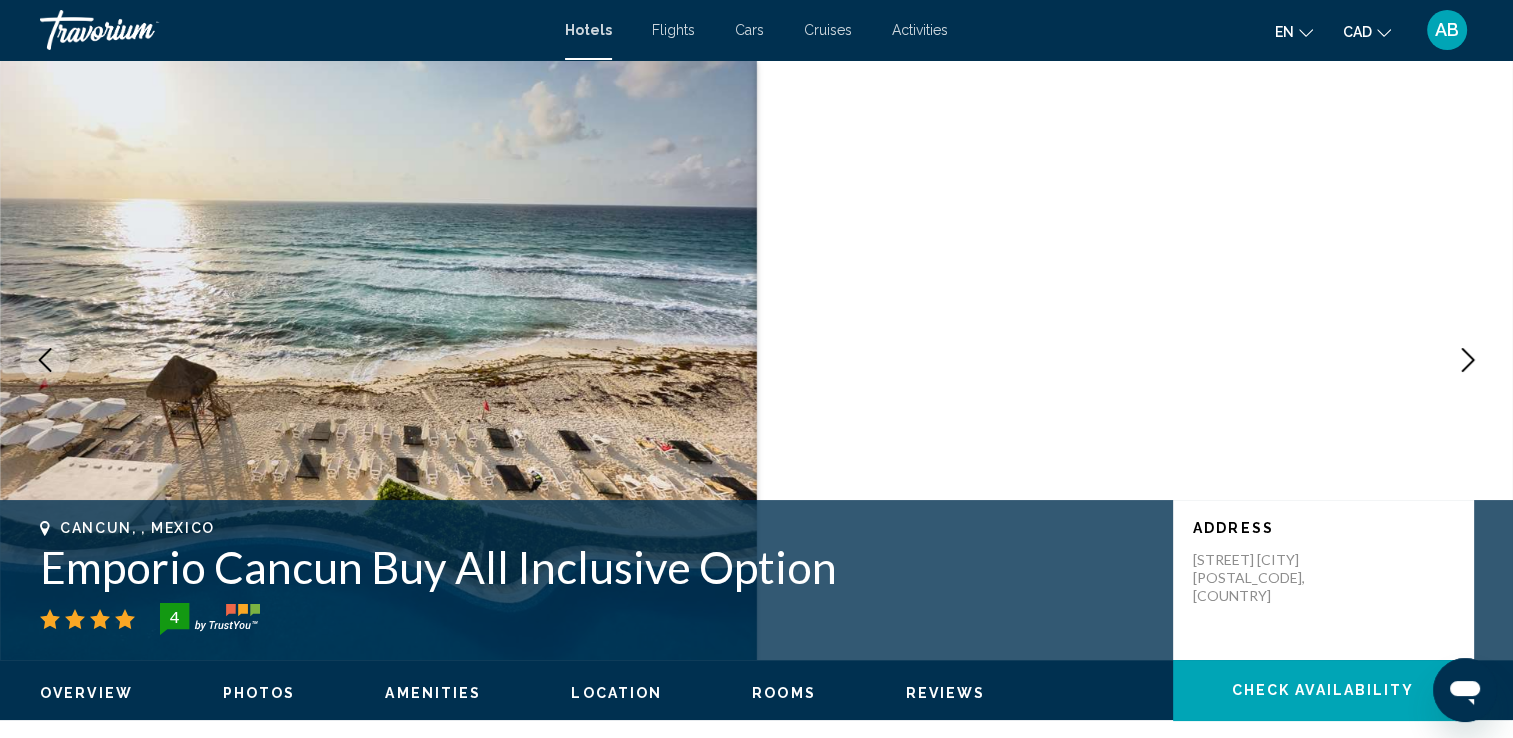 click at bounding box center (1468, 360) 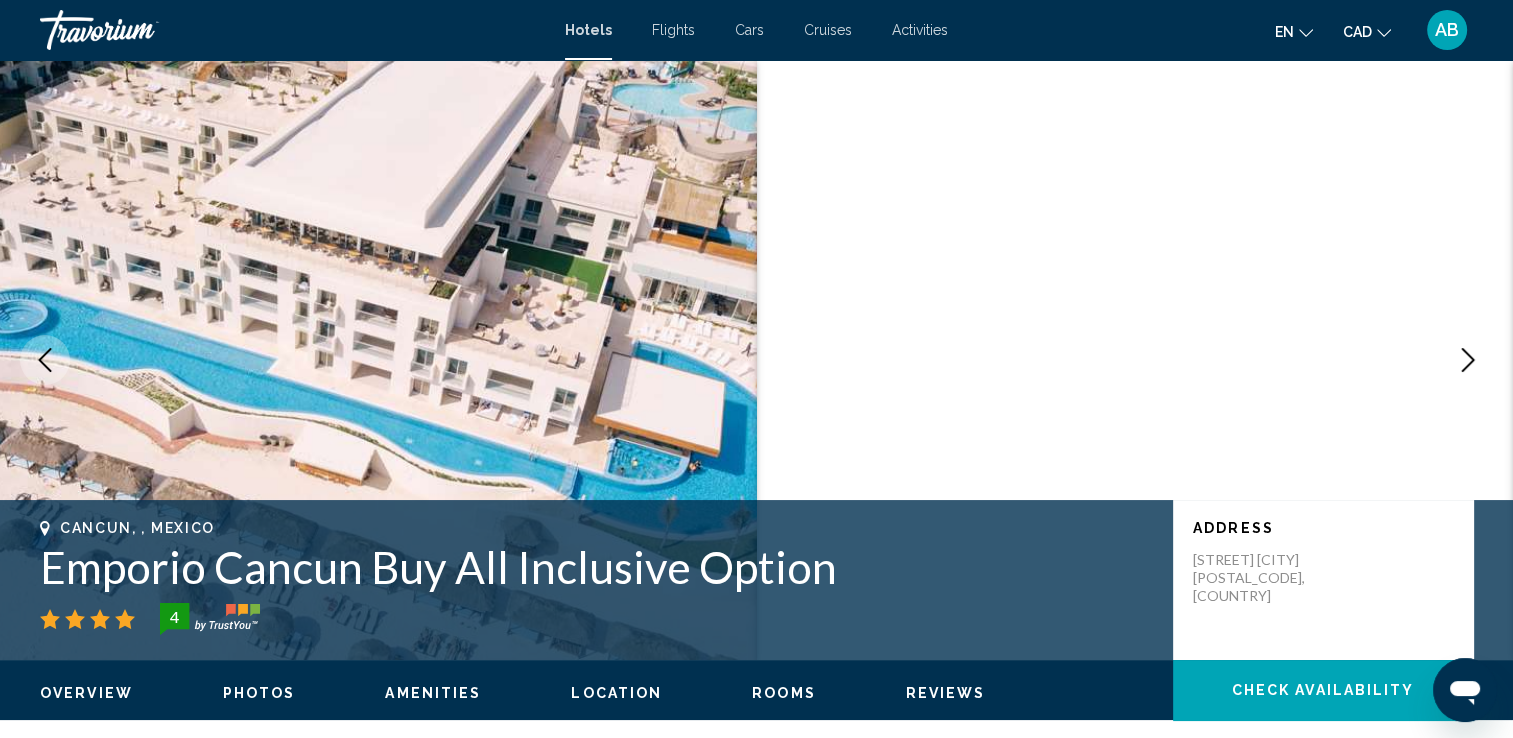 click at bounding box center (1468, 360) 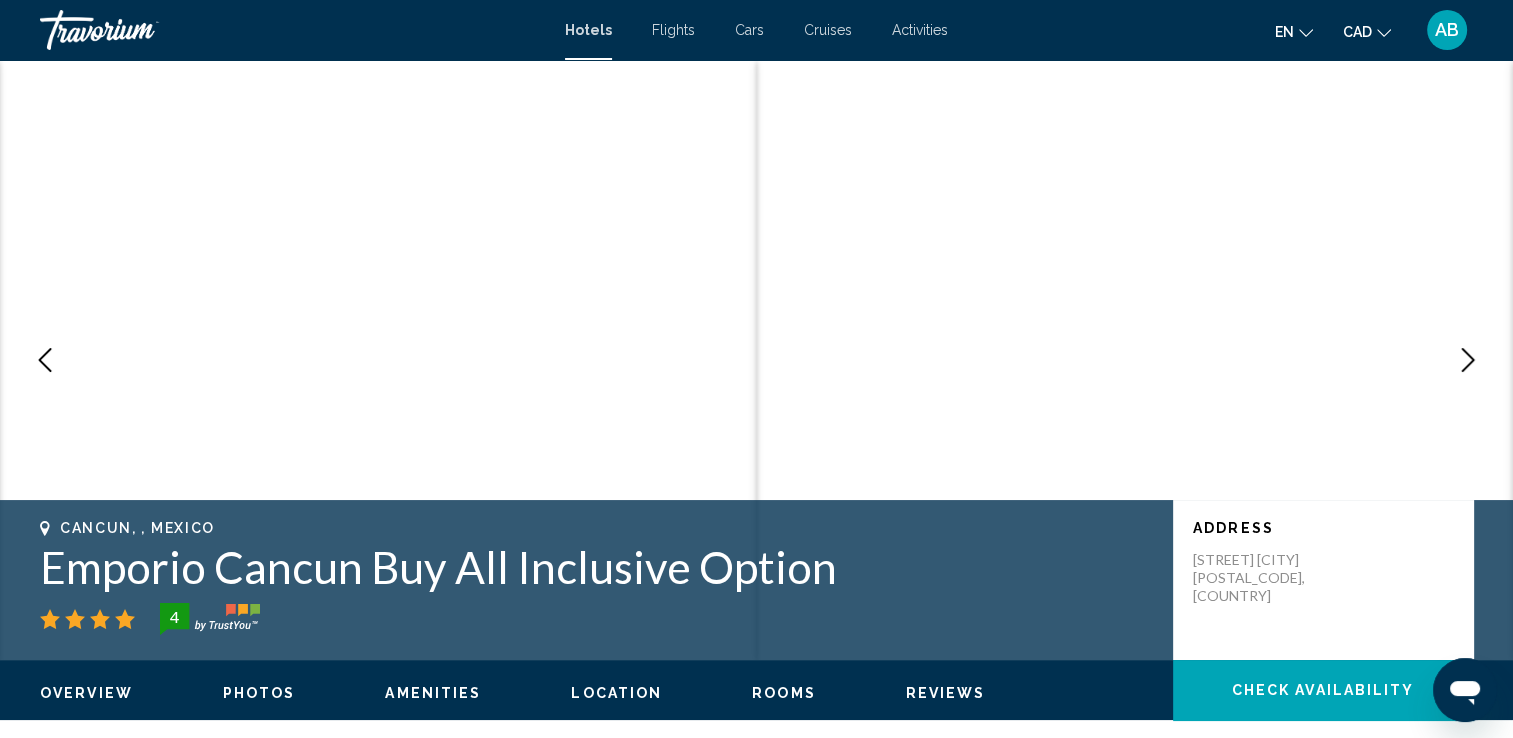 click at bounding box center (1468, 360) 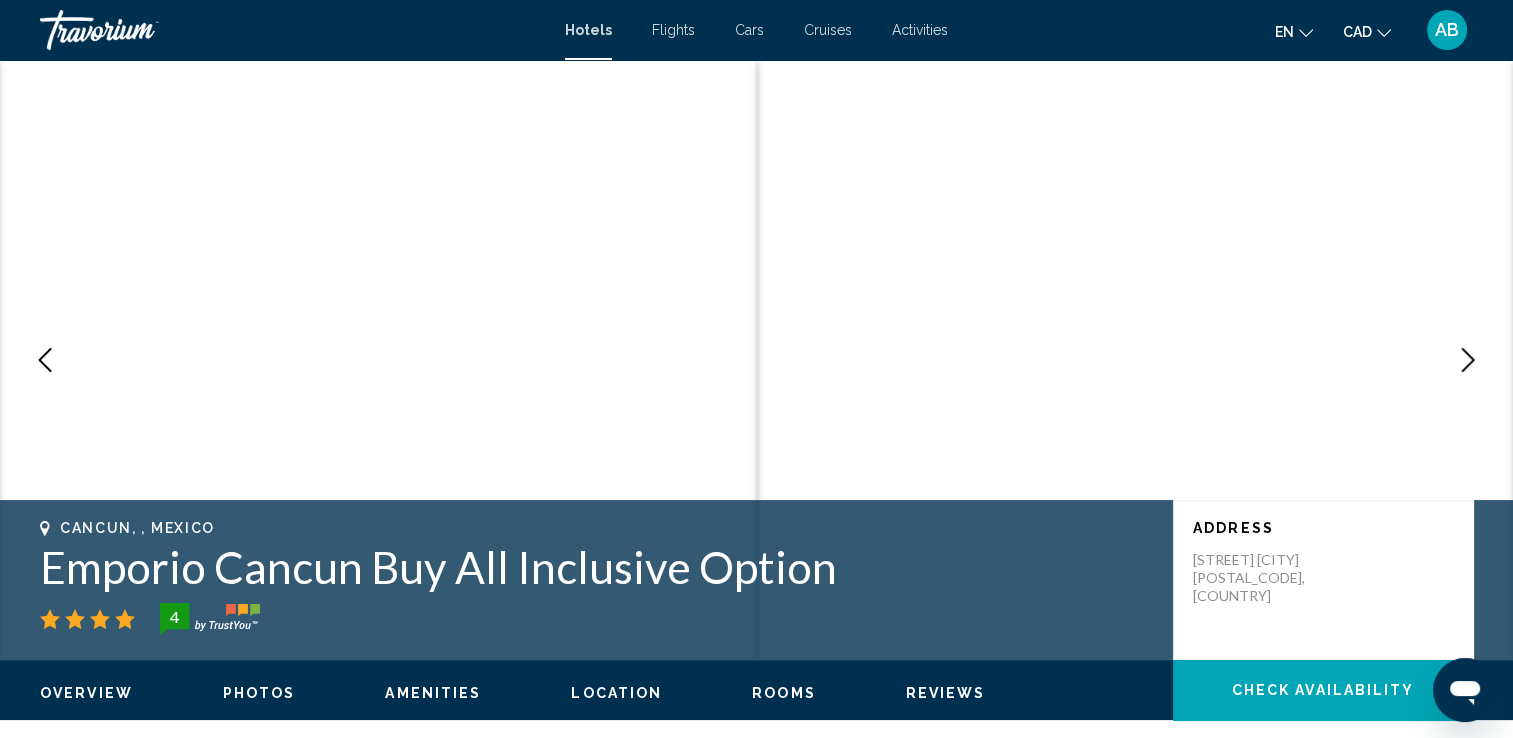 click at bounding box center [1468, 360] 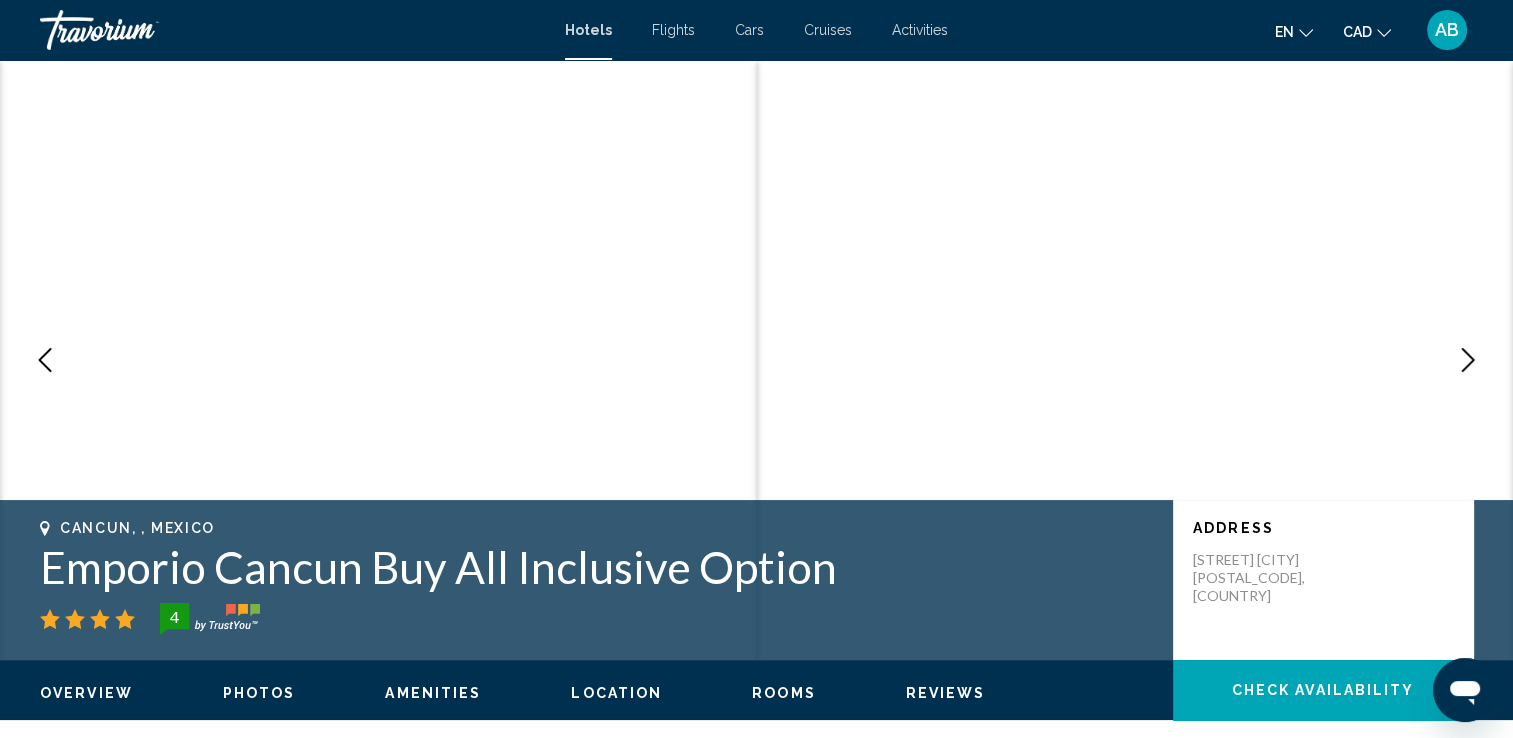 click at bounding box center (1468, 360) 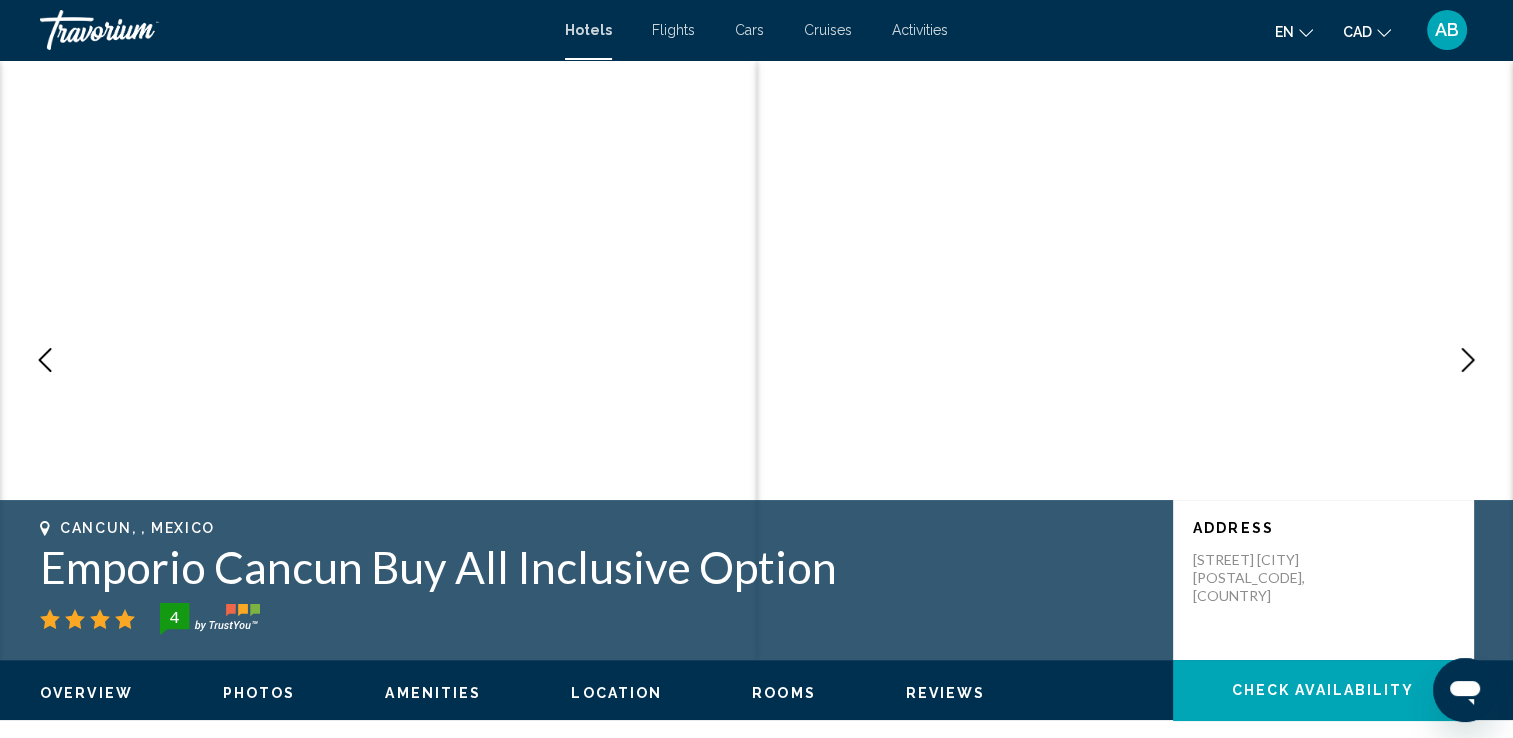 click at bounding box center [1468, 360] 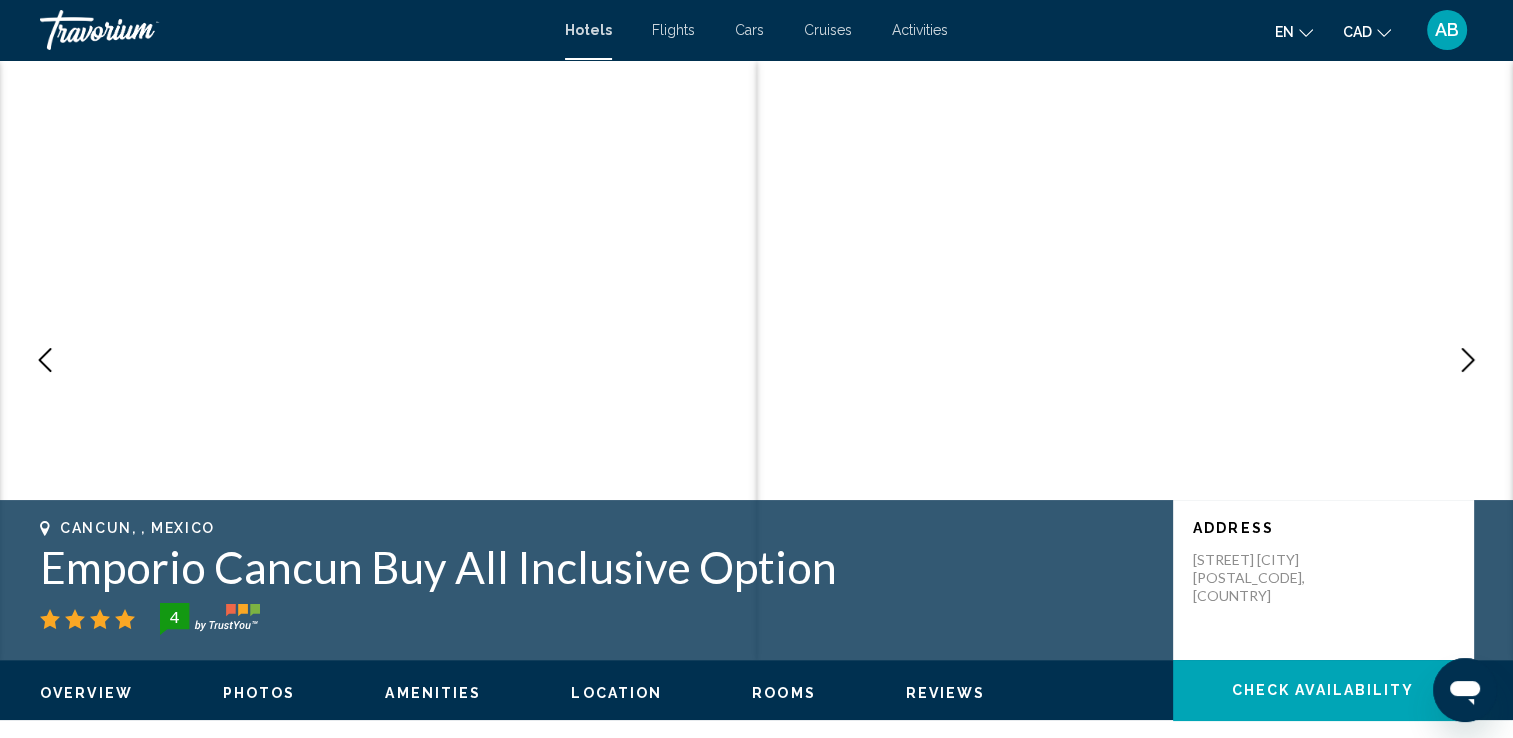 click at bounding box center (1468, 360) 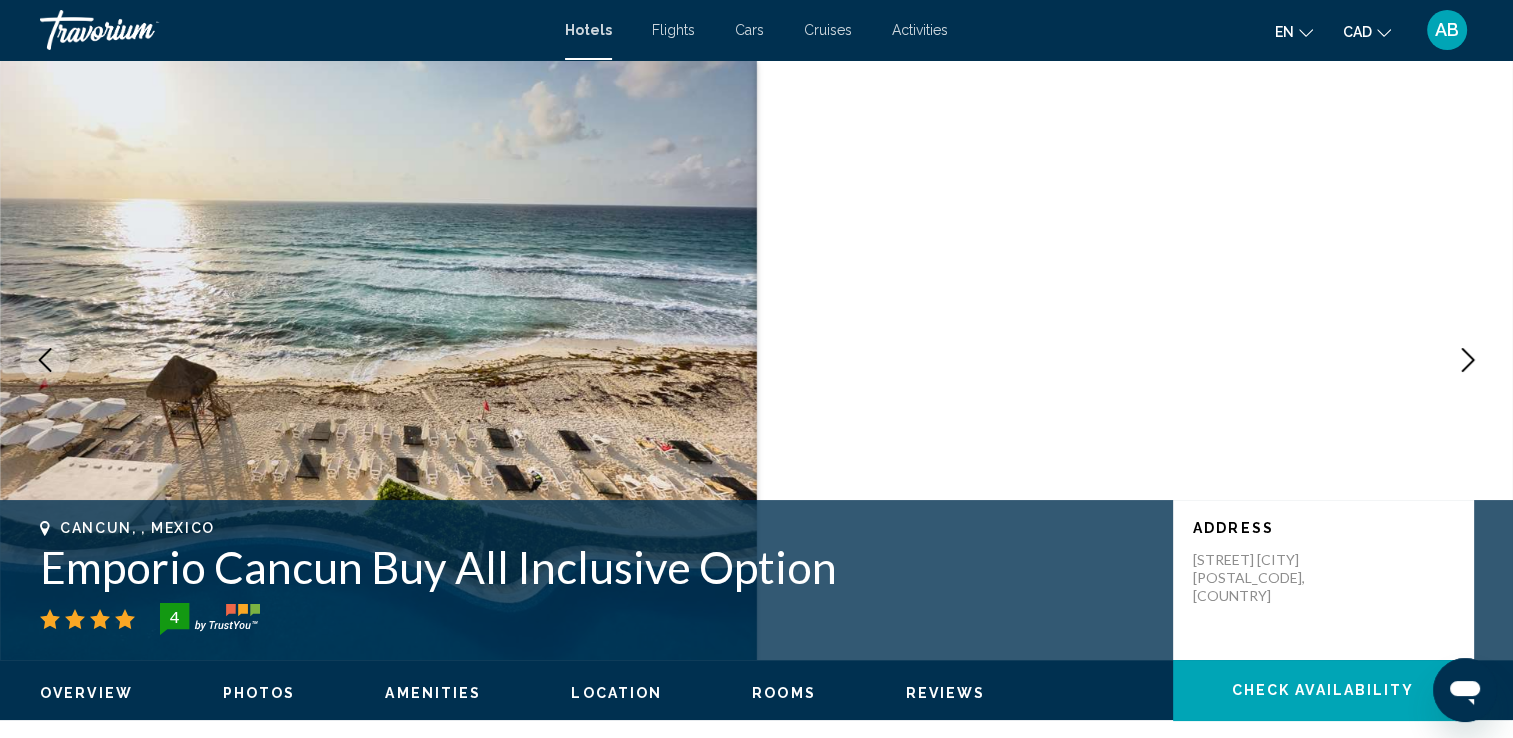 click at bounding box center [1468, 360] 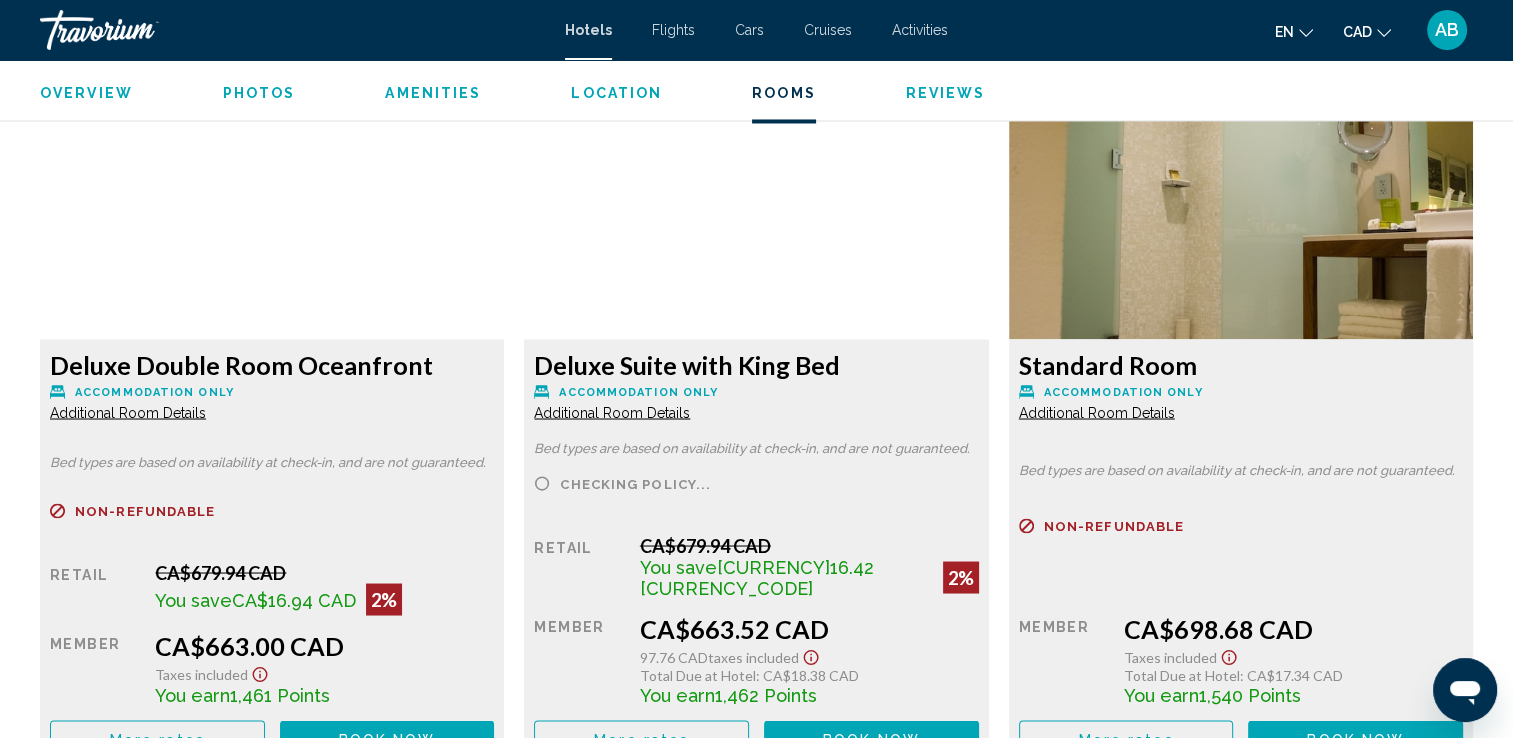 scroll, scrollTop: 3800, scrollLeft: 0, axis: vertical 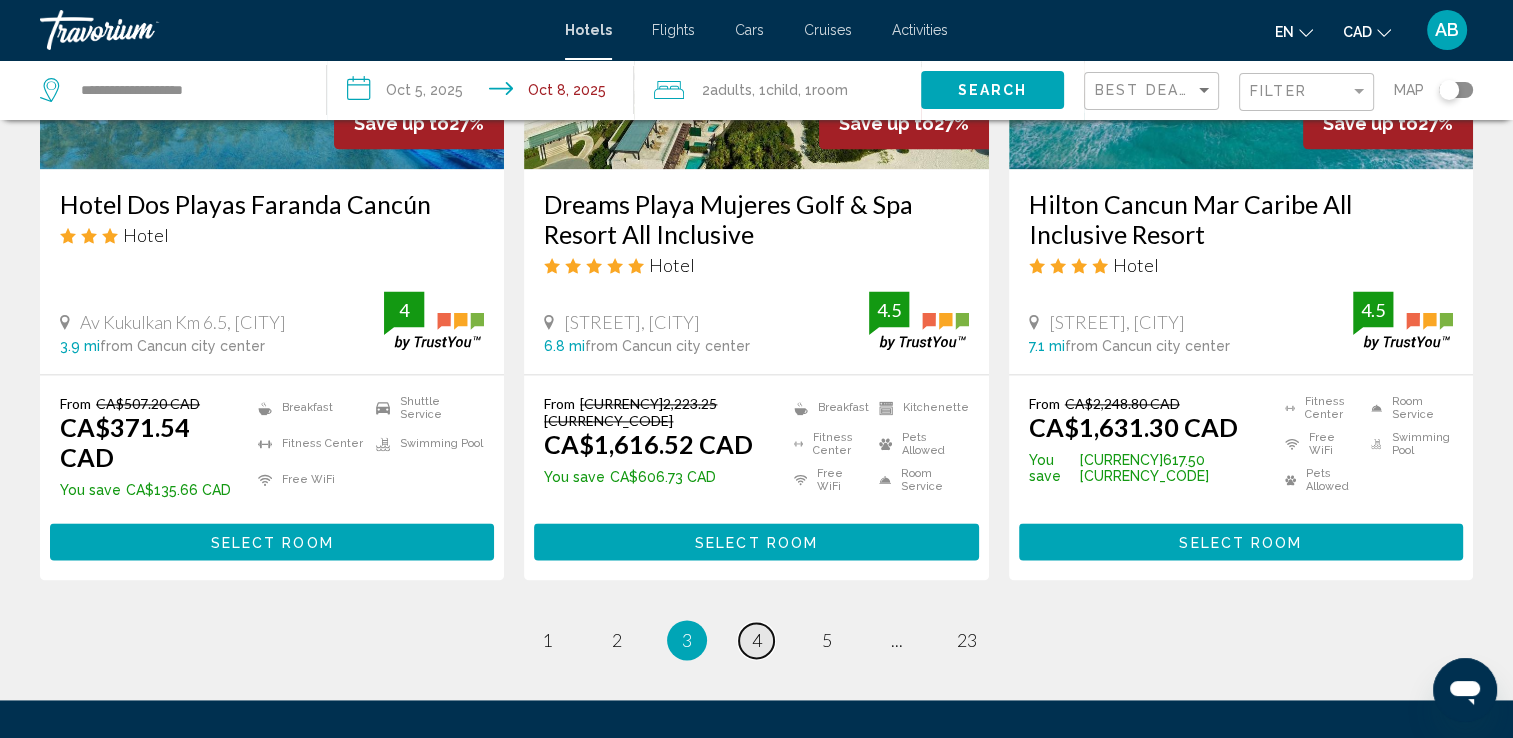 click on "4" at bounding box center [547, 640] 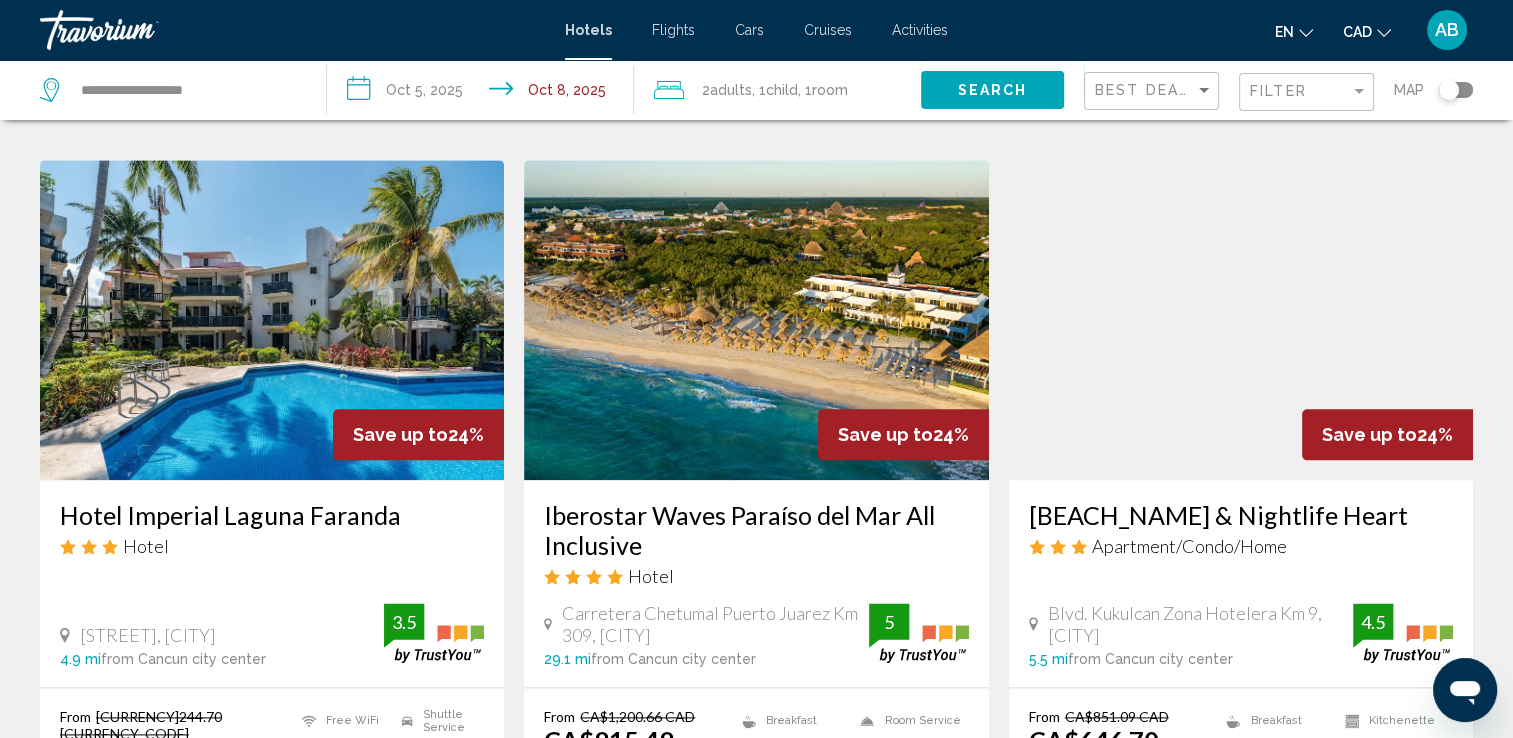 scroll, scrollTop: 2400, scrollLeft: 0, axis: vertical 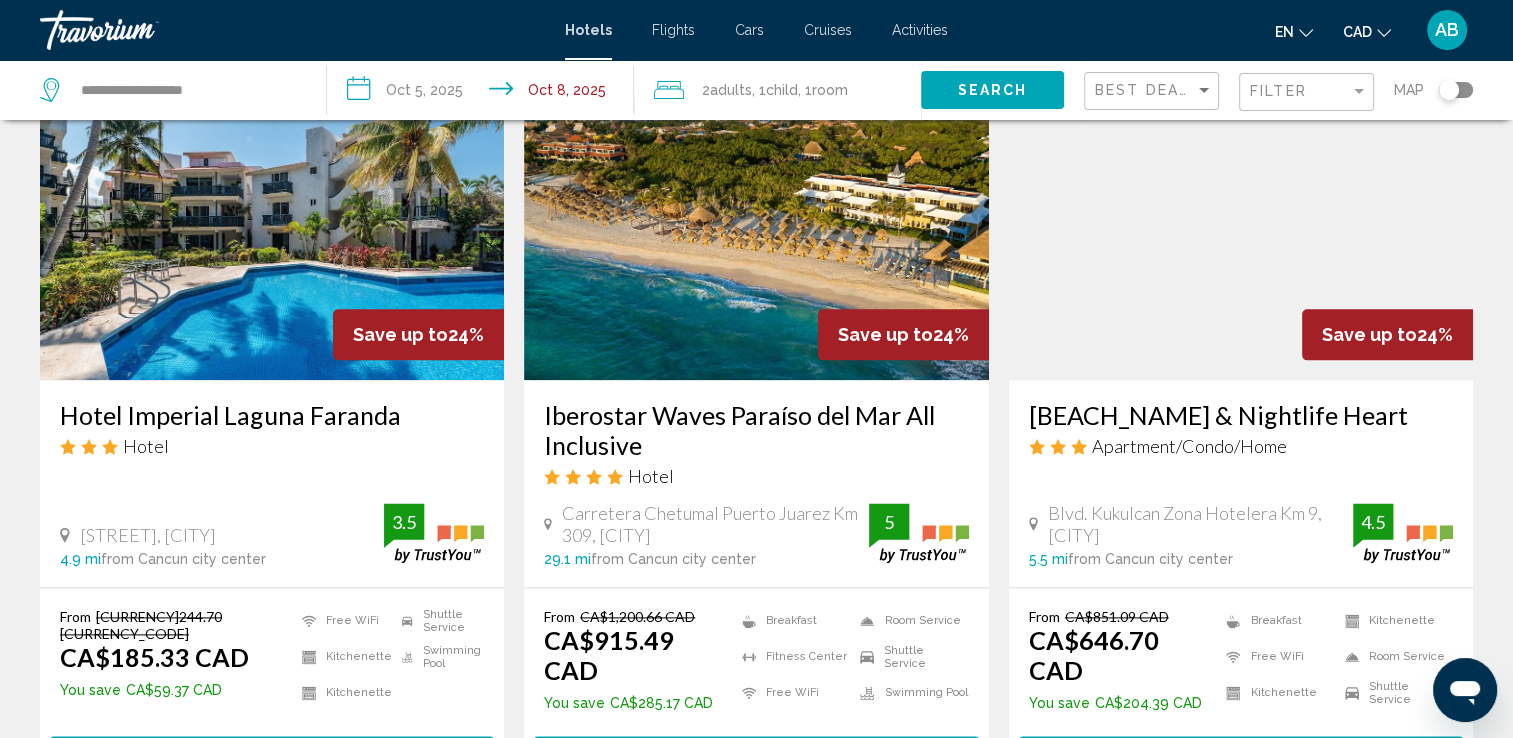 click at bounding box center (756, 220) 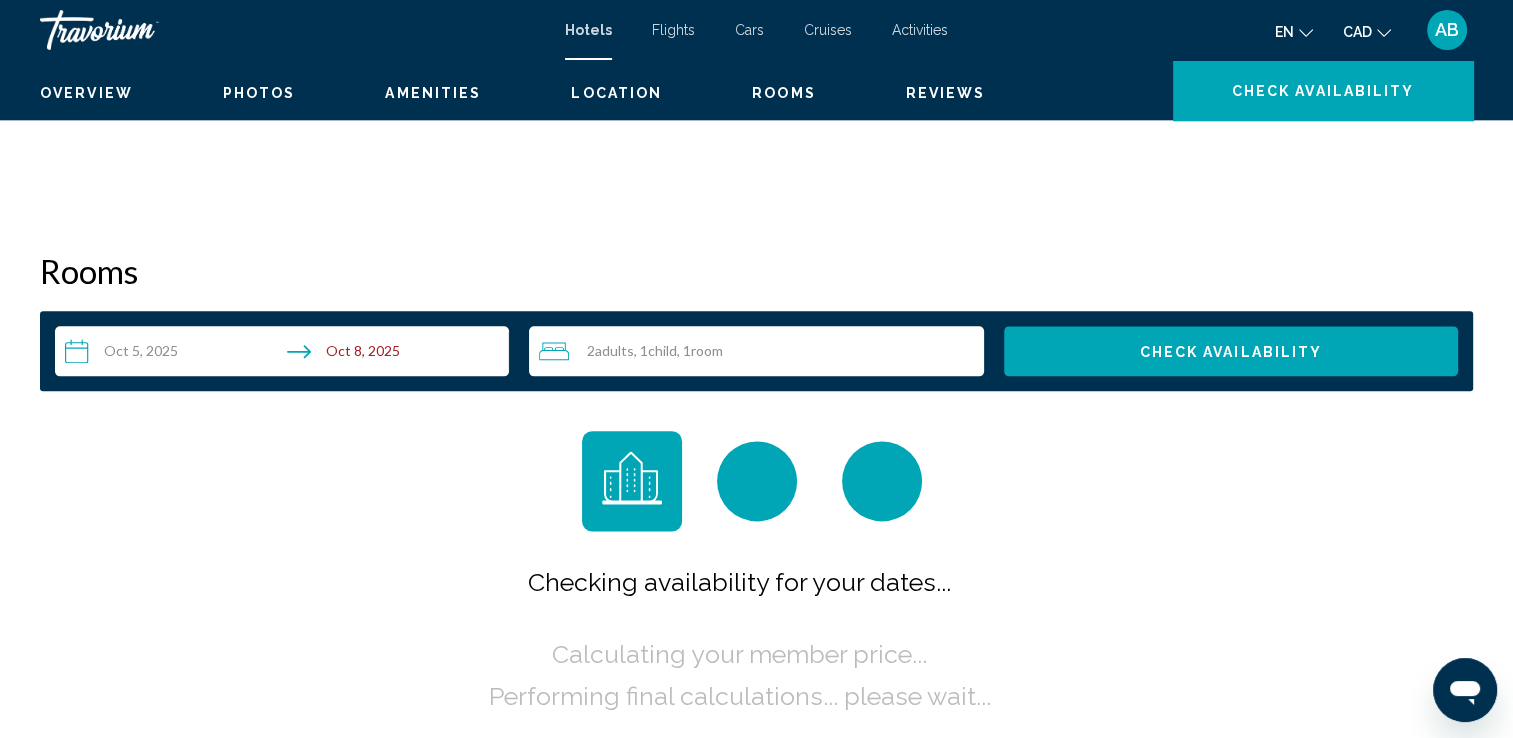 scroll, scrollTop: 0, scrollLeft: 0, axis: both 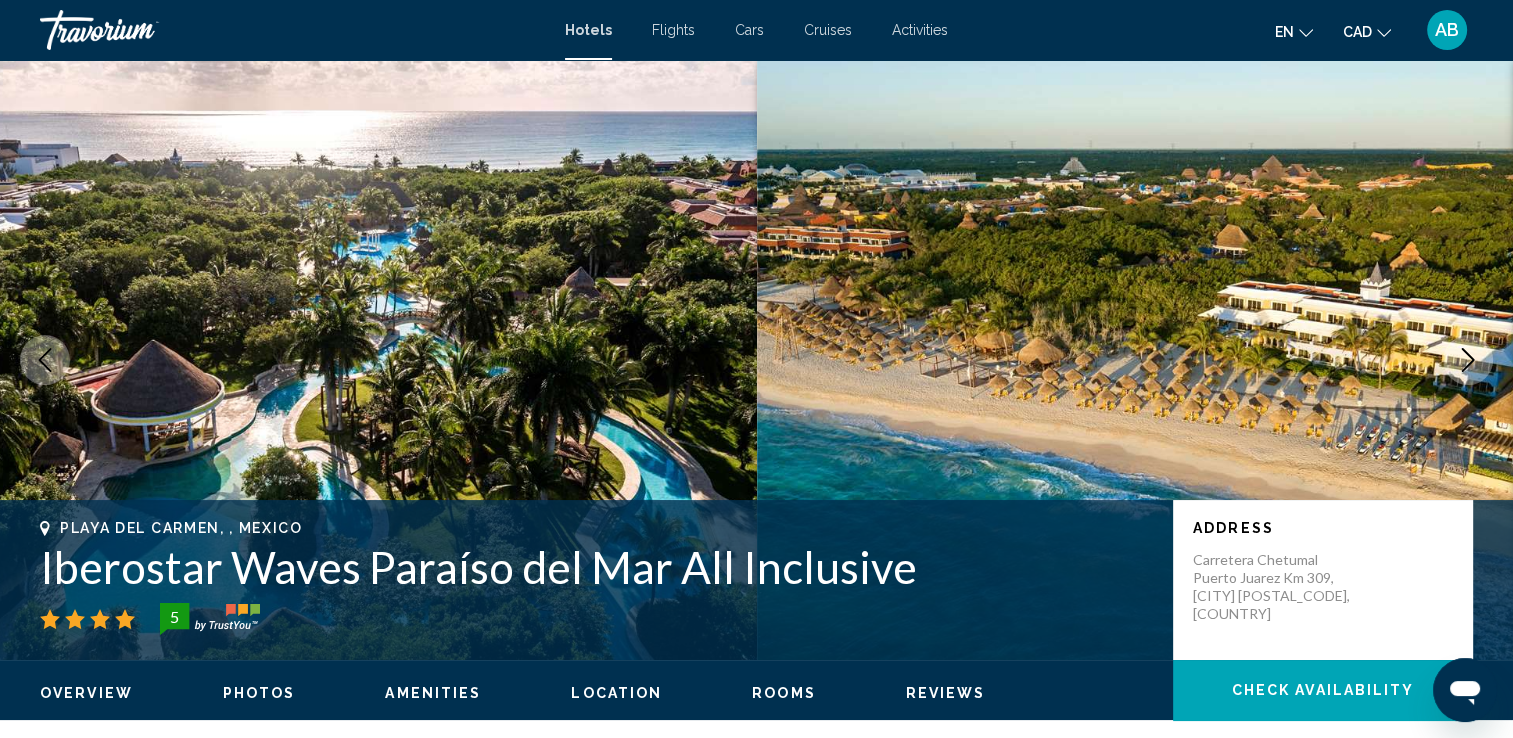 click at bounding box center (1468, 360) 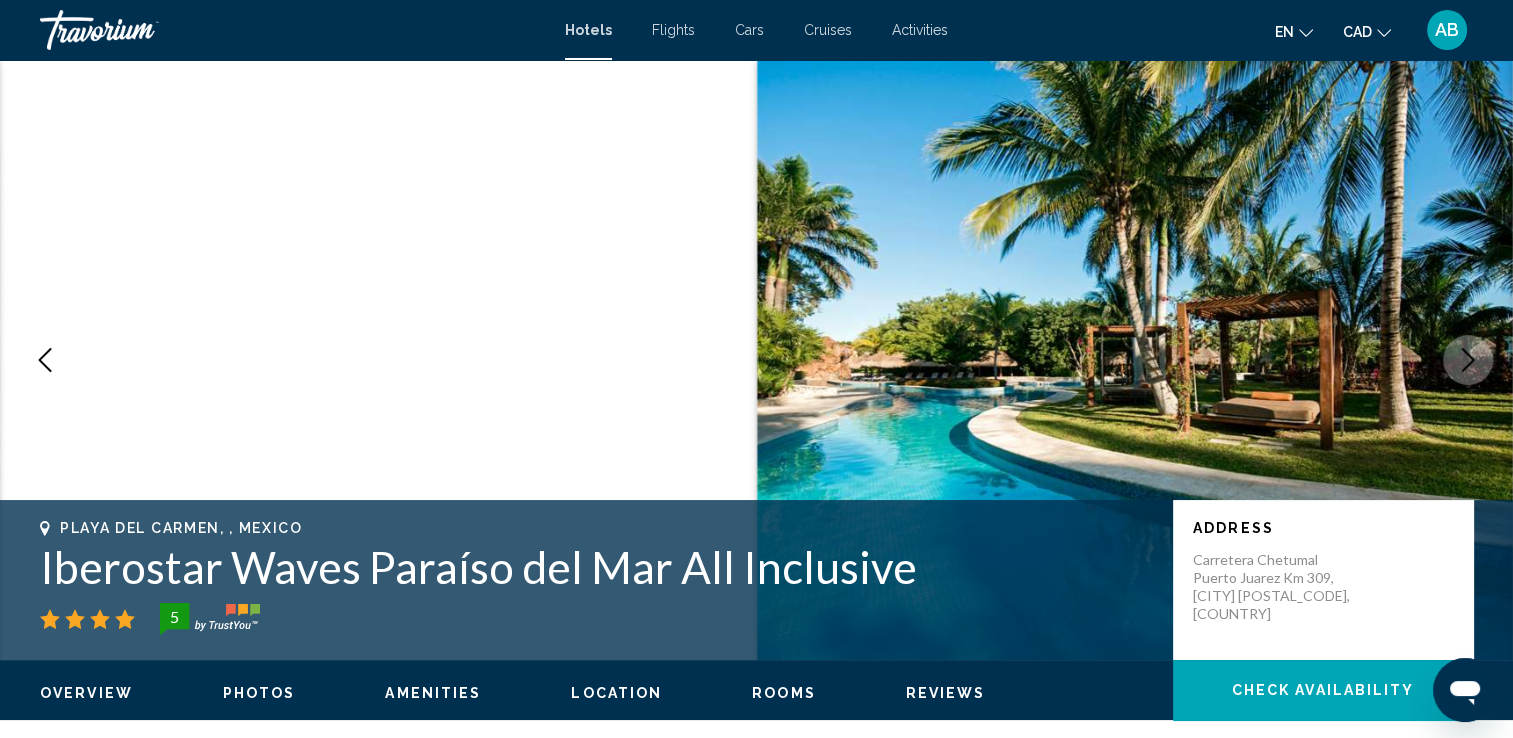 click at bounding box center (1468, 360) 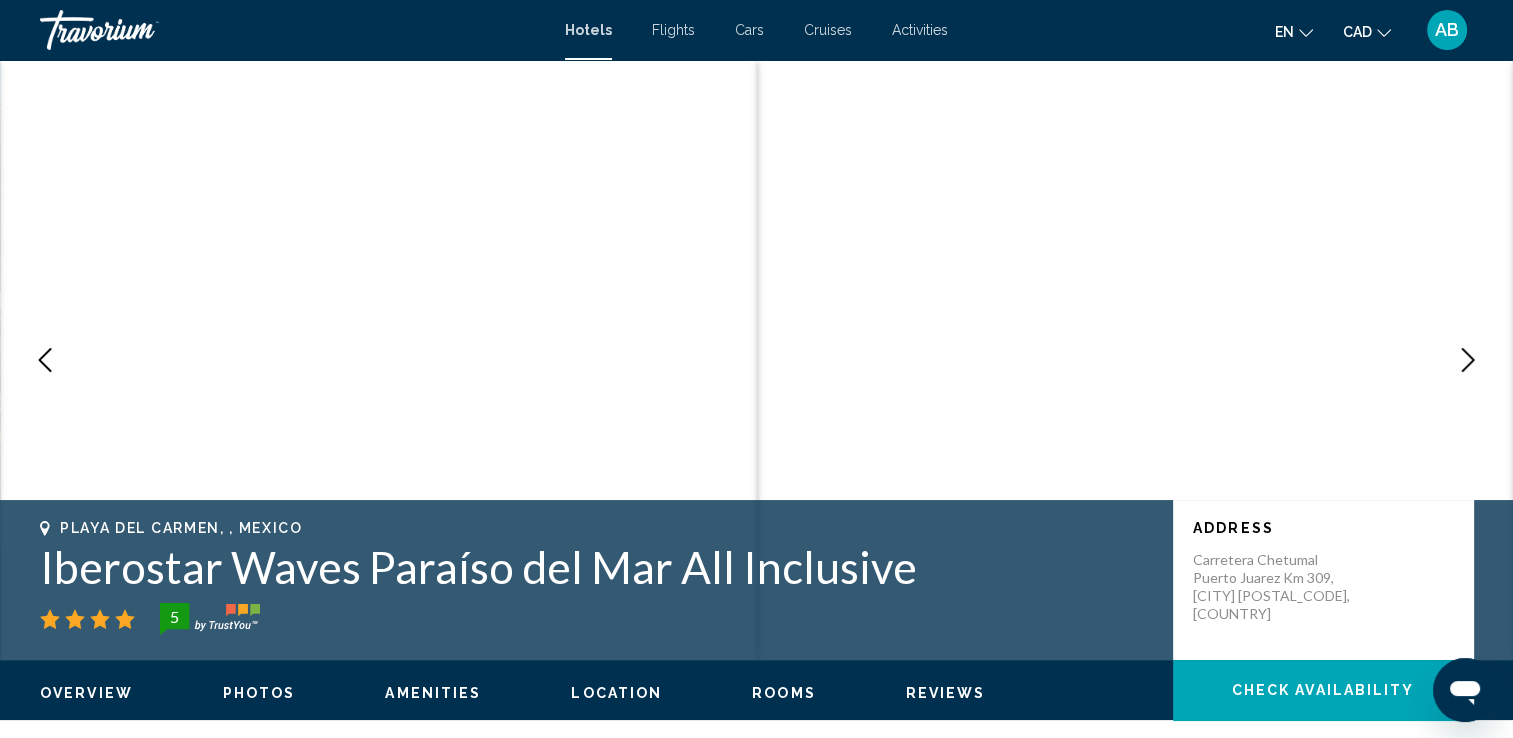 click at bounding box center [1468, 360] 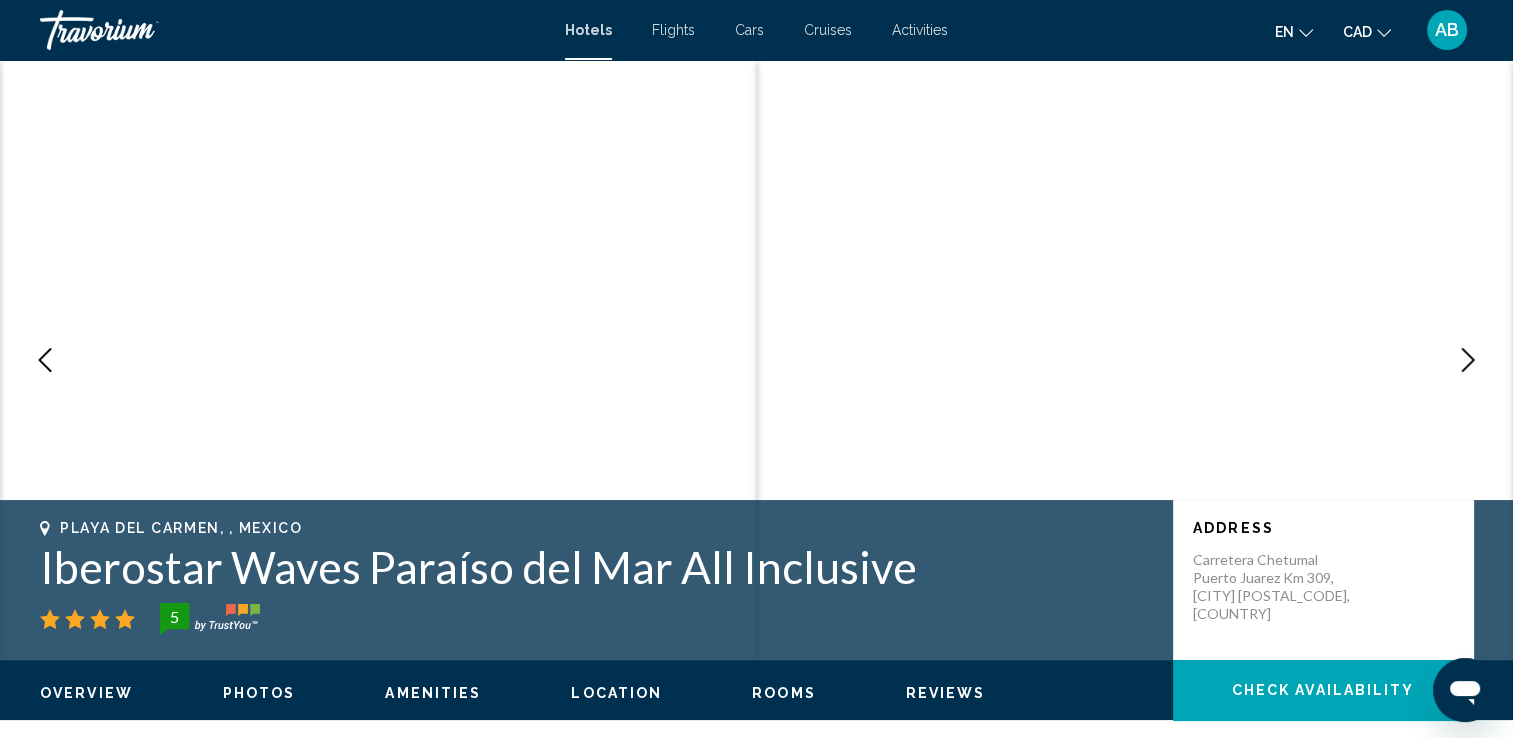click at bounding box center (1468, 360) 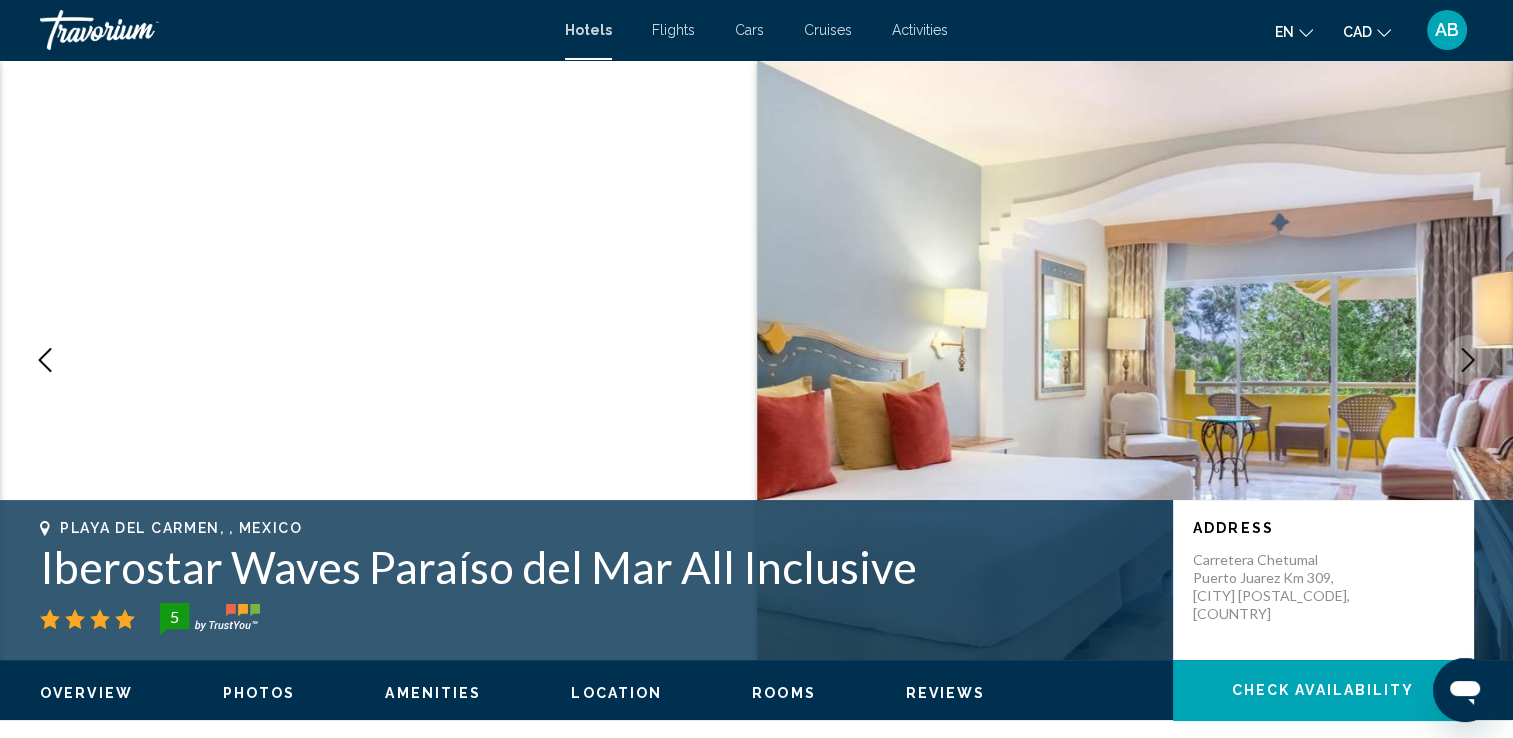 click at bounding box center [1468, 360] 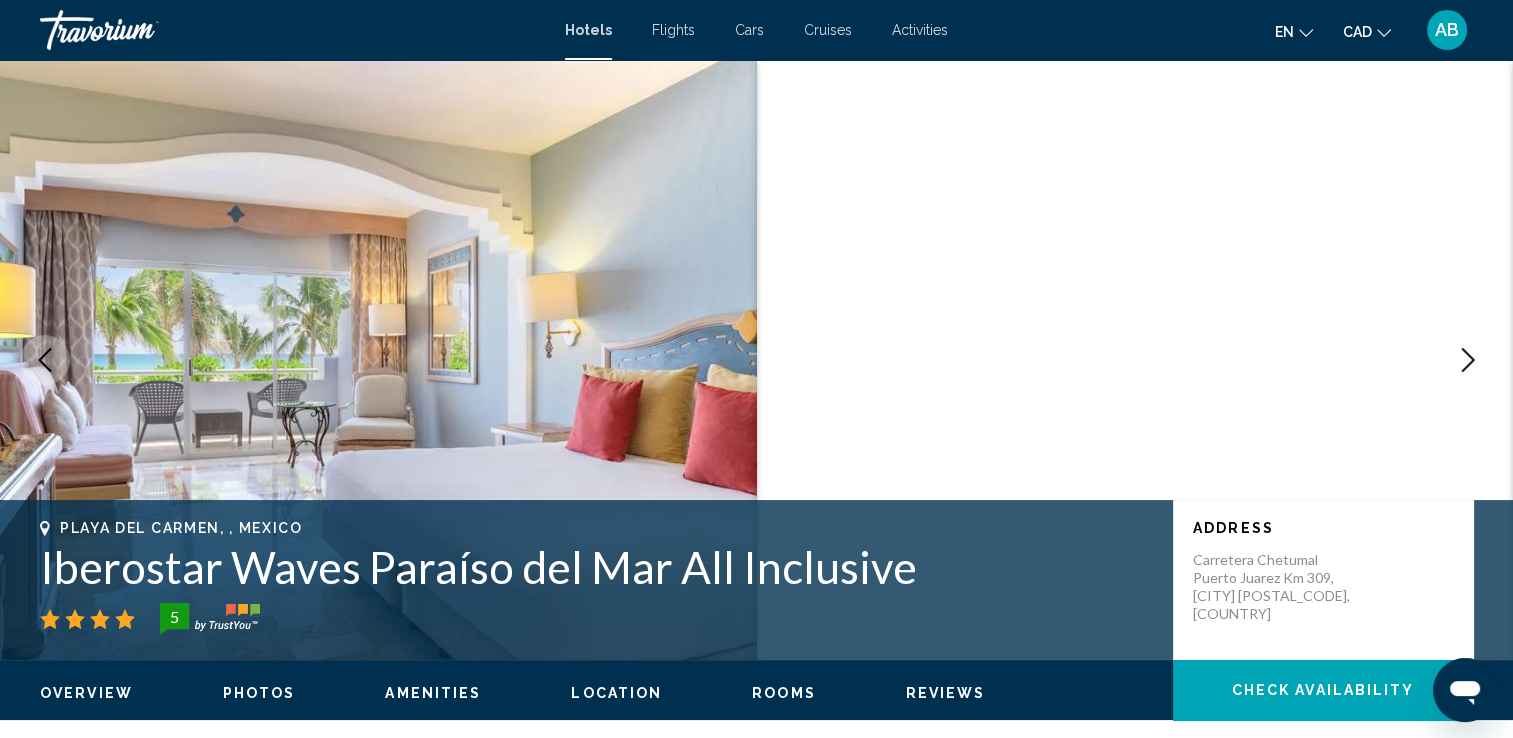 click at bounding box center (1468, 360) 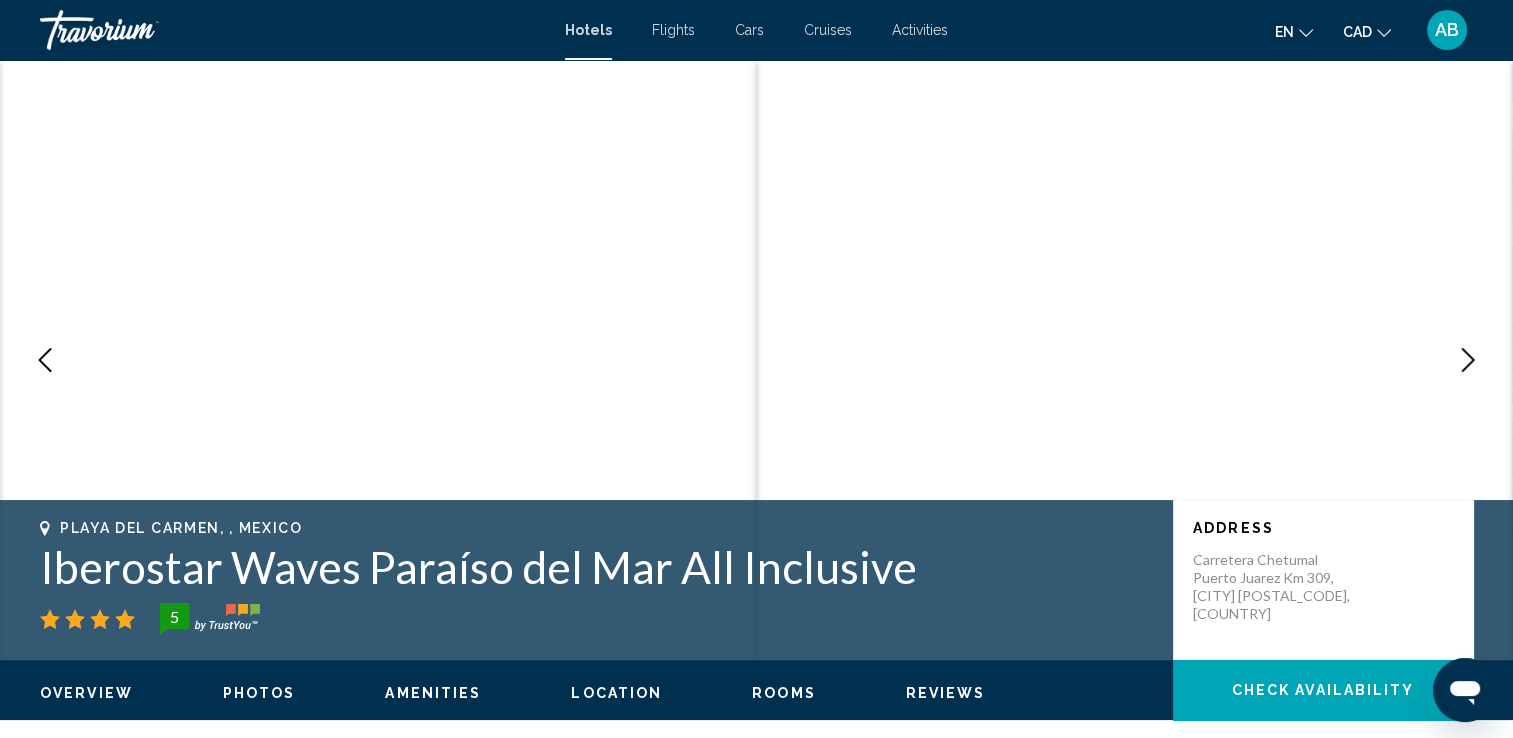 click at bounding box center (1468, 360) 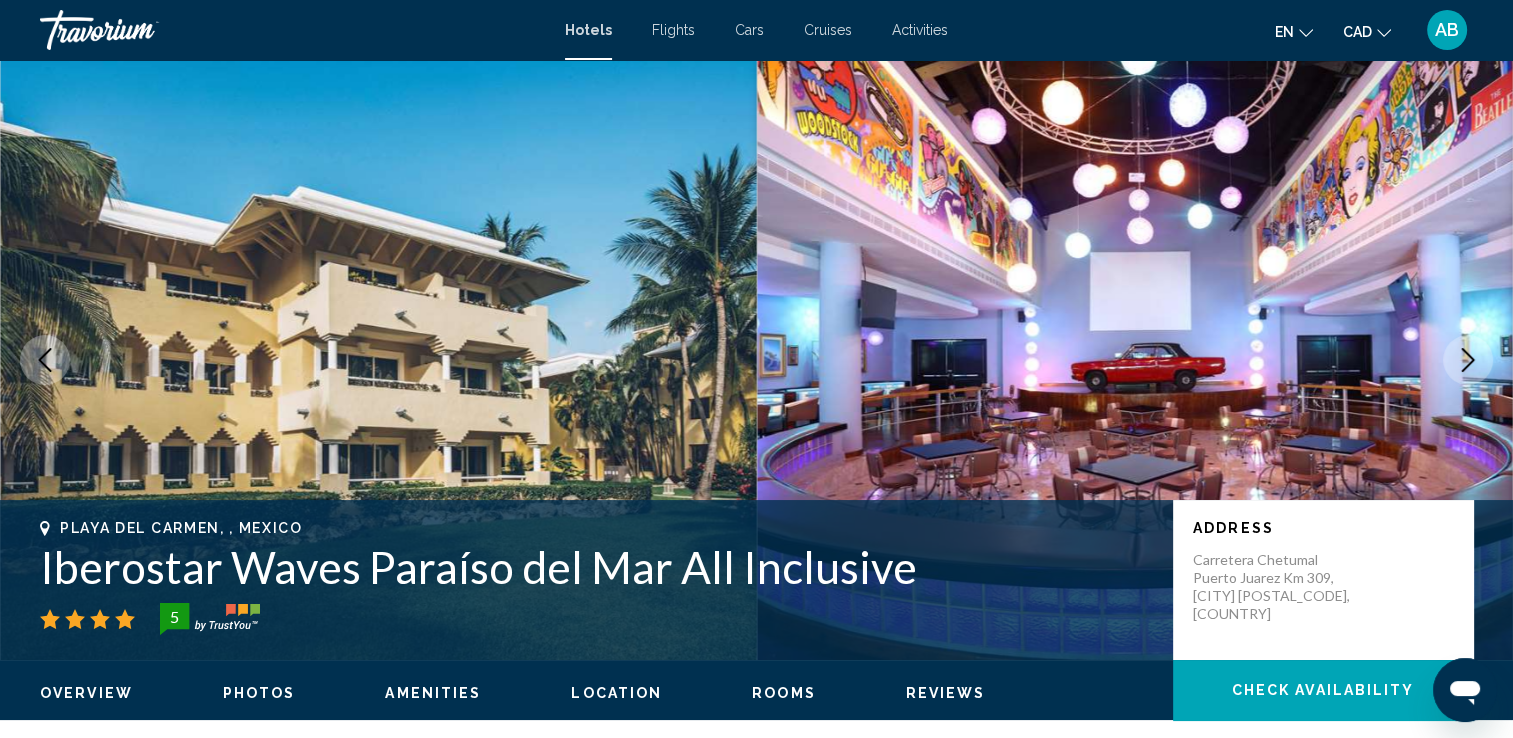 click at bounding box center [1468, 360] 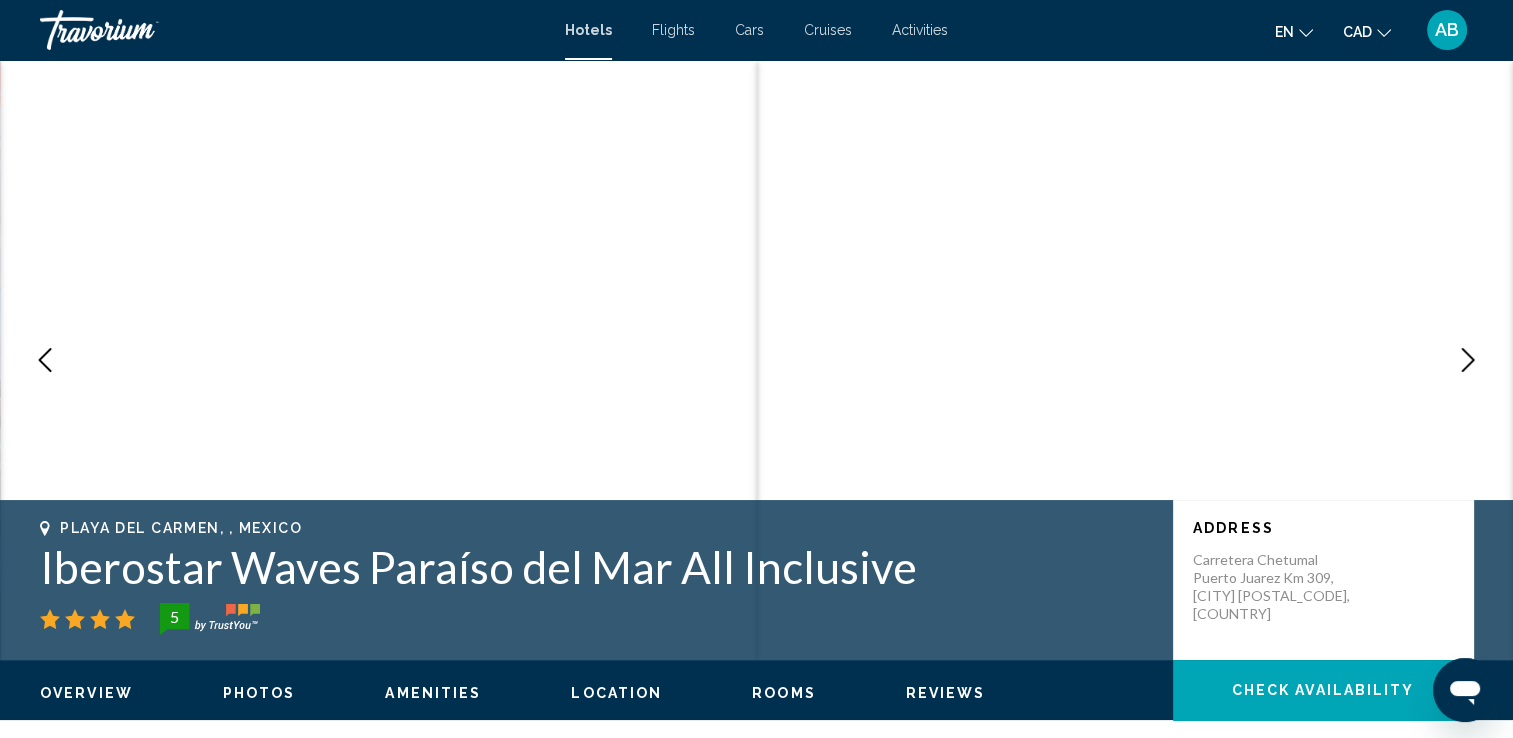 click at bounding box center [1468, 360] 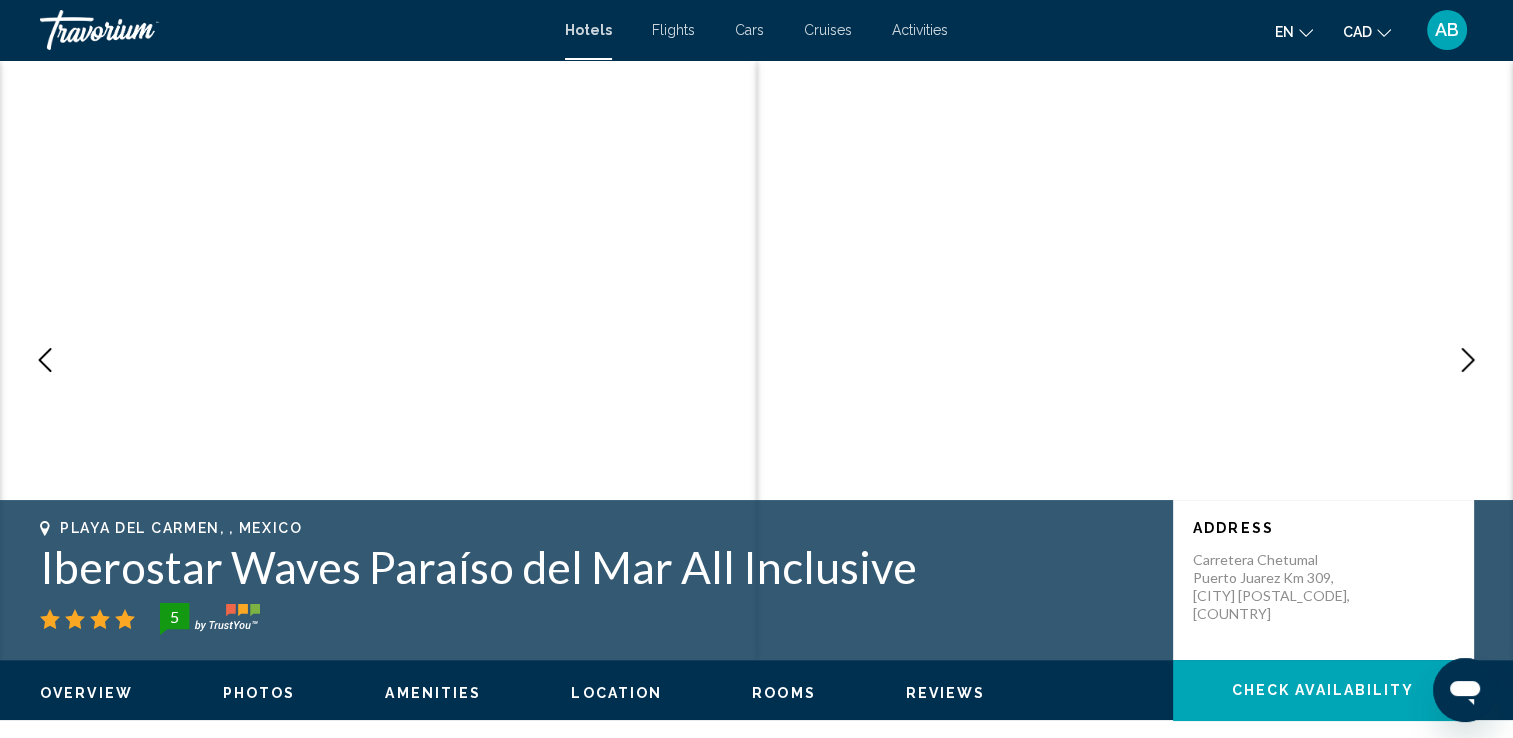 click at bounding box center [1468, 360] 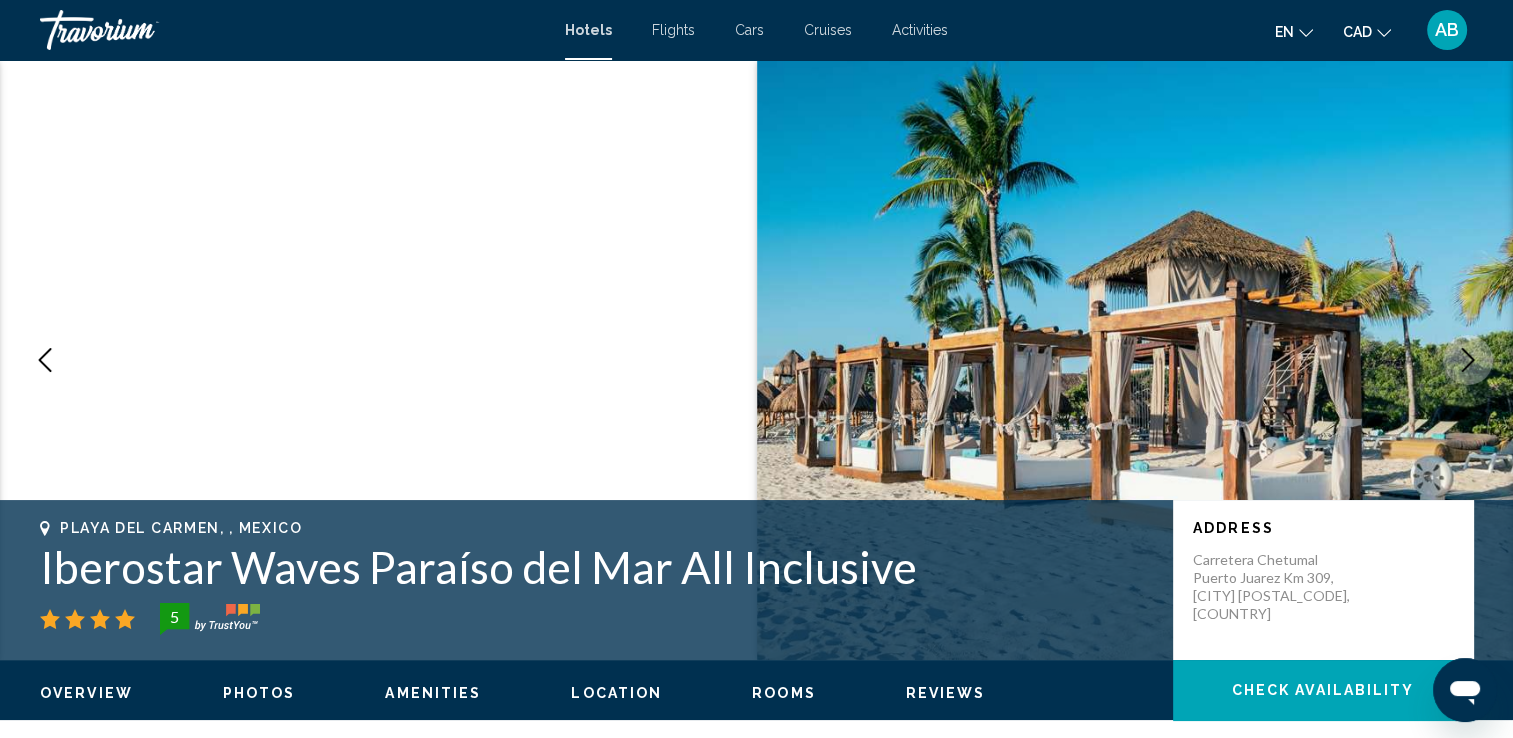 click at bounding box center (1468, 360) 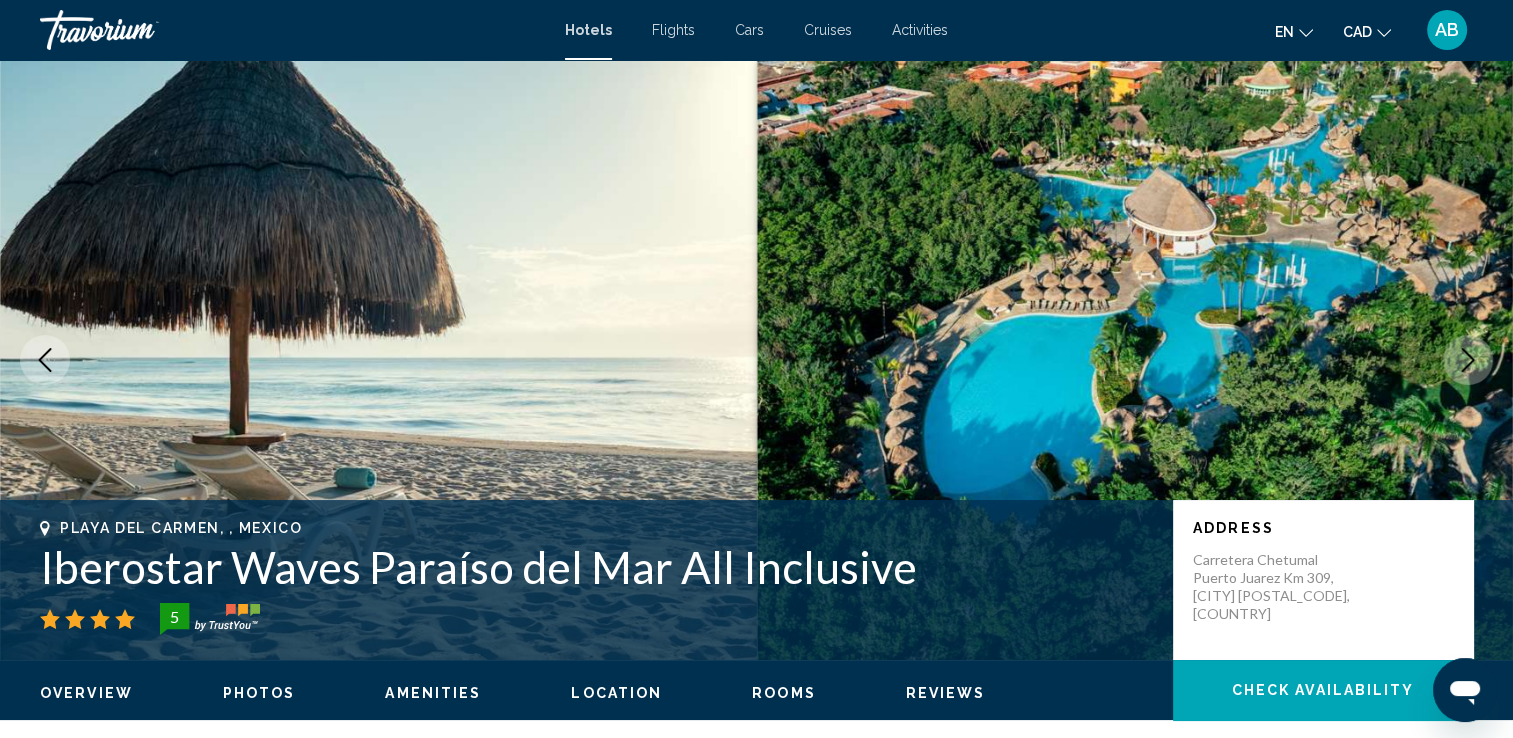 click at bounding box center [1468, 360] 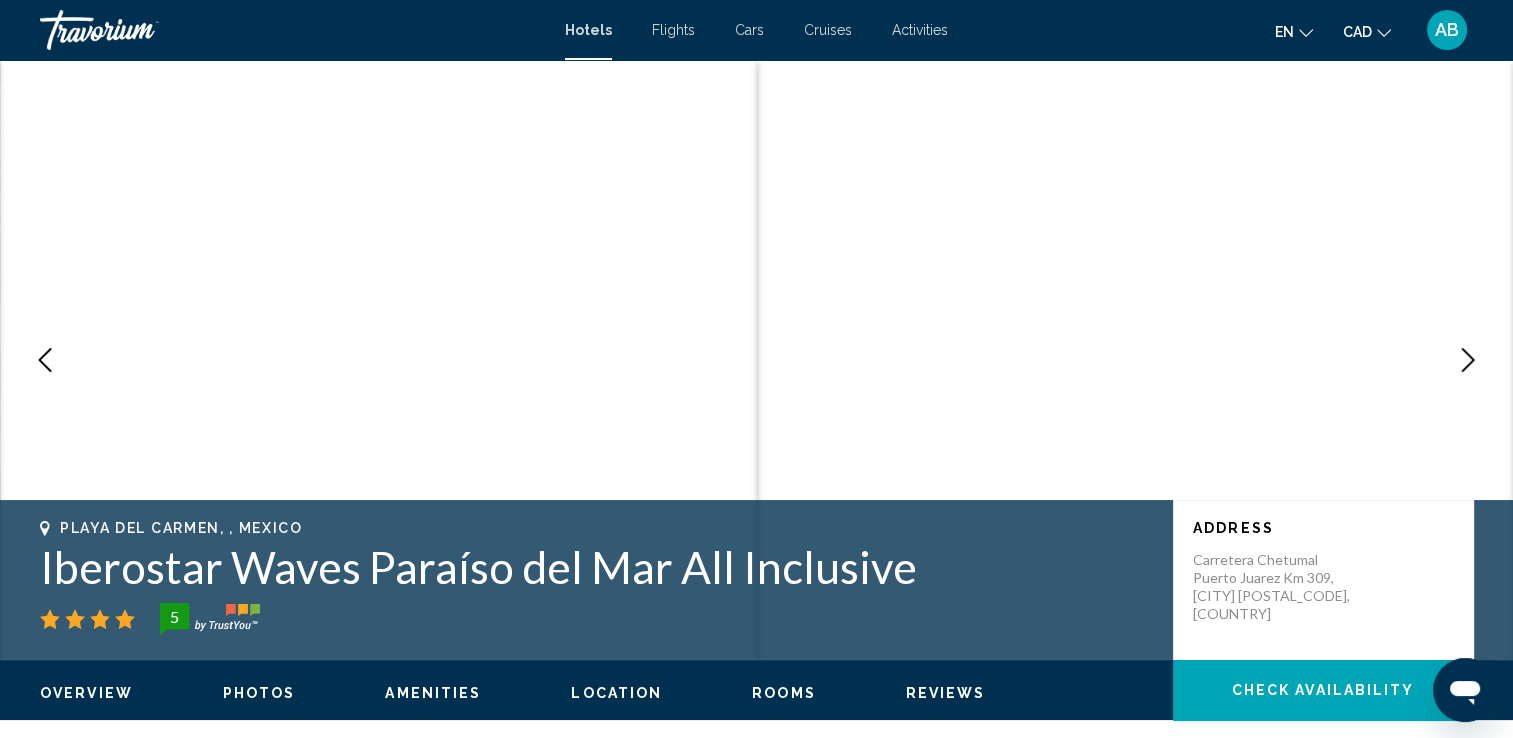 click at bounding box center [1468, 360] 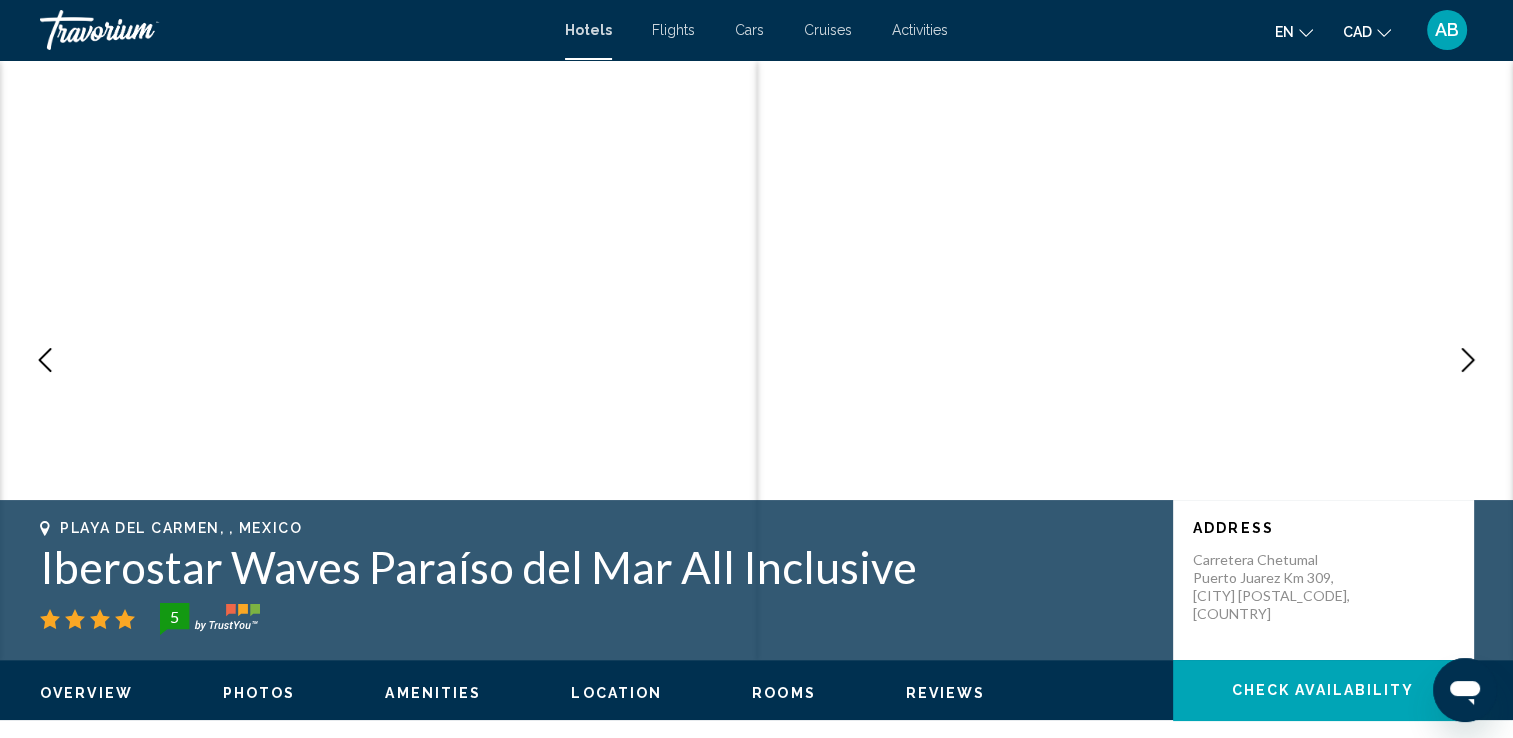 click at bounding box center [1468, 360] 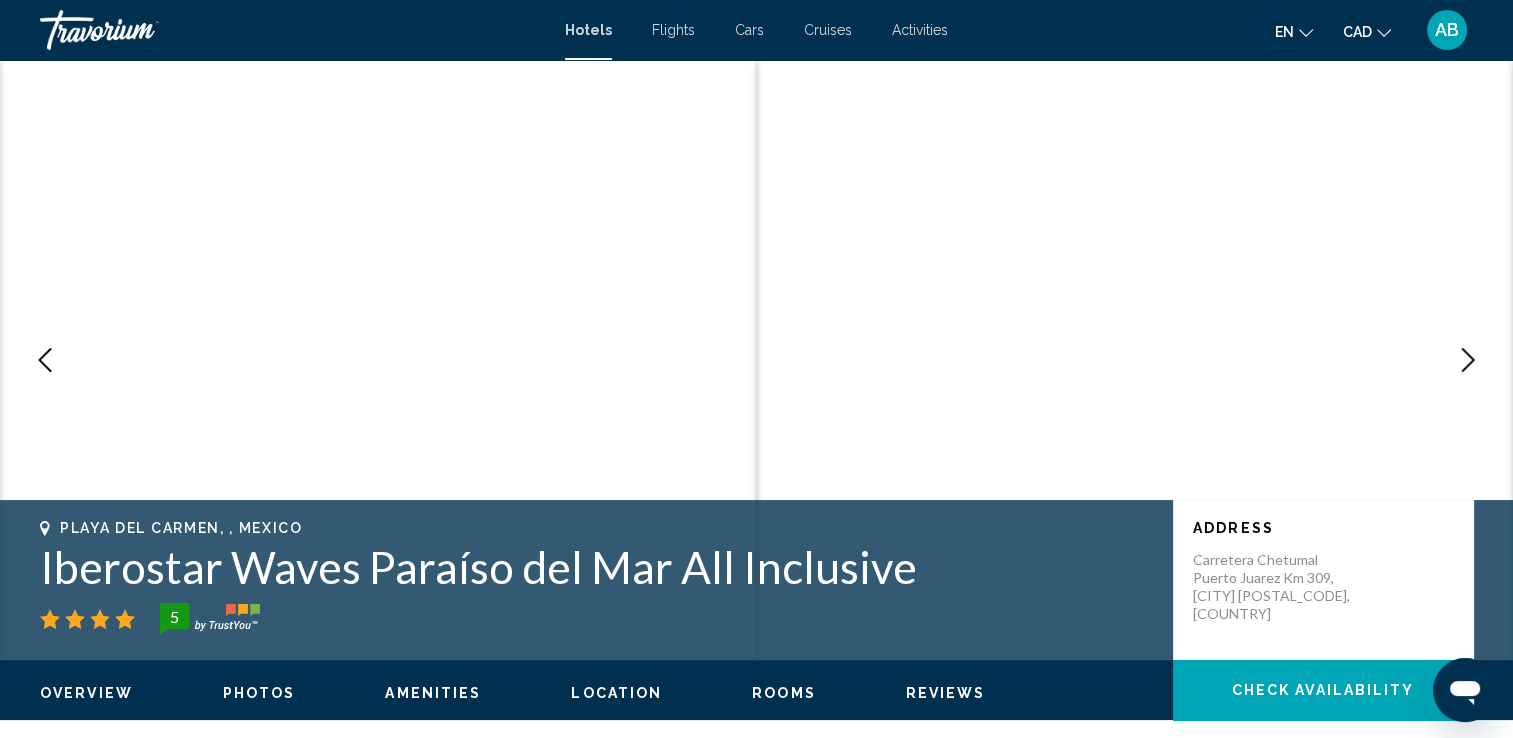 click at bounding box center [1468, 360] 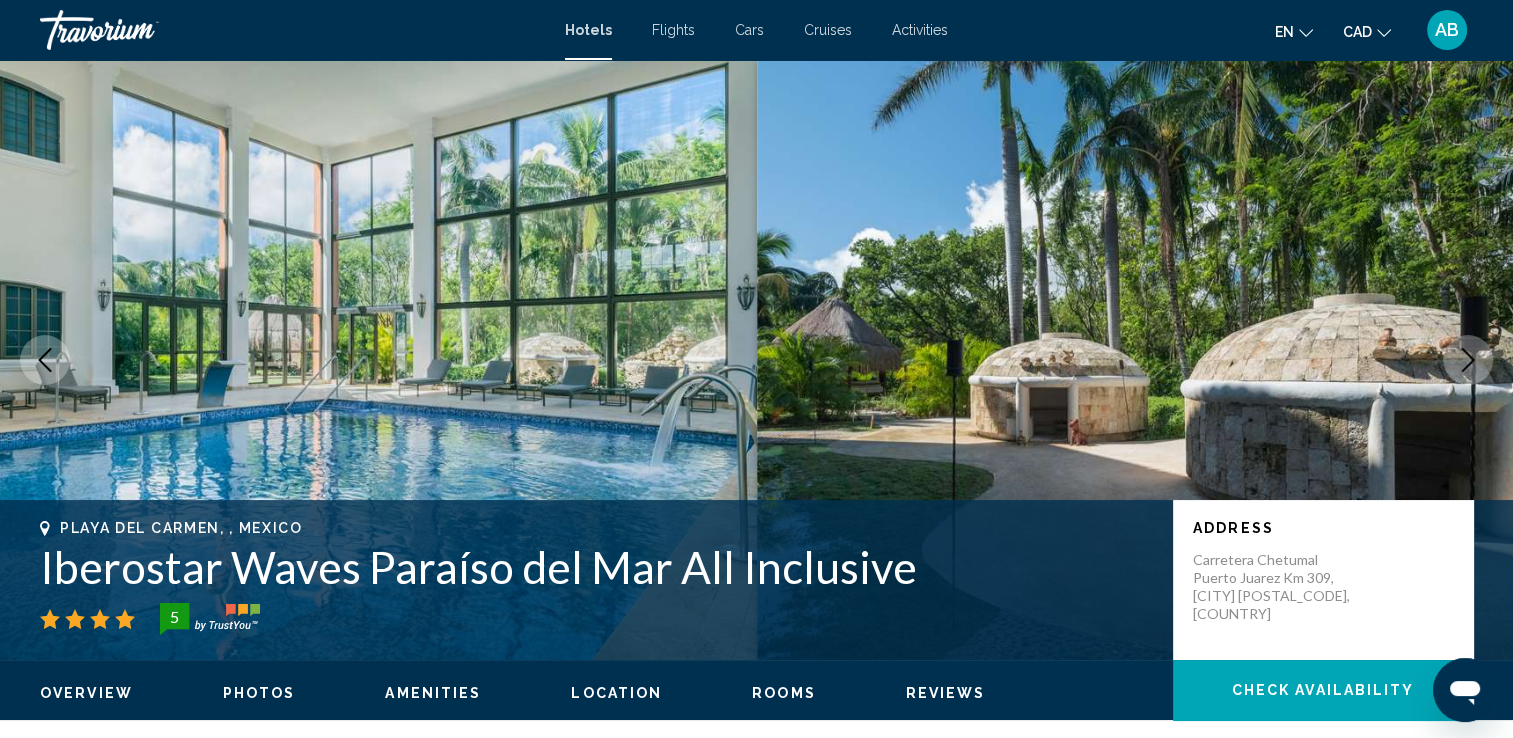 click at bounding box center [1468, 360] 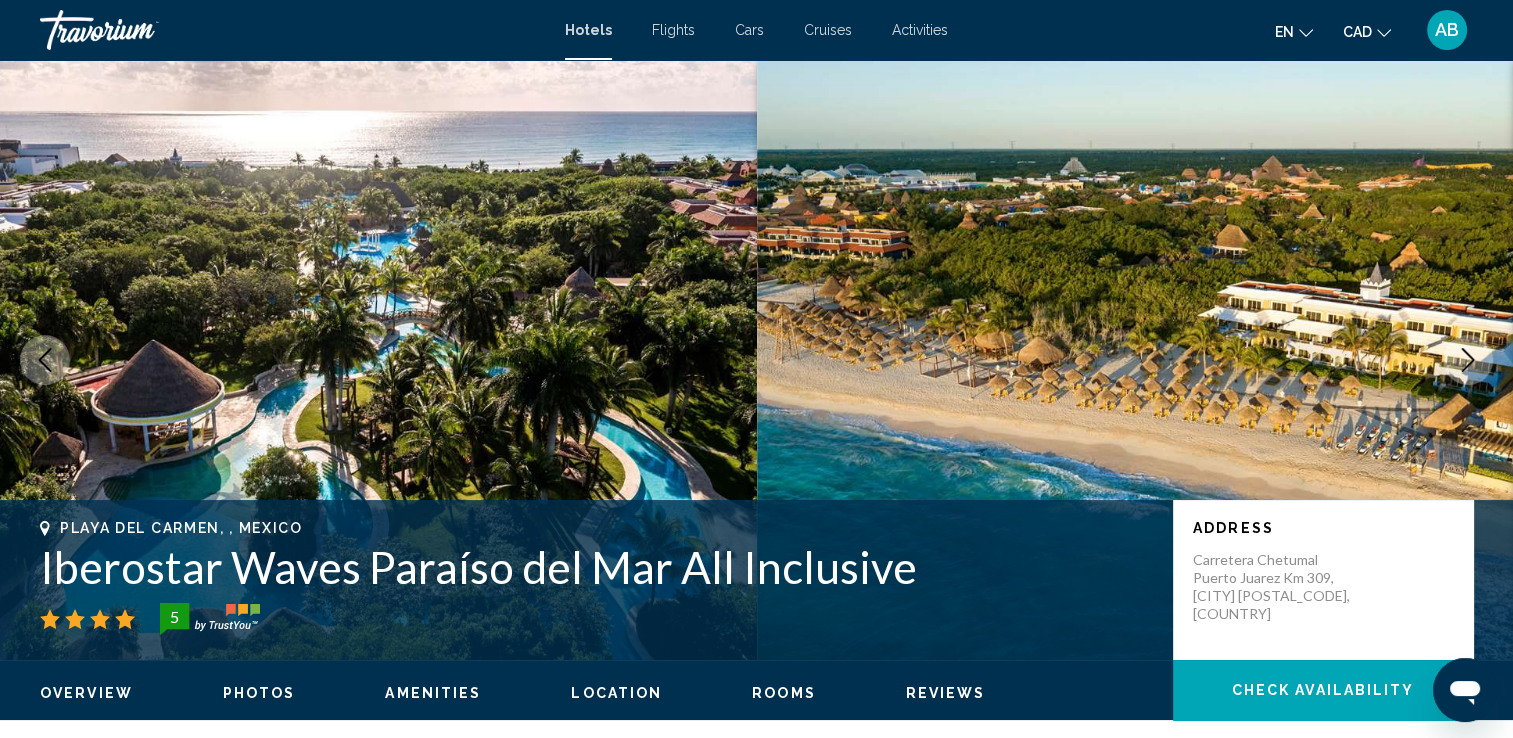 click at bounding box center (1468, 360) 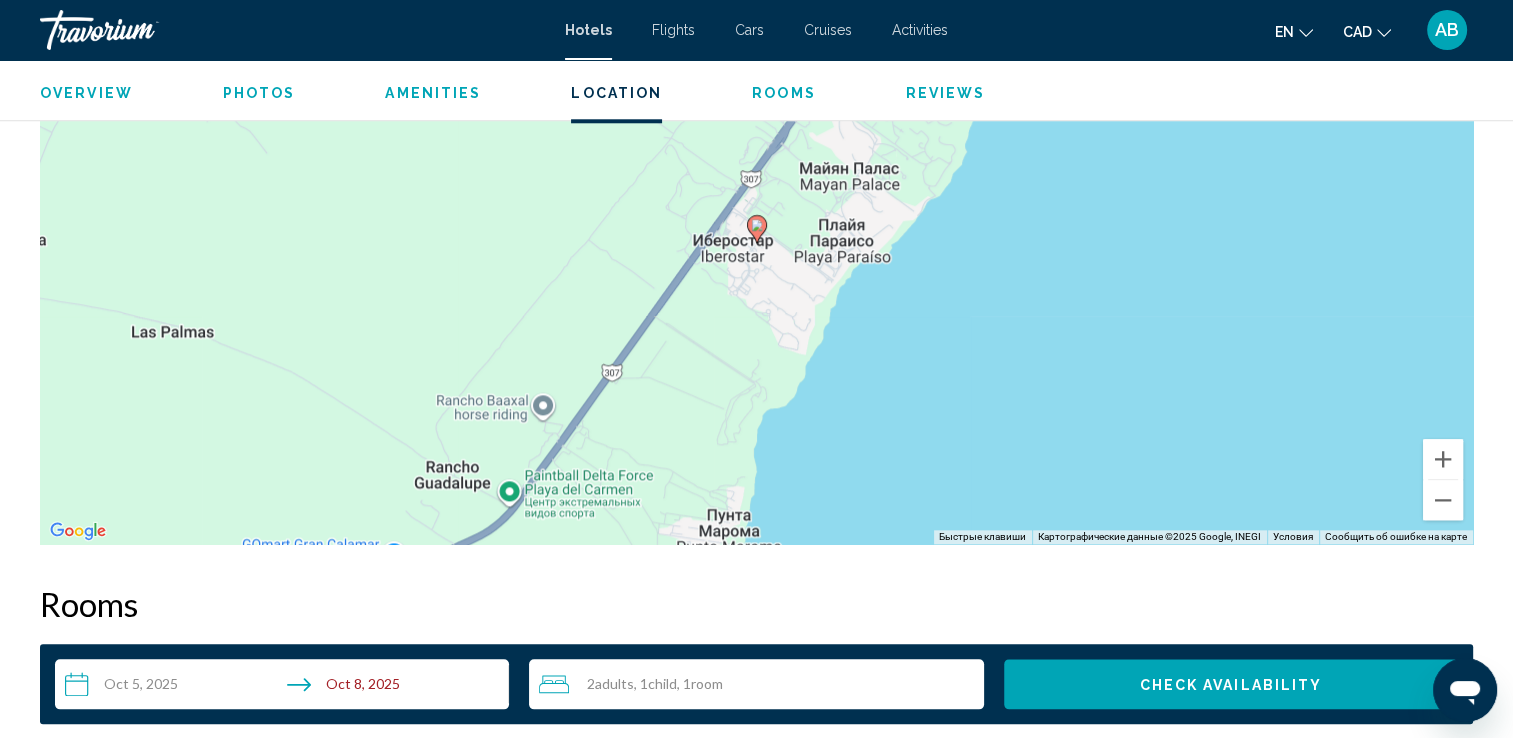 scroll, scrollTop: 2200, scrollLeft: 0, axis: vertical 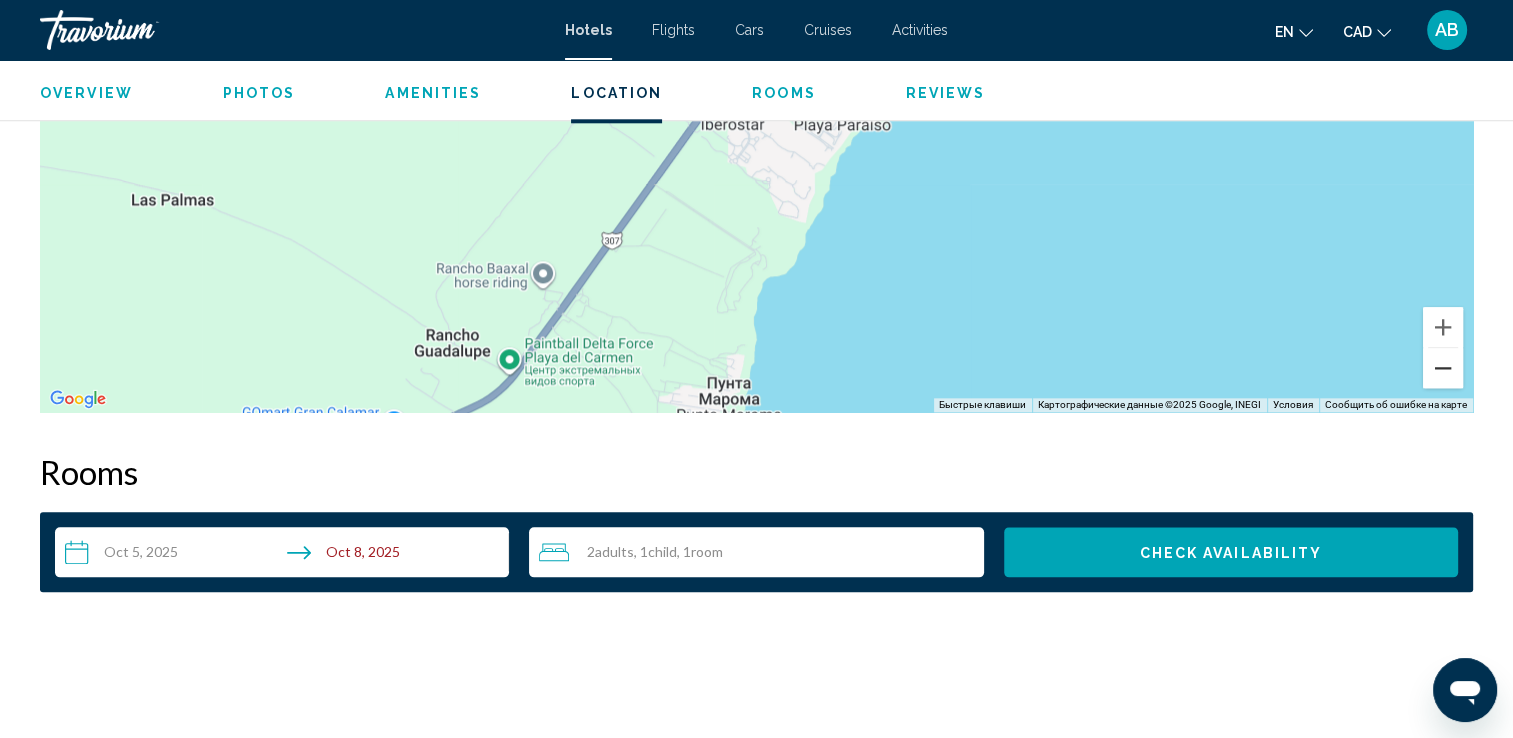 click at bounding box center (1443, 368) 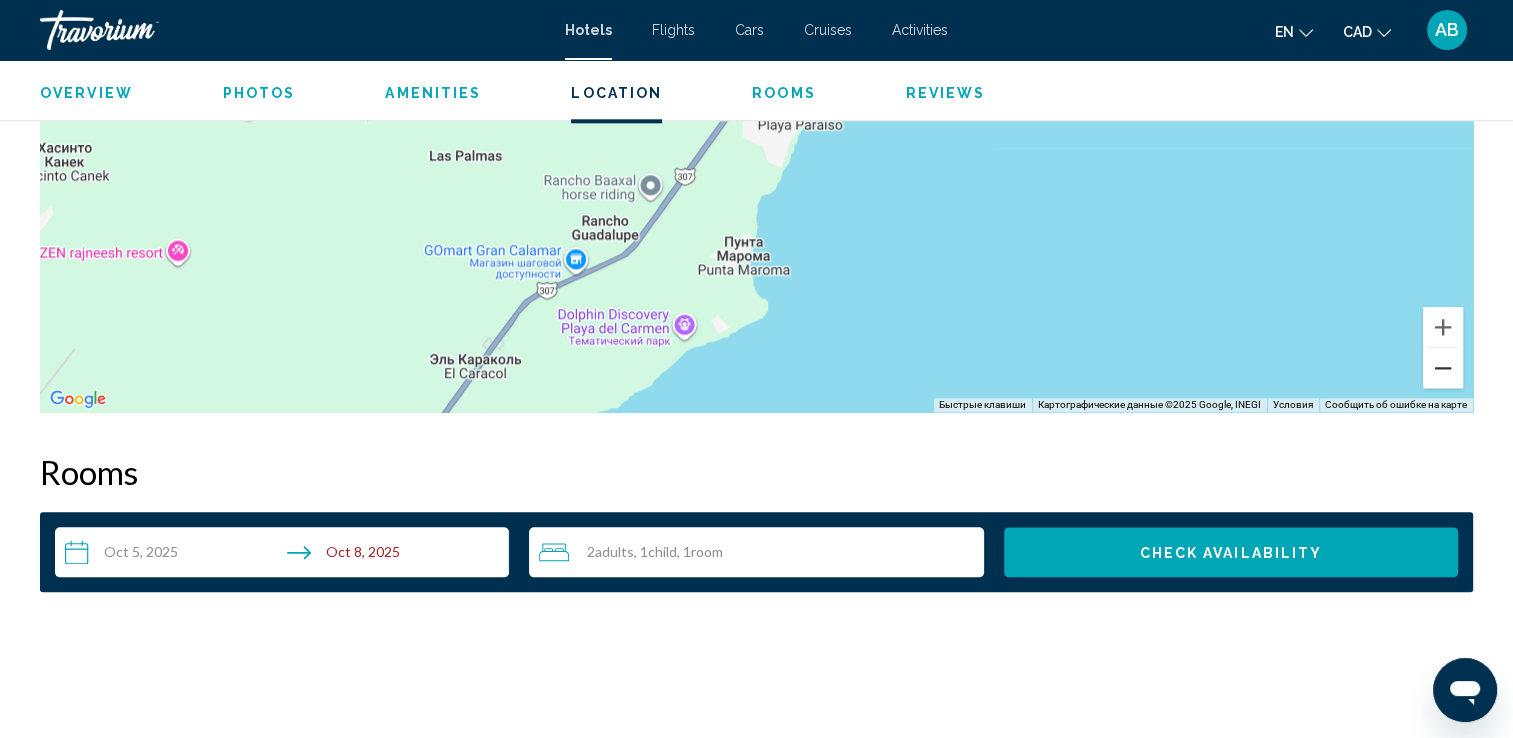 click at bounding box center [1443, 368] 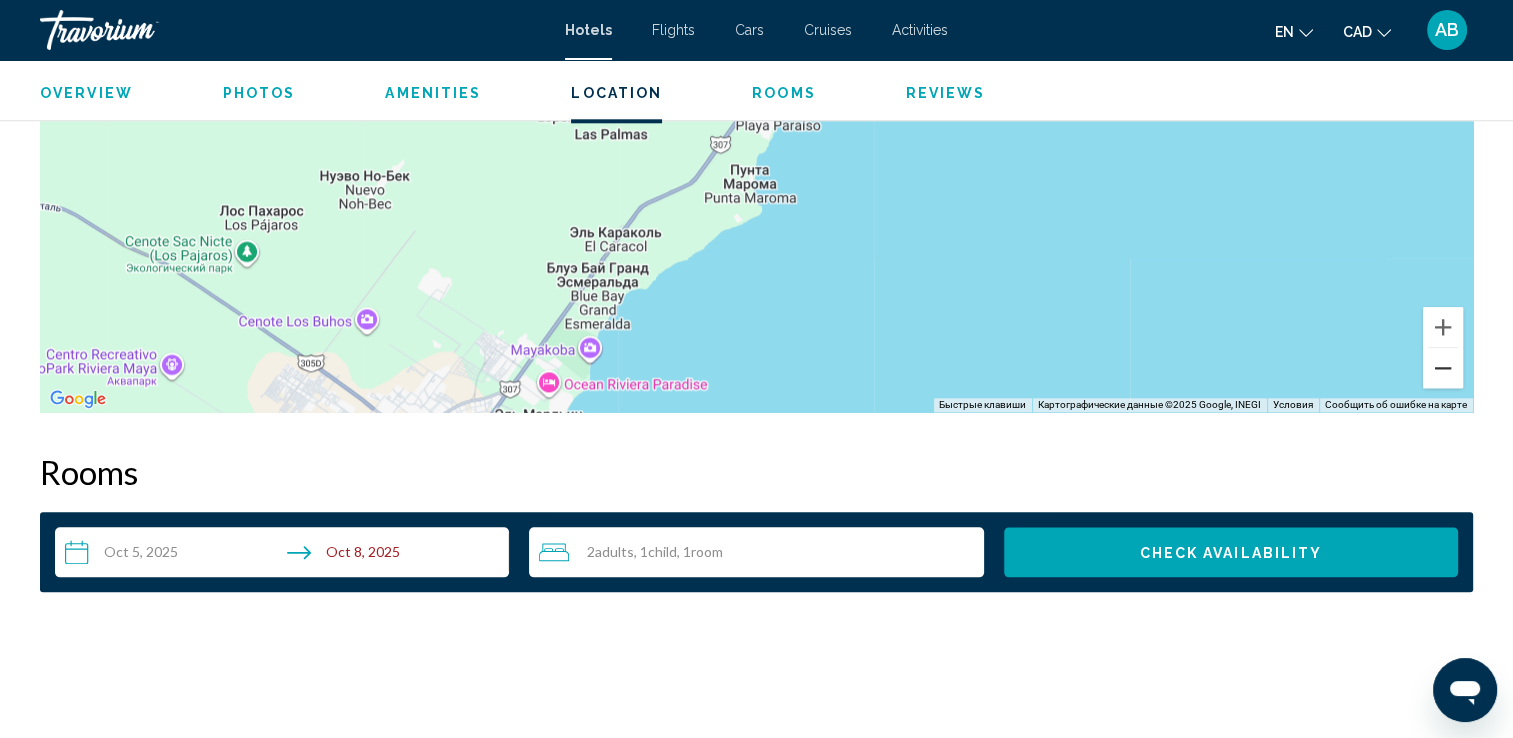 click at bounding box center [1443, 368] 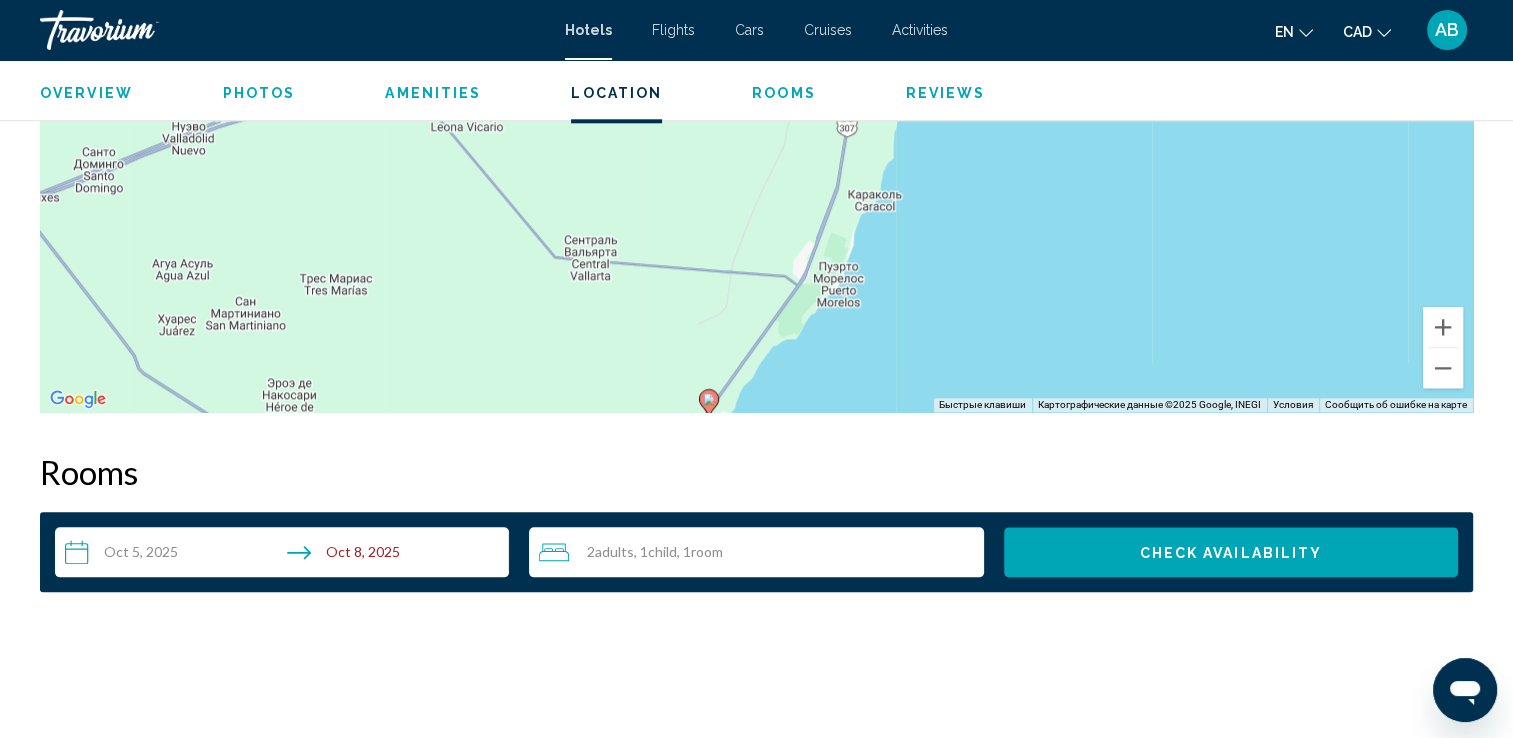 drag, startPoint x: 1247, startPoint y: 235, endPoint x: 1181, endPoint y: 510, distance: 282.8091 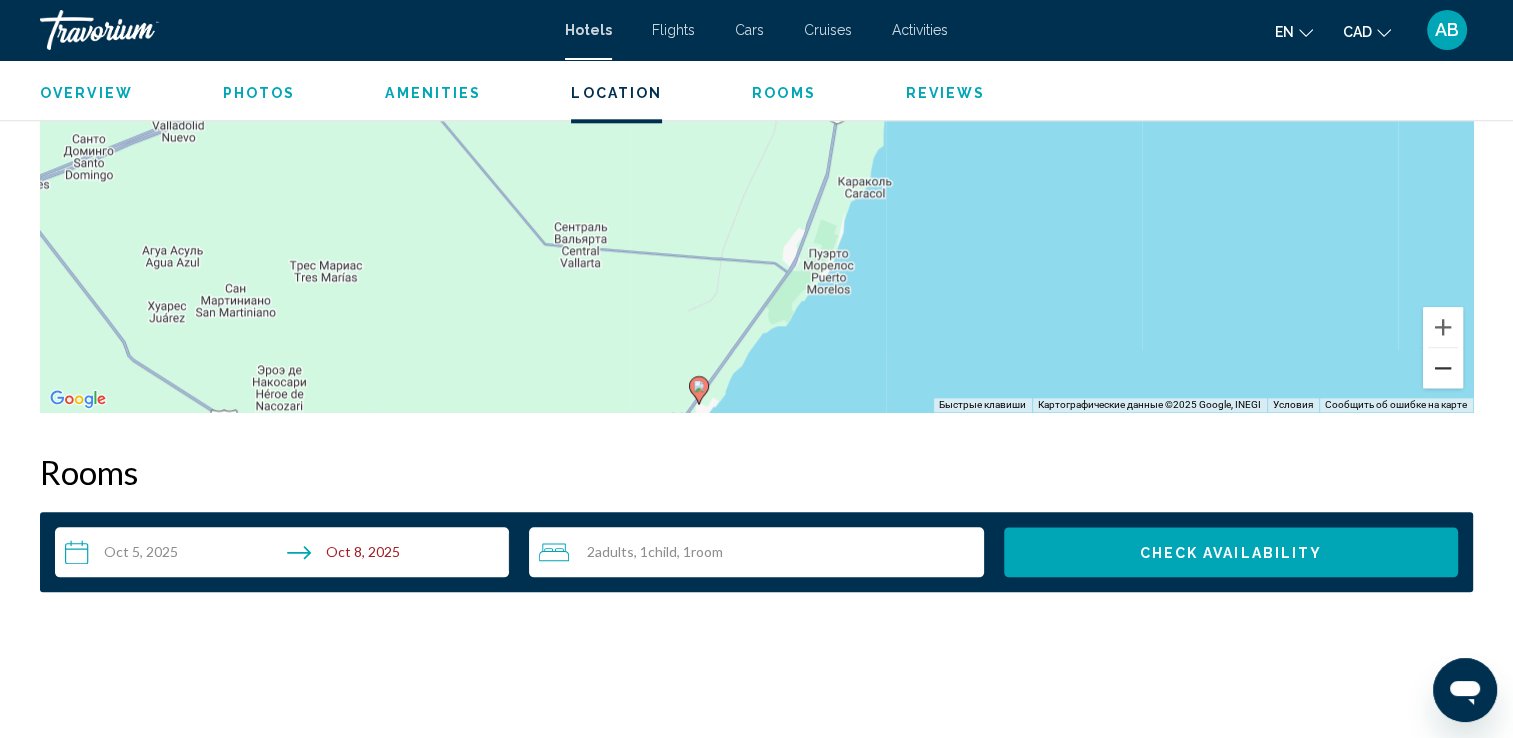 click at bounding box center [1443, 368] 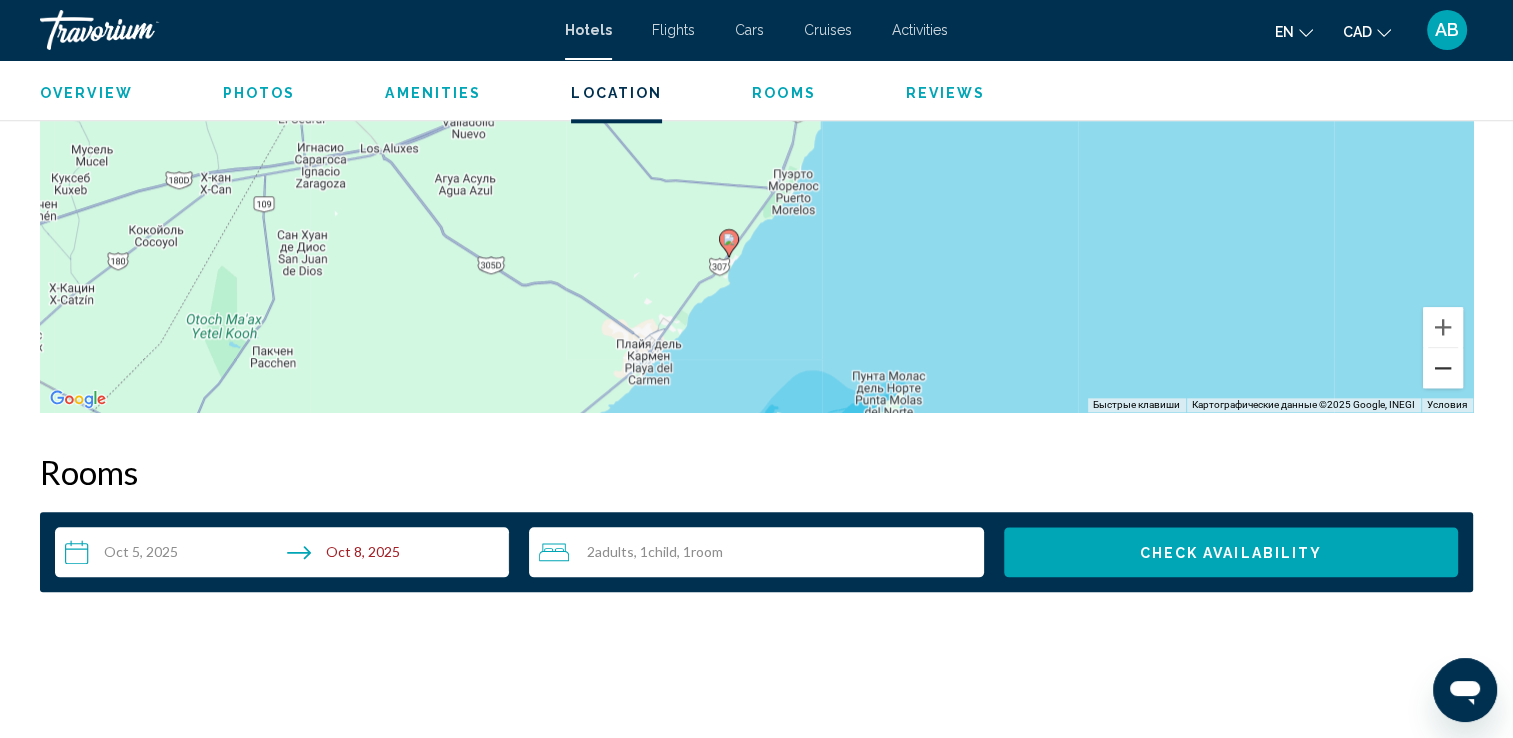 click at bounding box center (1443, 368) 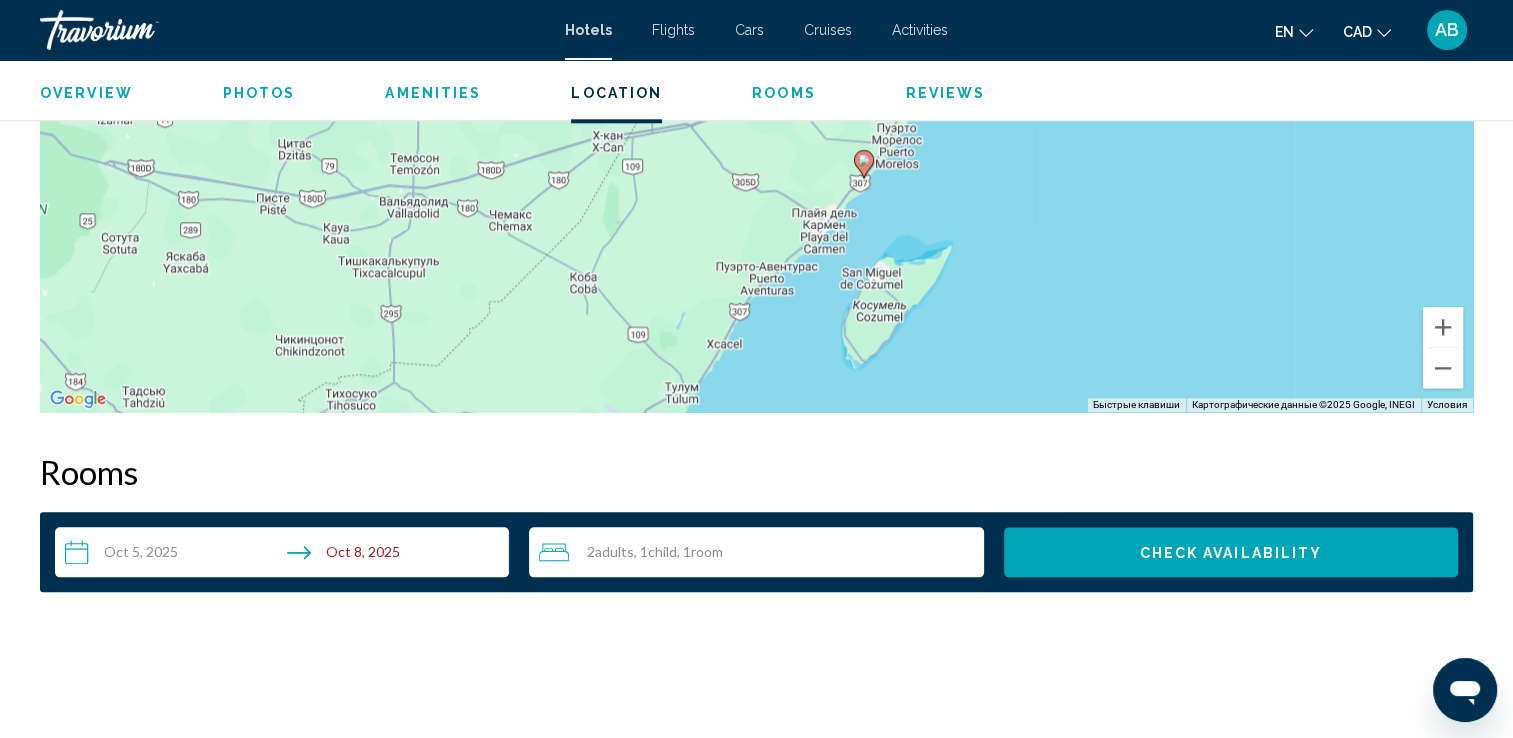 drag, startPoint x: 563, startPoint y: 341, endPoint x: 687, endPoint y: 334, distance: 124.197426 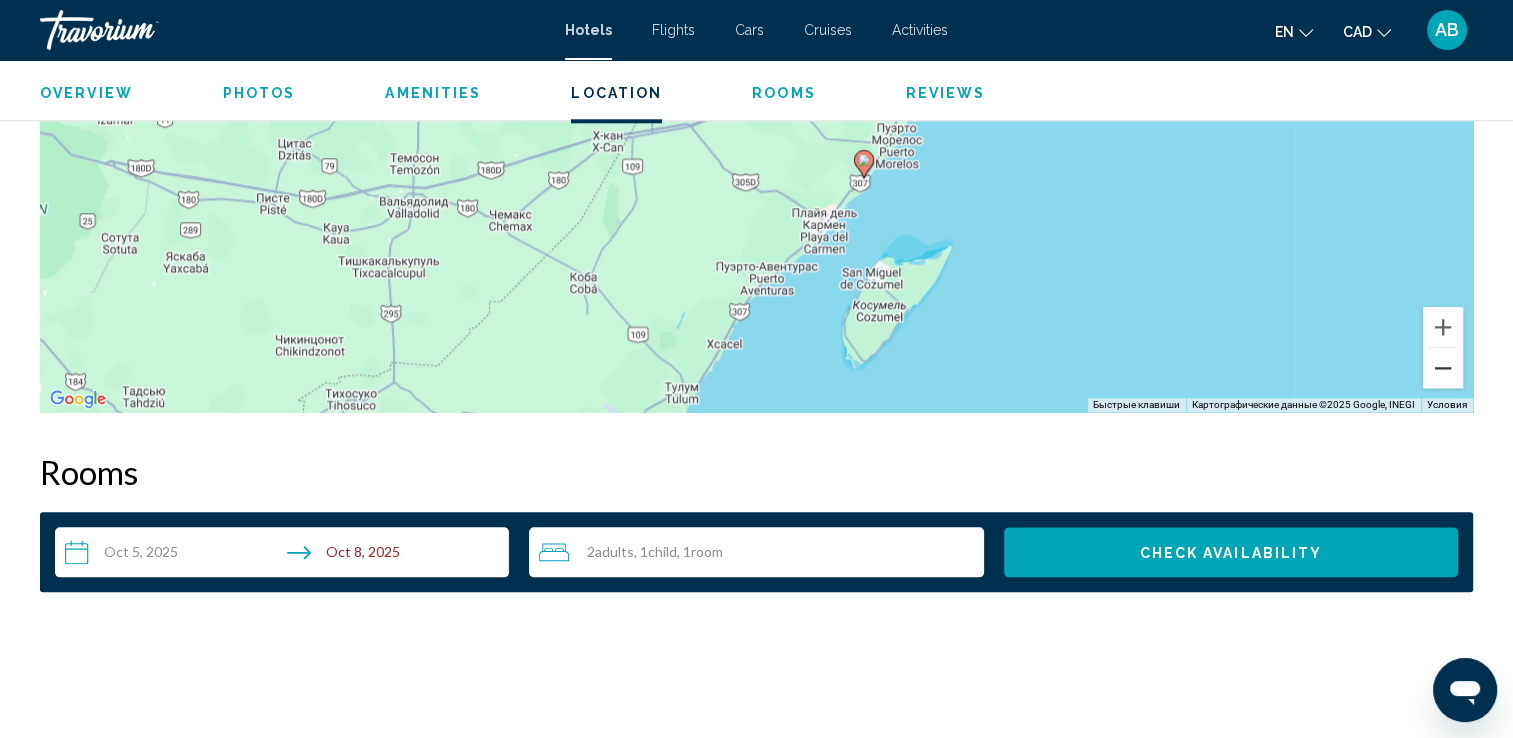 click at bounding box center [1443, 368] 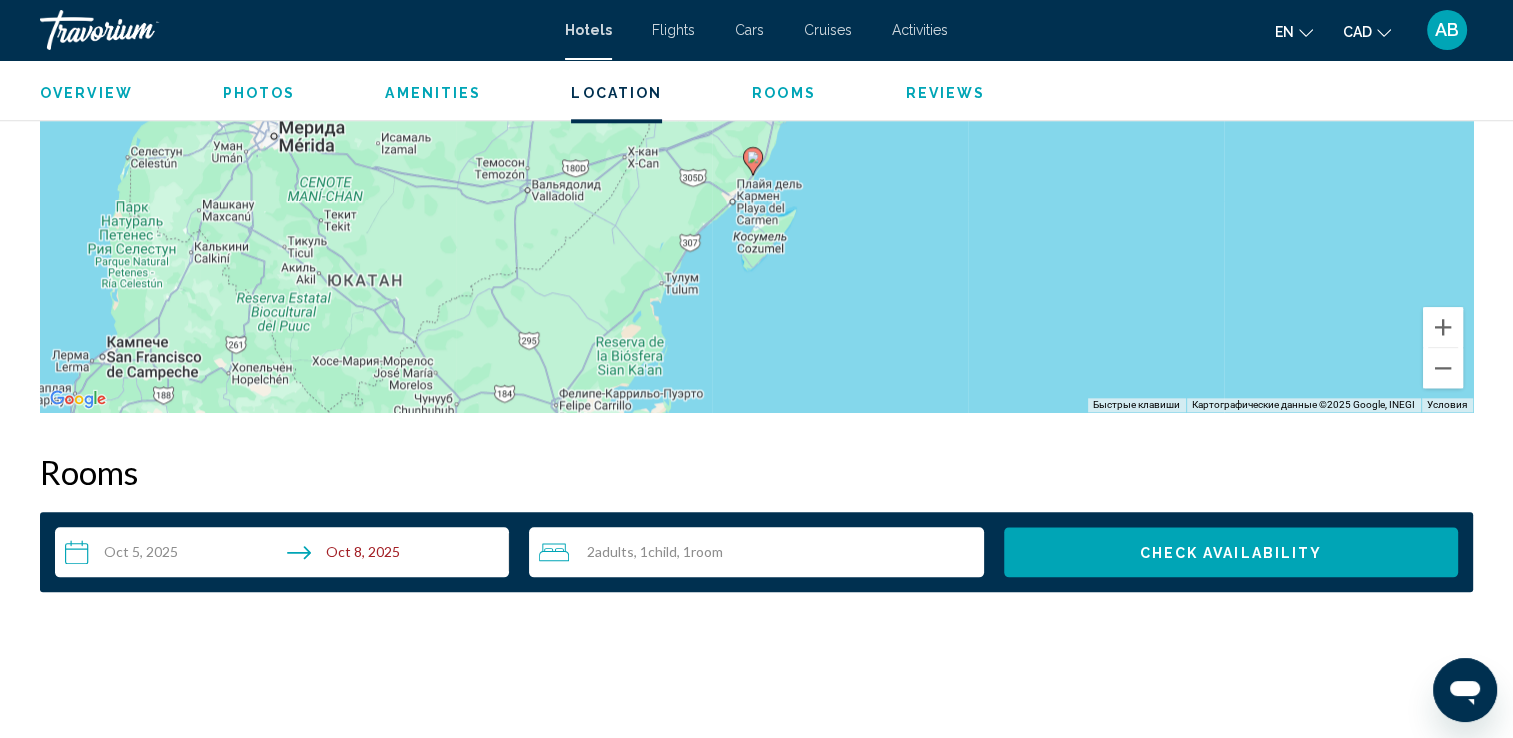 drag, startPoint x: 936, startPoint y: 167, endPoint x: 897, endPoint y: 220, distance: 65.802734 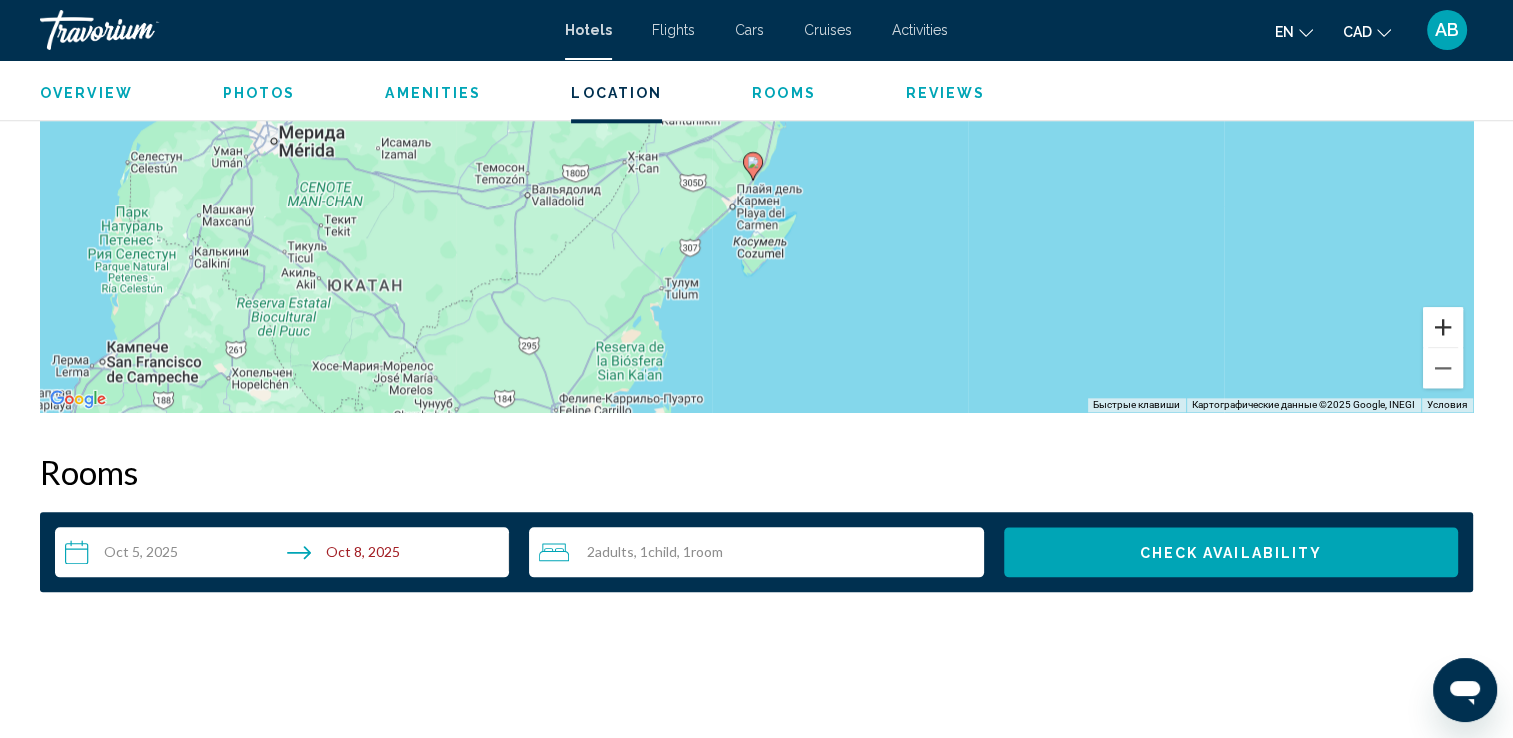 click at bounding box center (1443, 327) 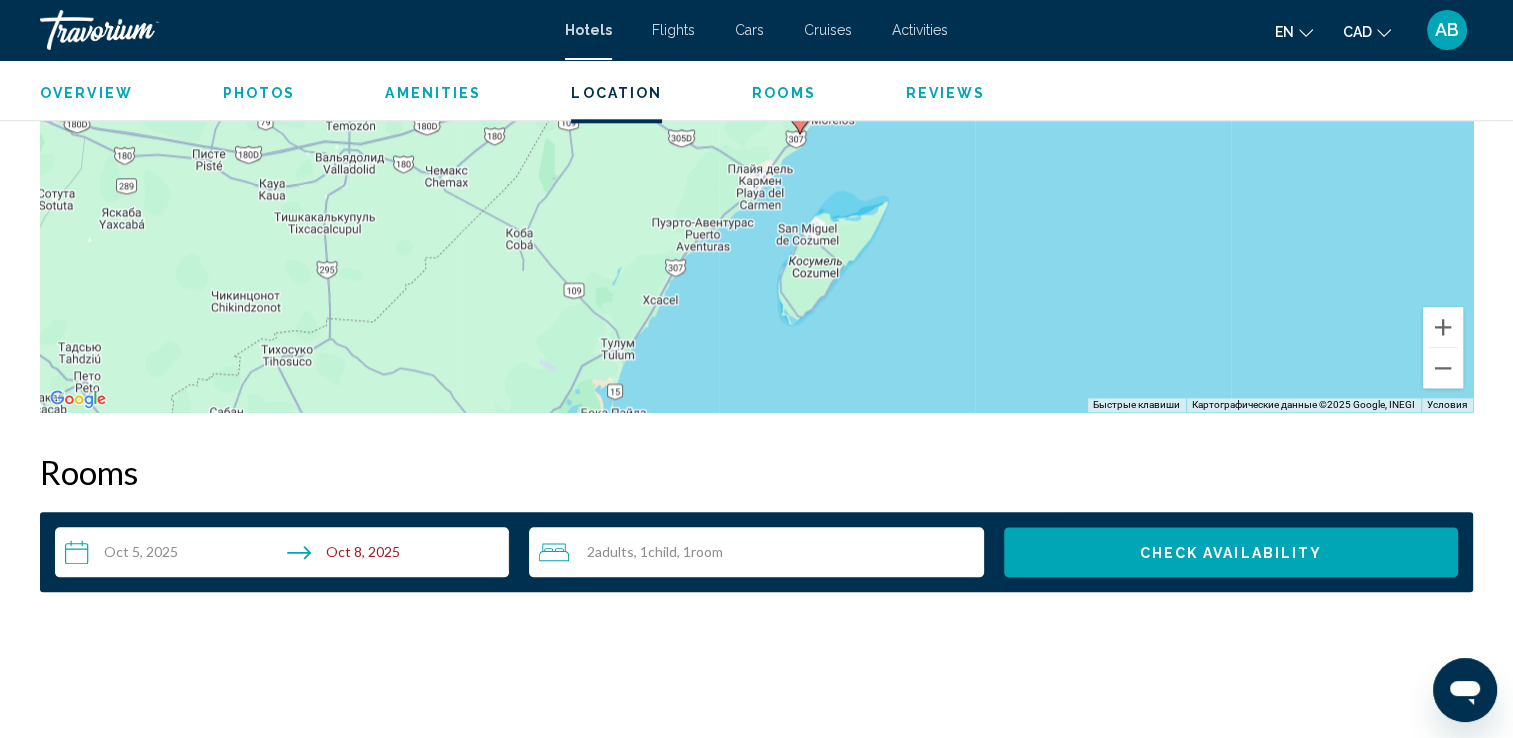 drag, startPoint x: 771, startPoint y: 282, endPoint x: 824, endPoint y: 162, distance: 131.18307 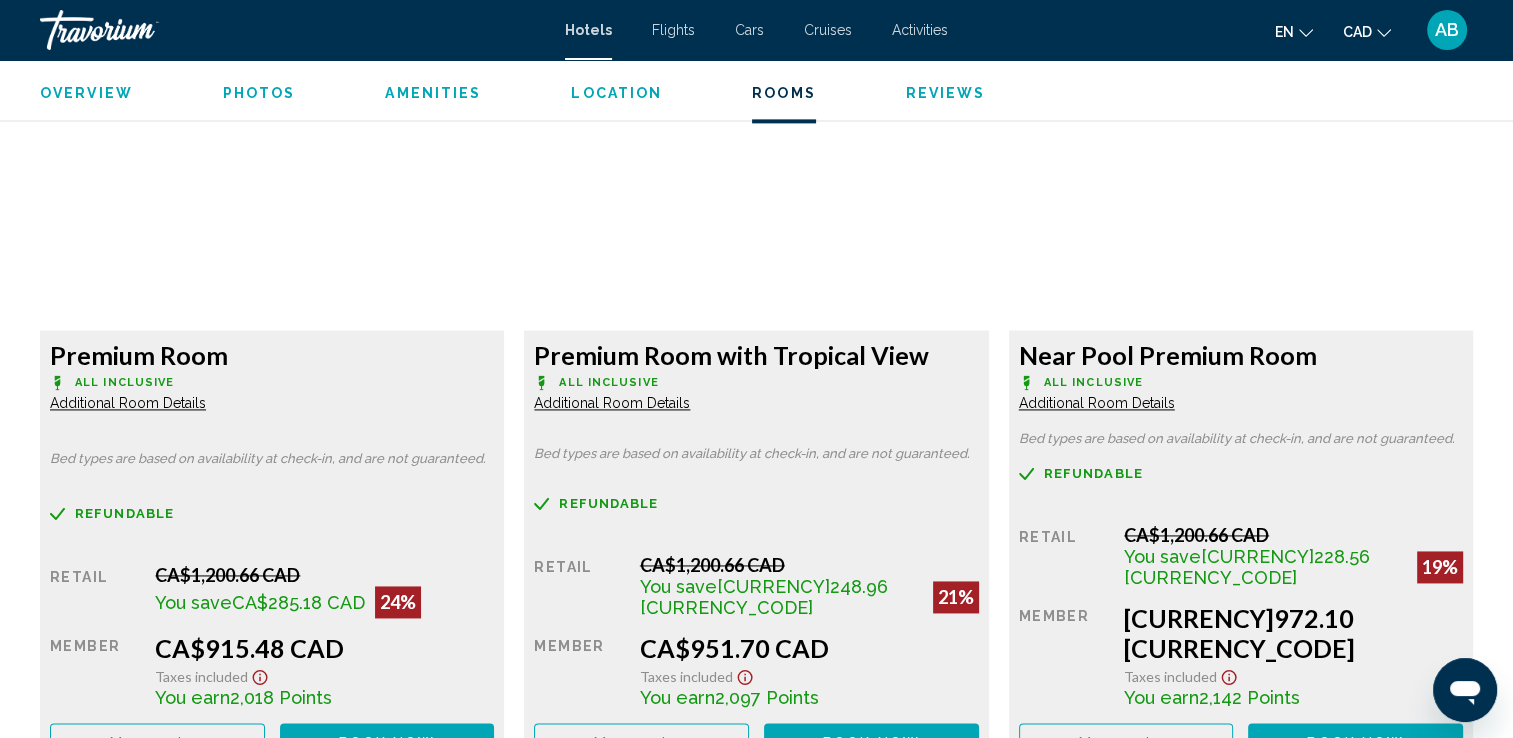 scroll, scrollTop: 2800, scrollLeft: 0, axis: vertical 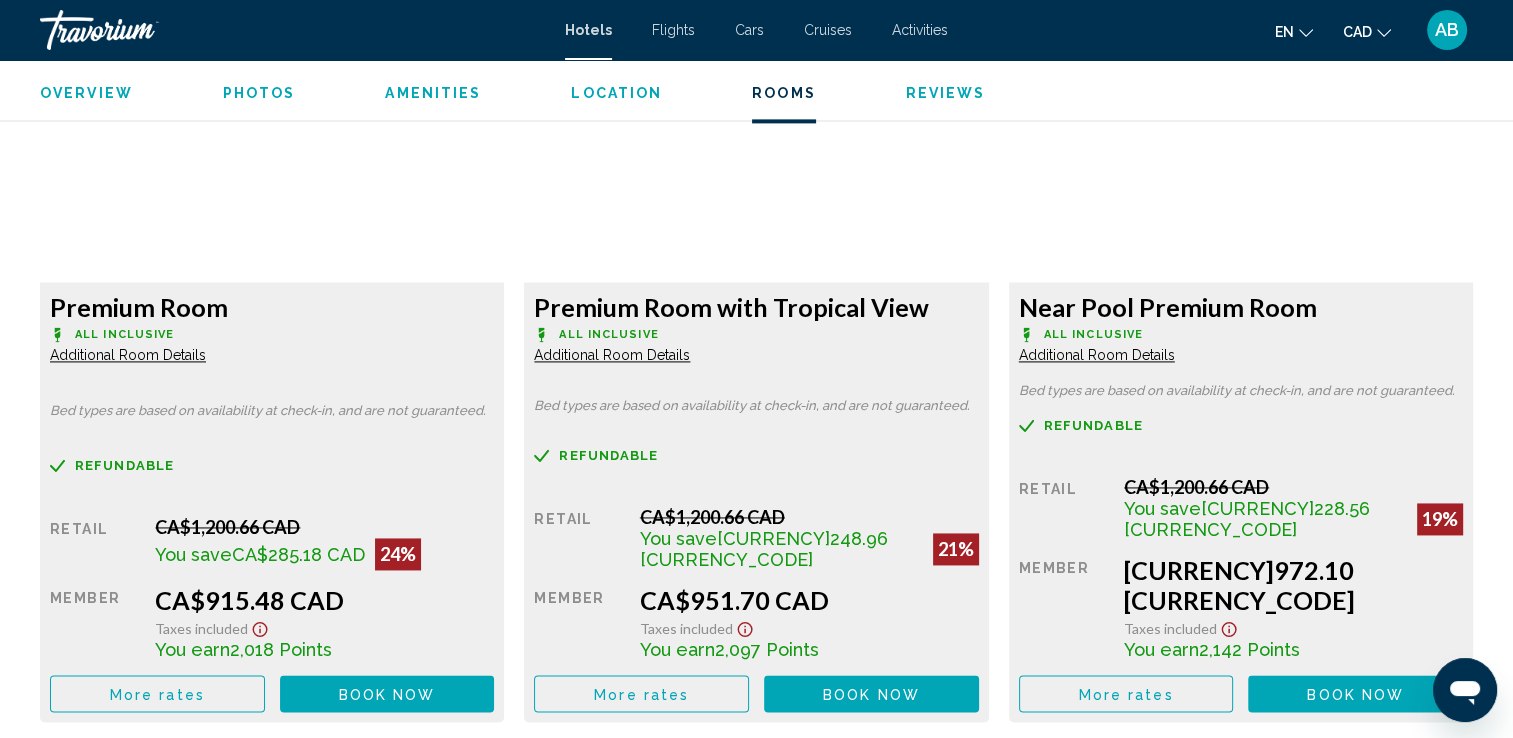 click on "Book now No longer available" at bounding box center (387, 693) 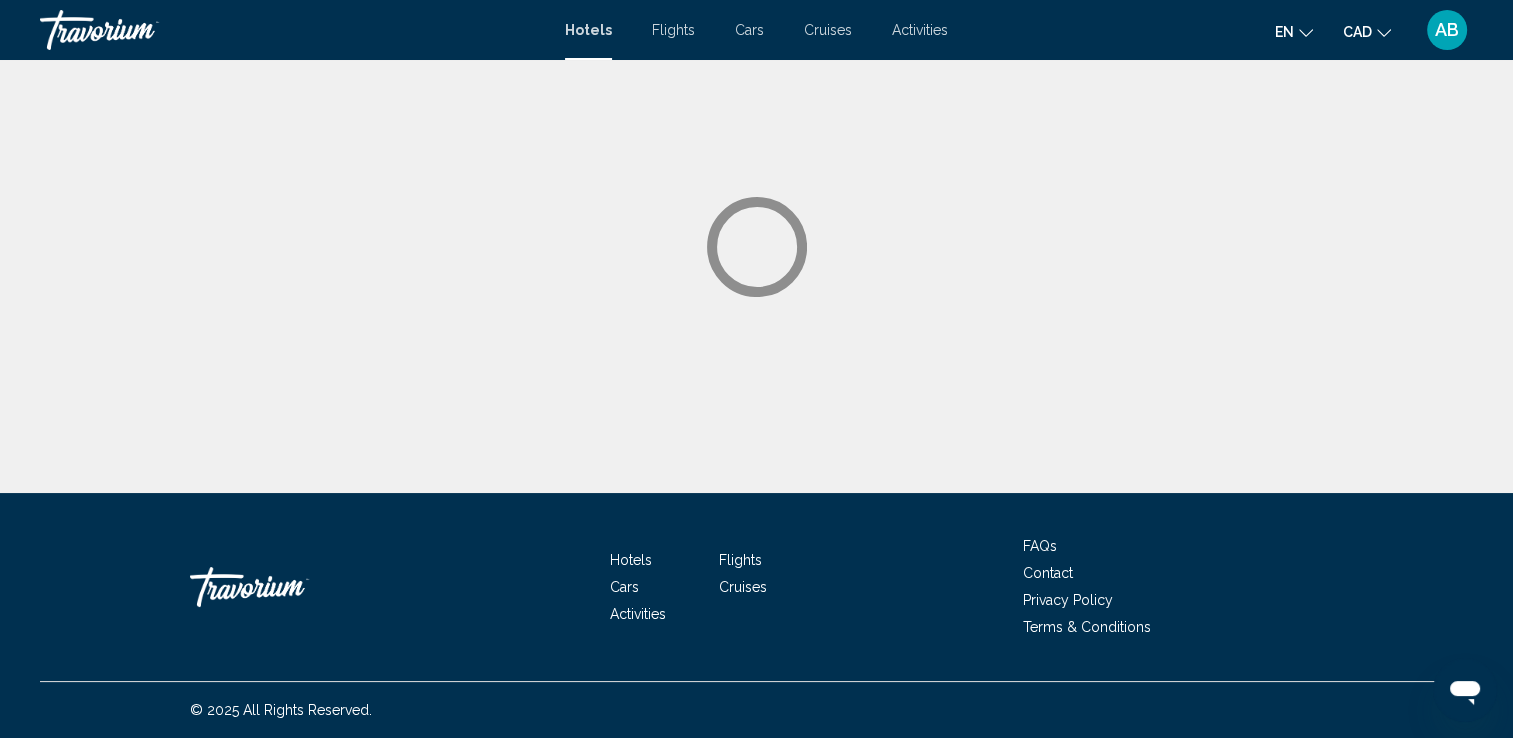 scroll, scrollTop: 0, scrollLeft: 0, axis: both 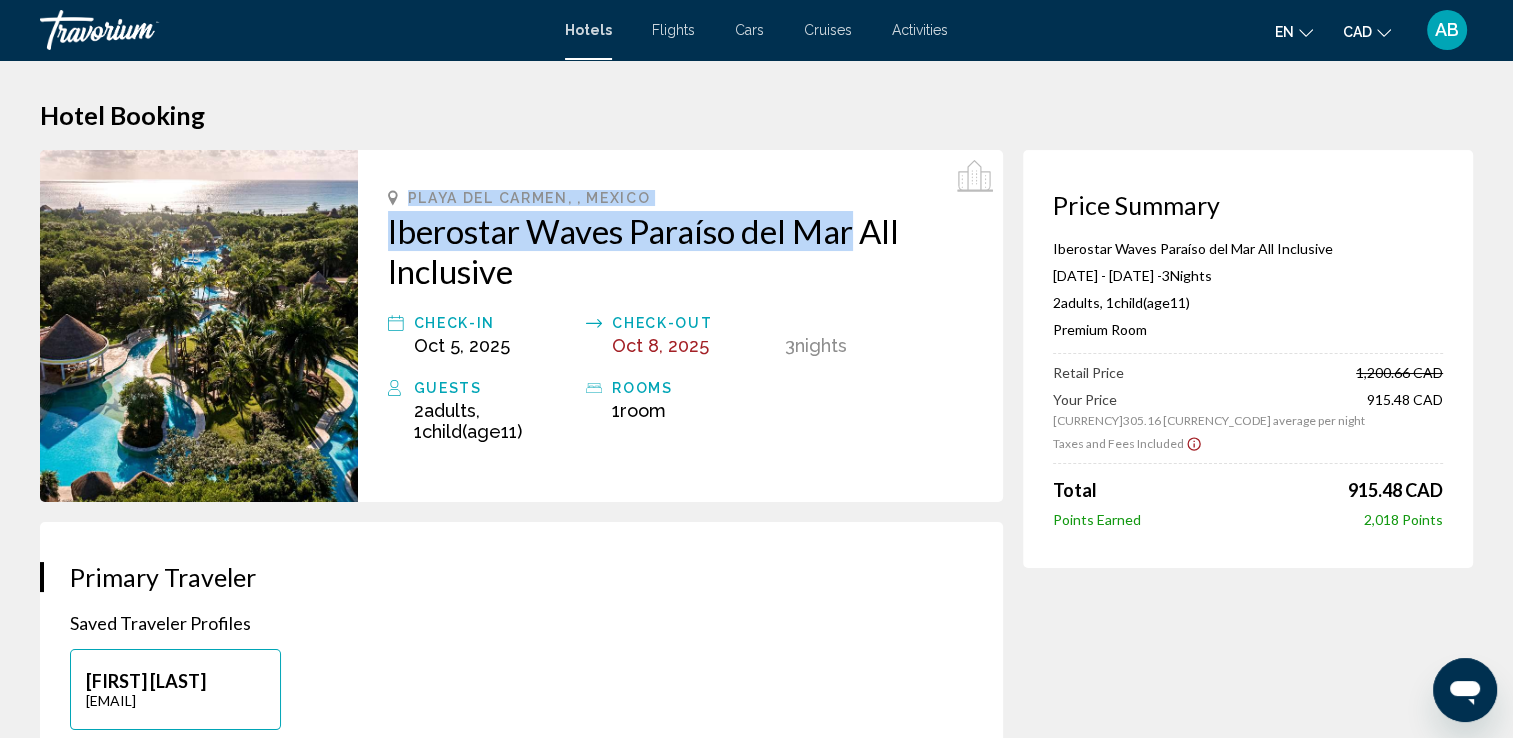 drag, startPoint x: 404, startPoint y: 186, endPoint x: 851, endPoint y: 250, distance: 451.5584 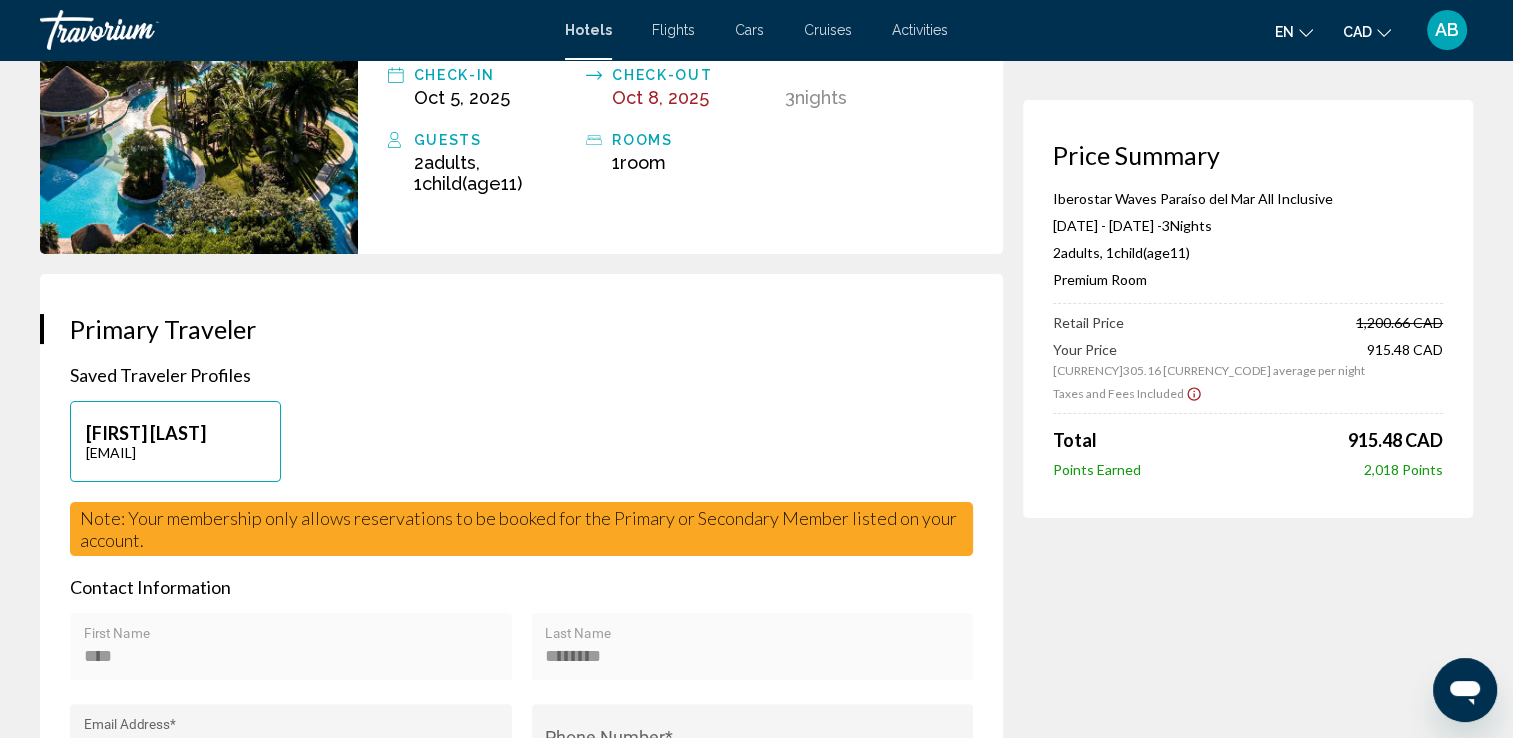 scroll, scrollTop: 400, scrollLeft: 0, axis: vertical 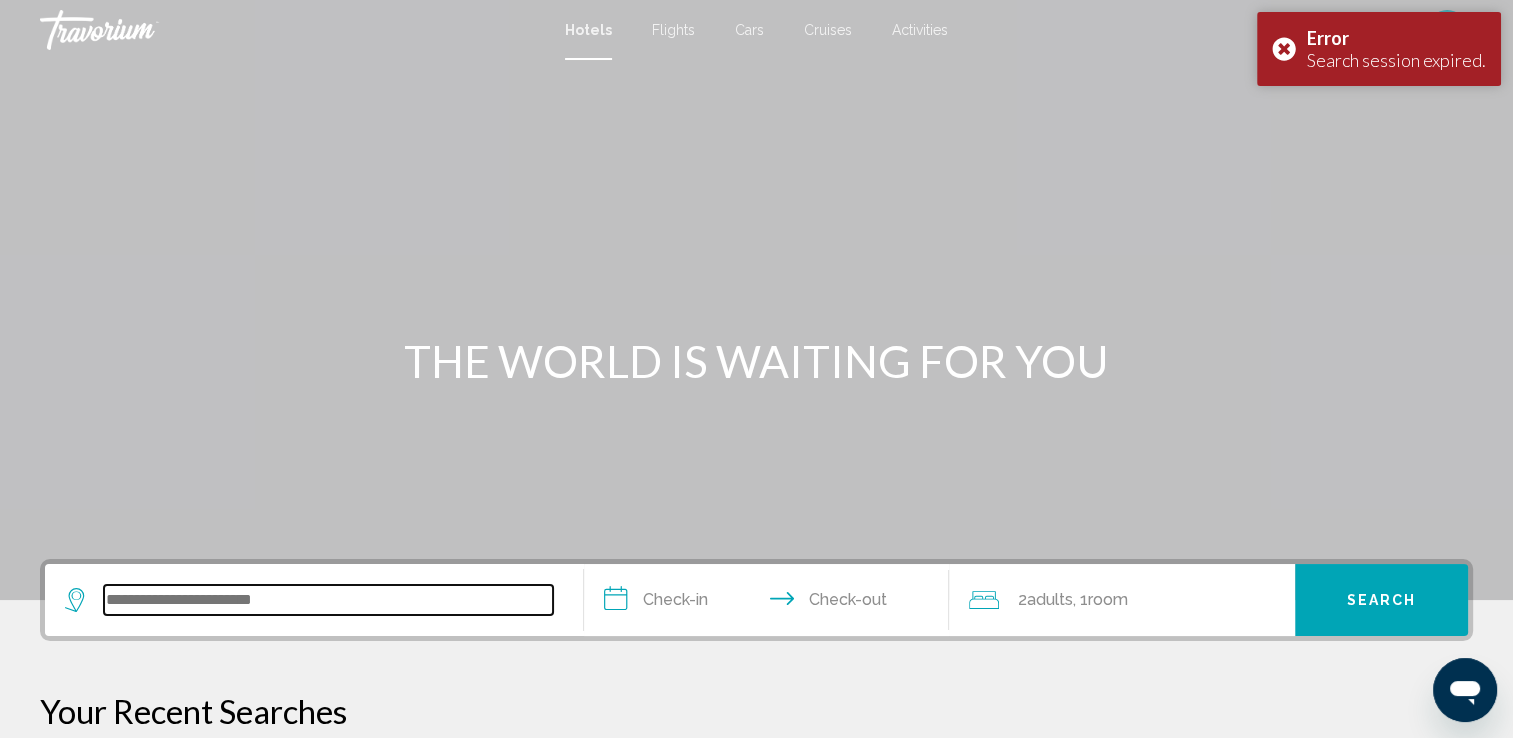 paste on "**********" 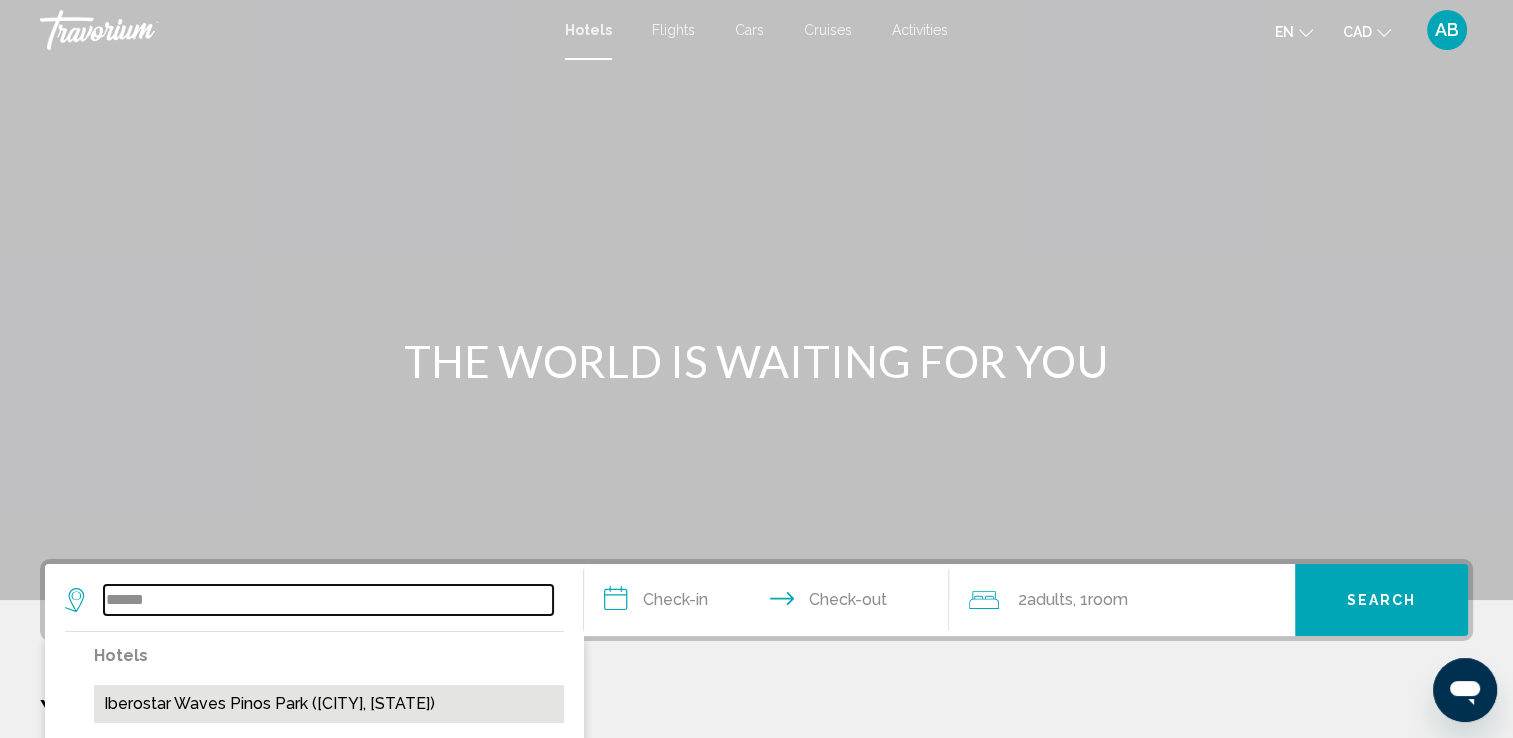 type on "******" 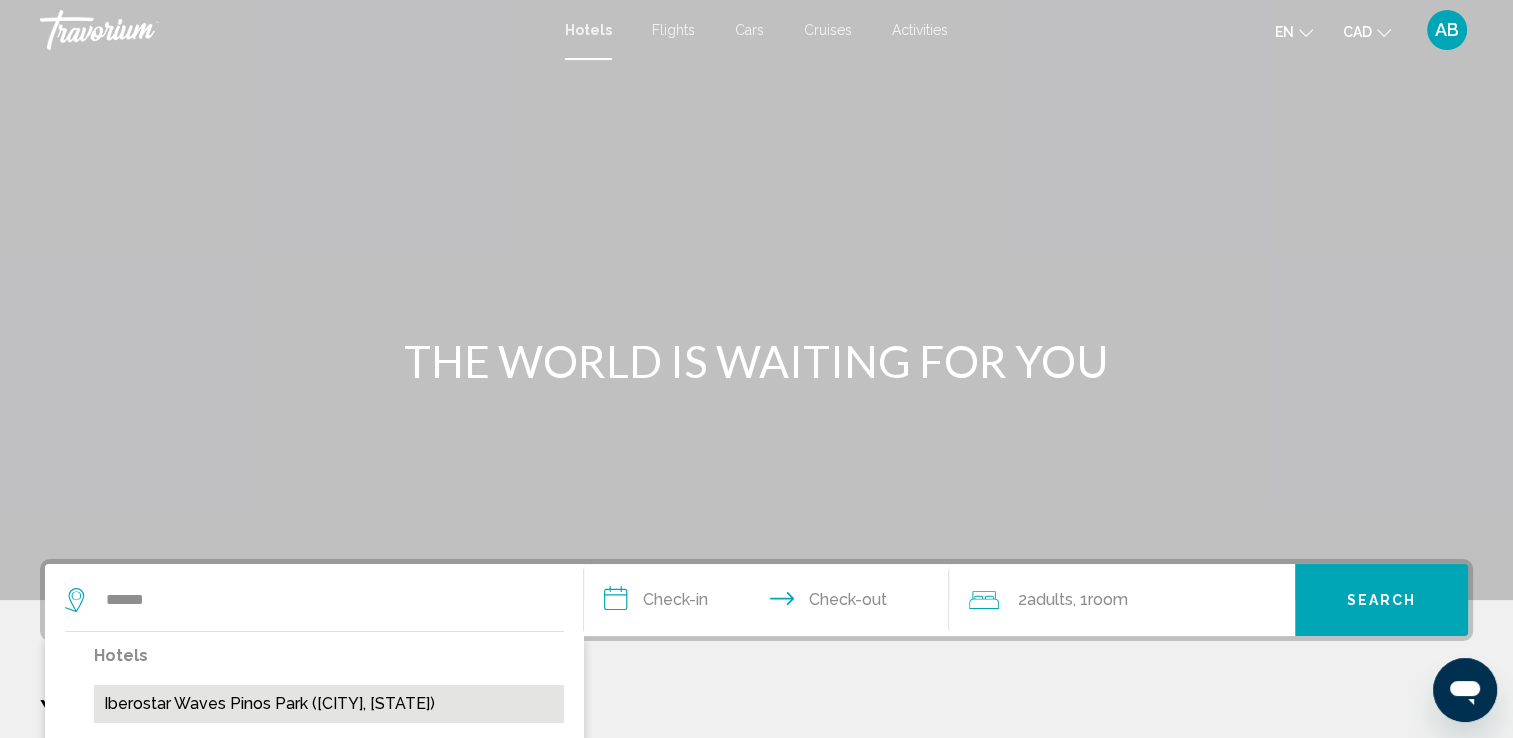 click on "Iberostar Waves Pinos Park ([CITY], [STATE])" at bounding box center (329, 704) 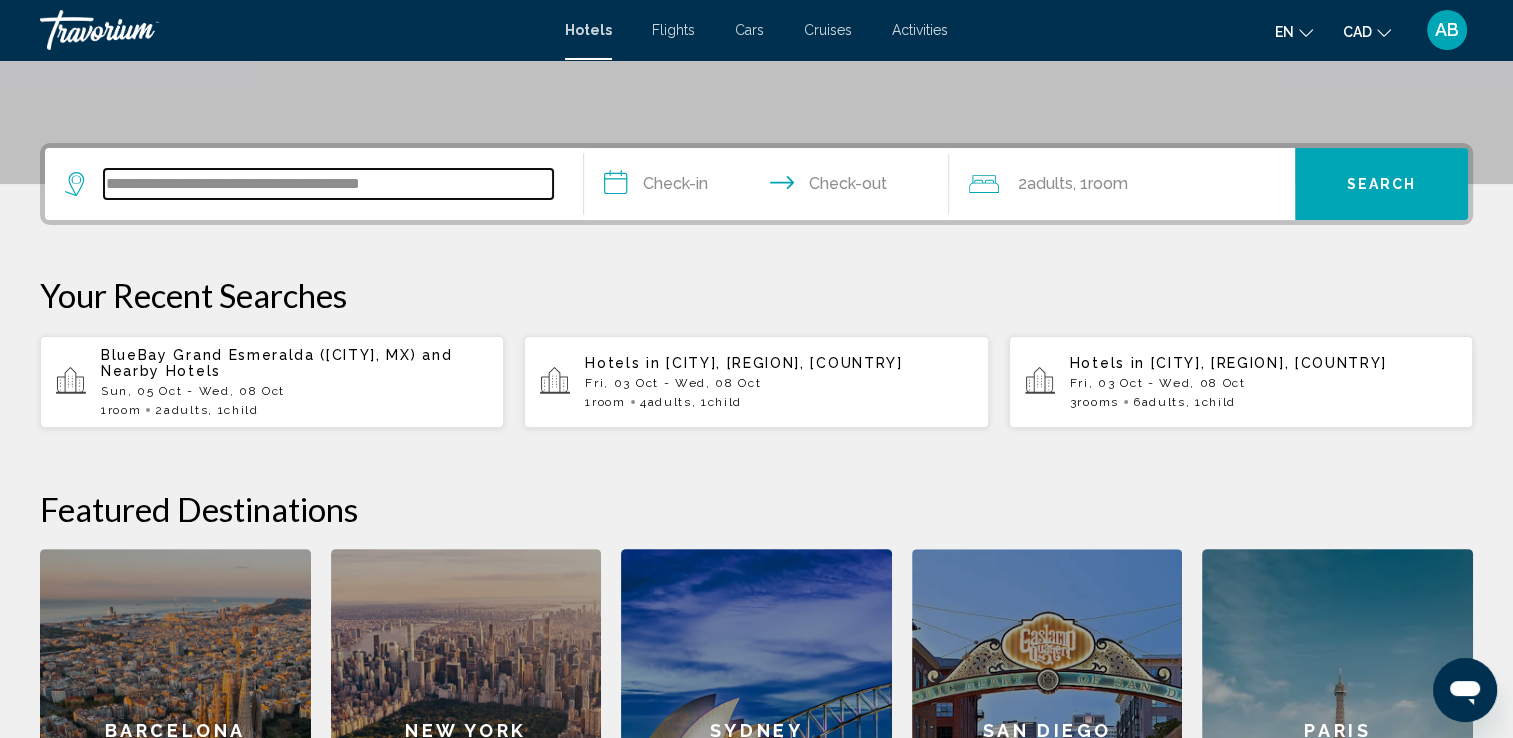 scroll, scrollTop: 493, scrollLeft: 0, axis: vertical 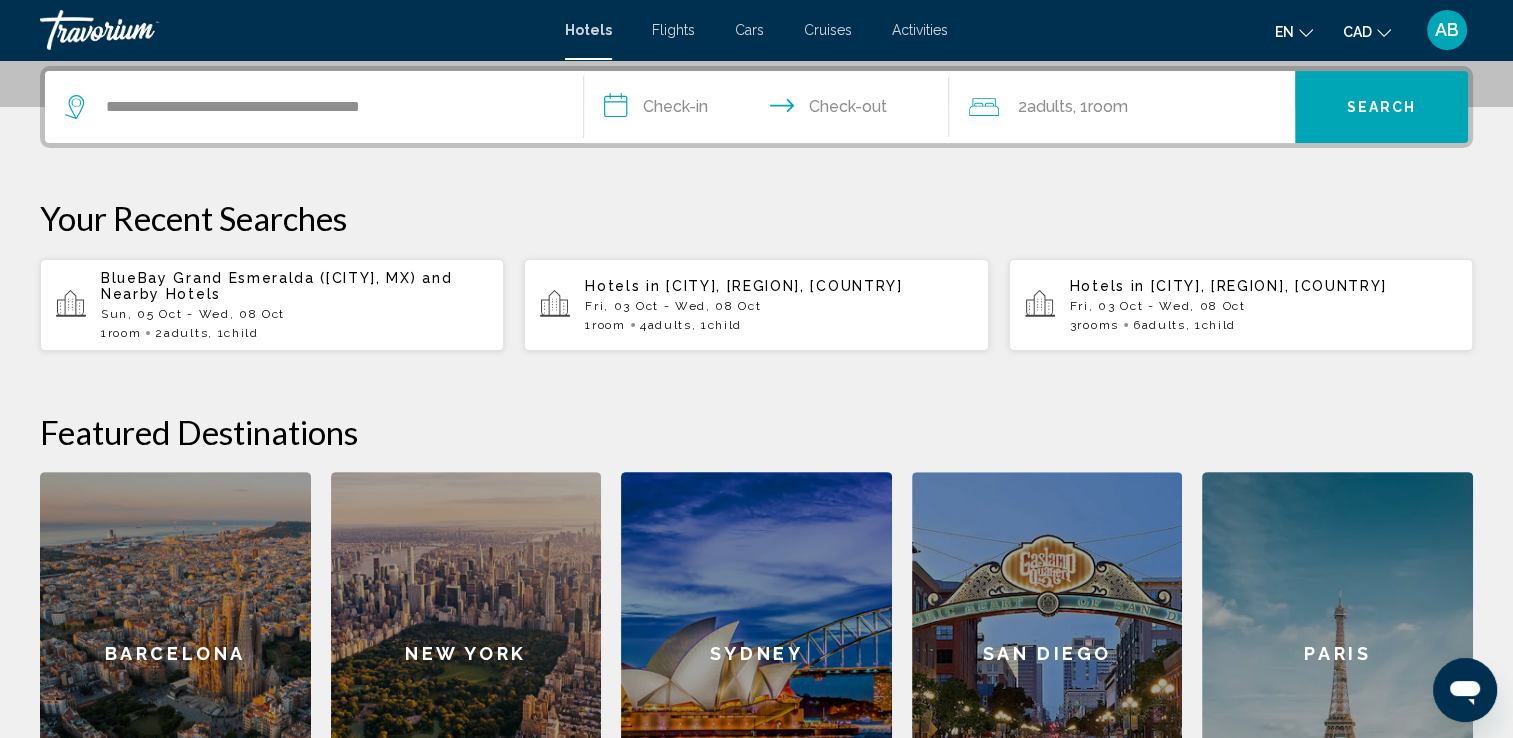 click on "**********" at bounding box center [771, 110] 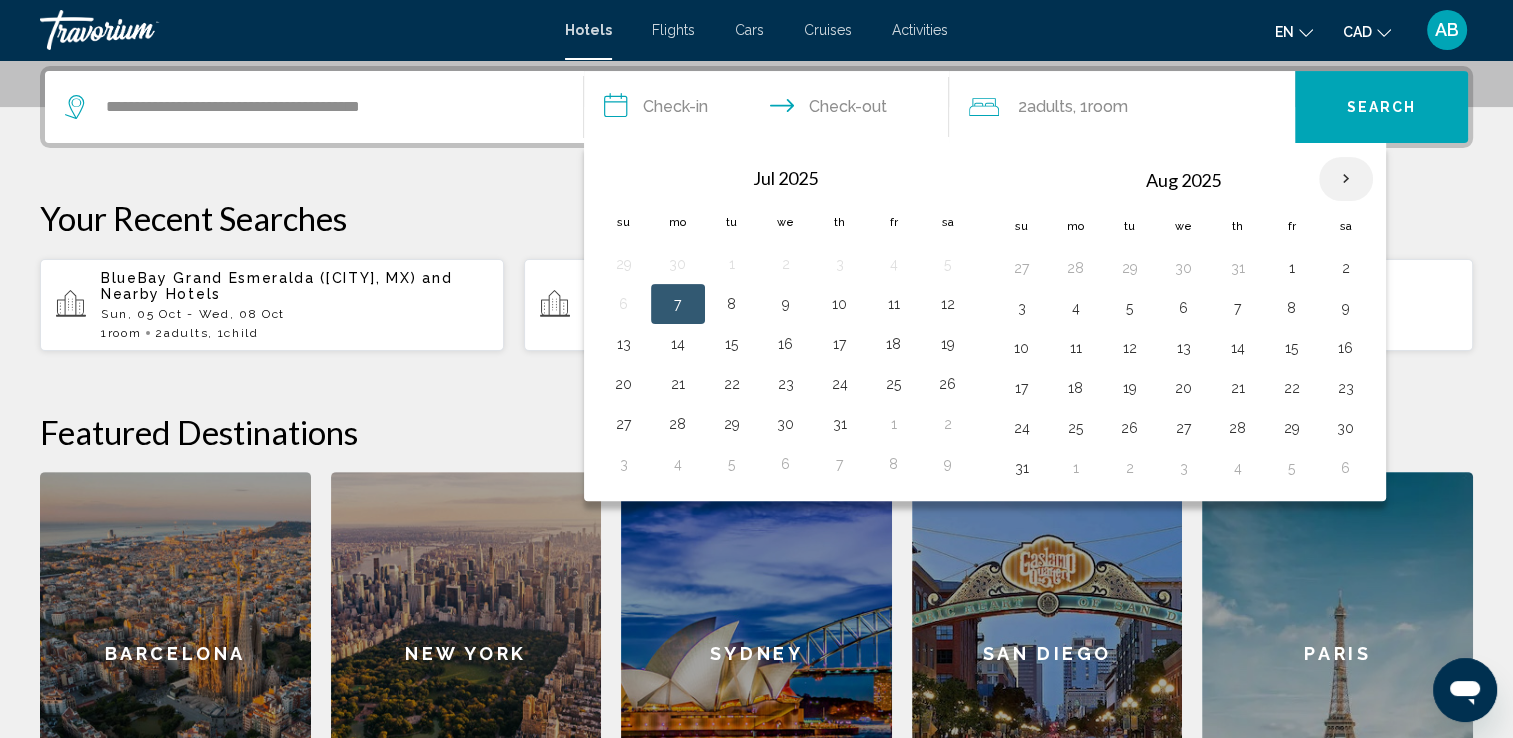 click at bounding box center [1346, 179] 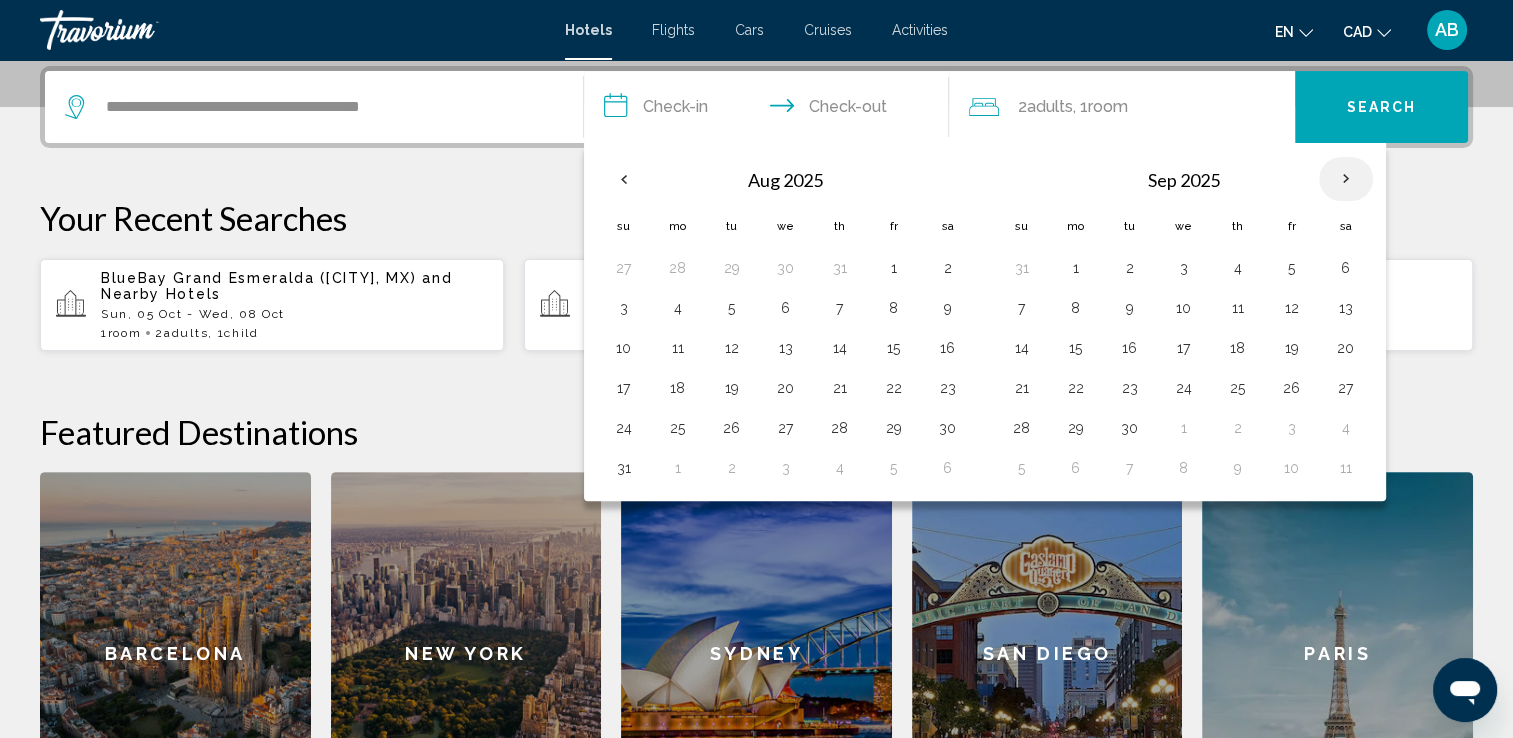 click at bounding box center [1346, 179] 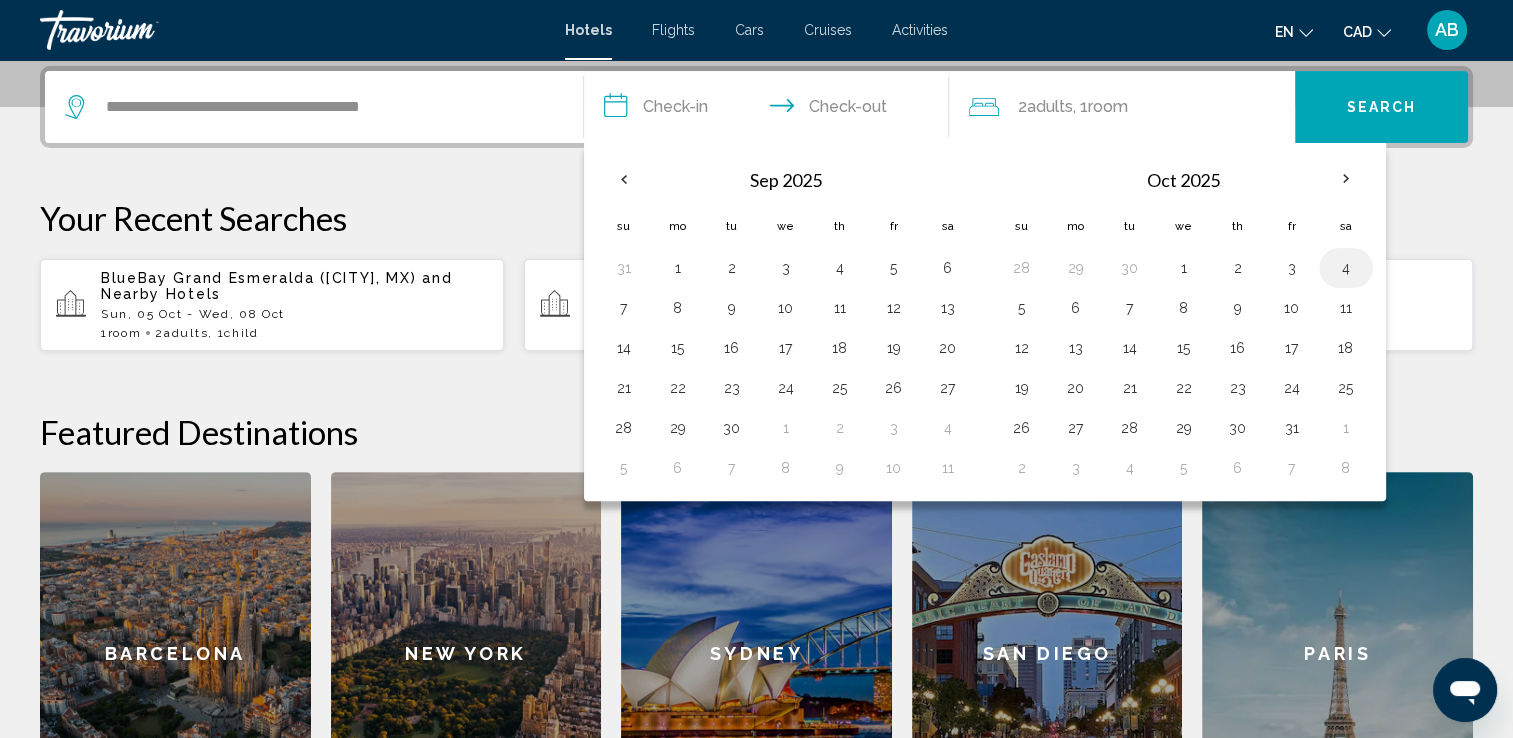 click on "4" at bounding box center (1346, 268) 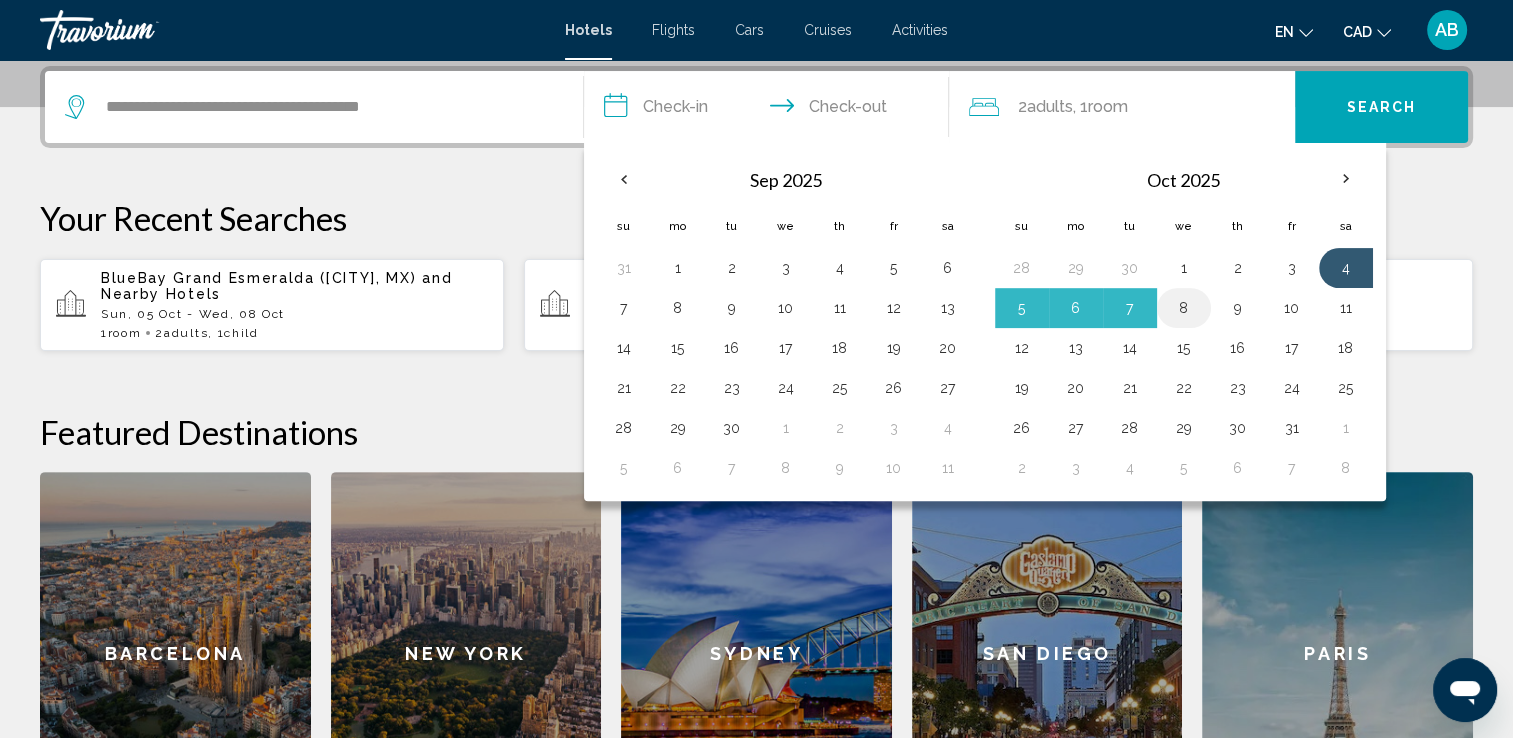 click on "8" at bounding box center (1184, 308) 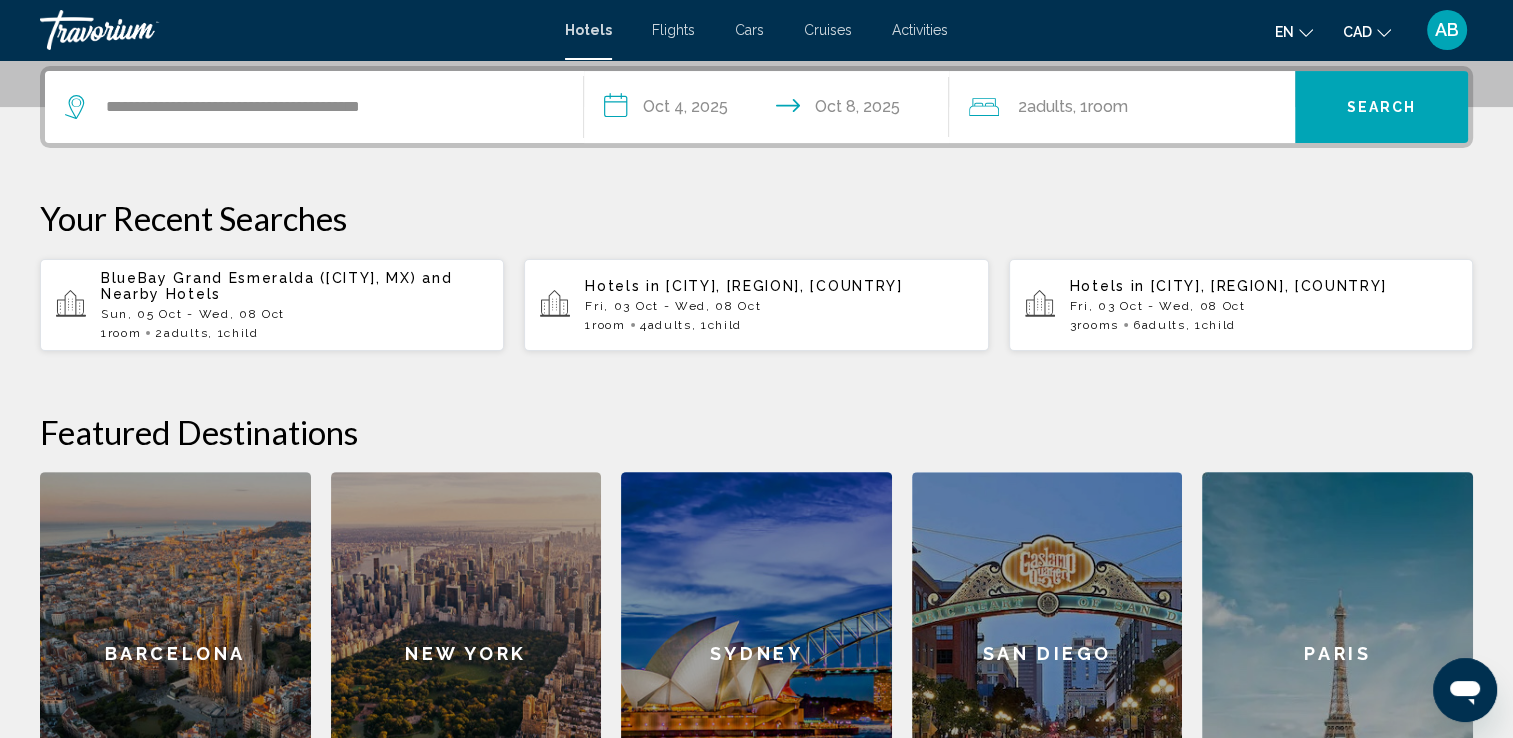 click on "2  Adult Adults , 1  Room rooms" at bounding box center (1132, 107) 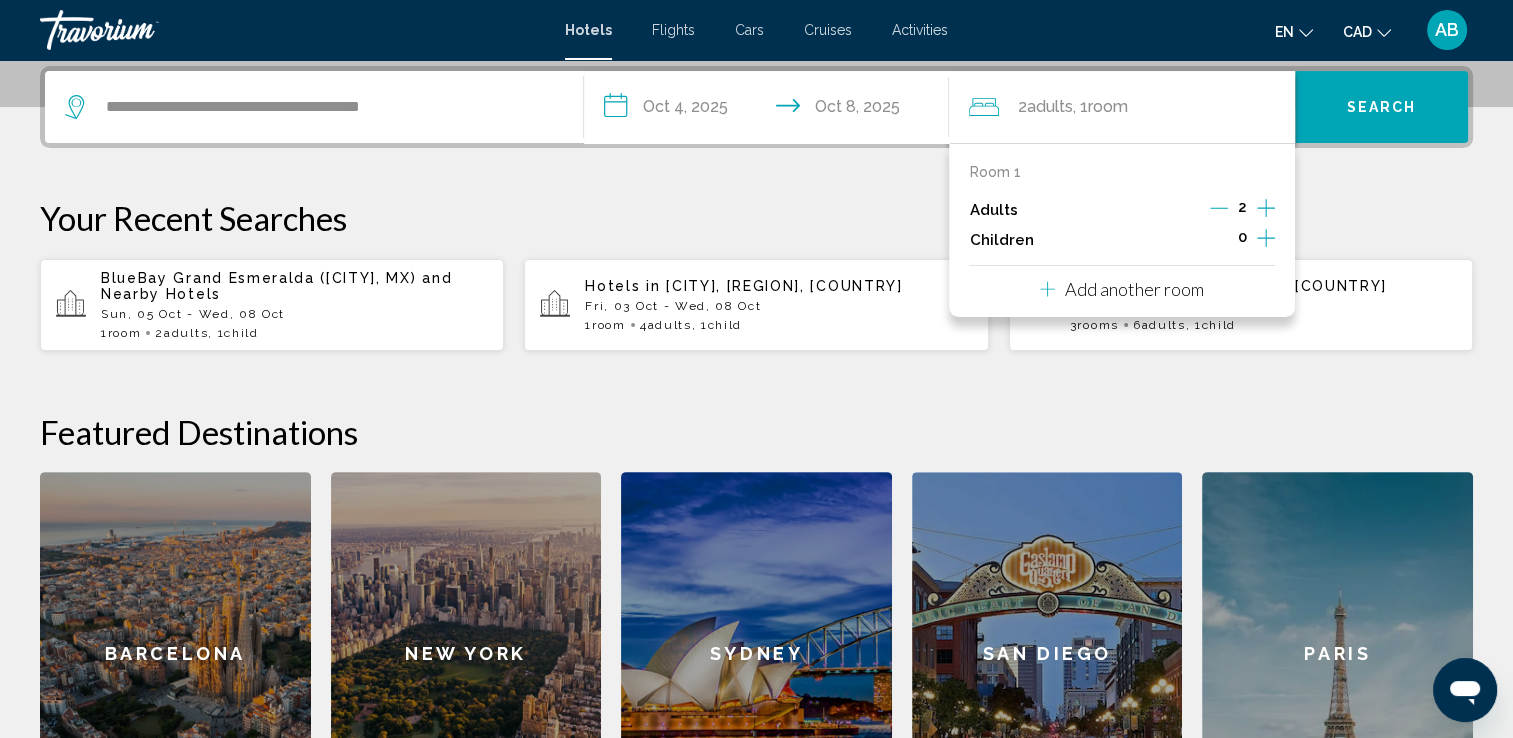 click at bounding box center [1266, 238] 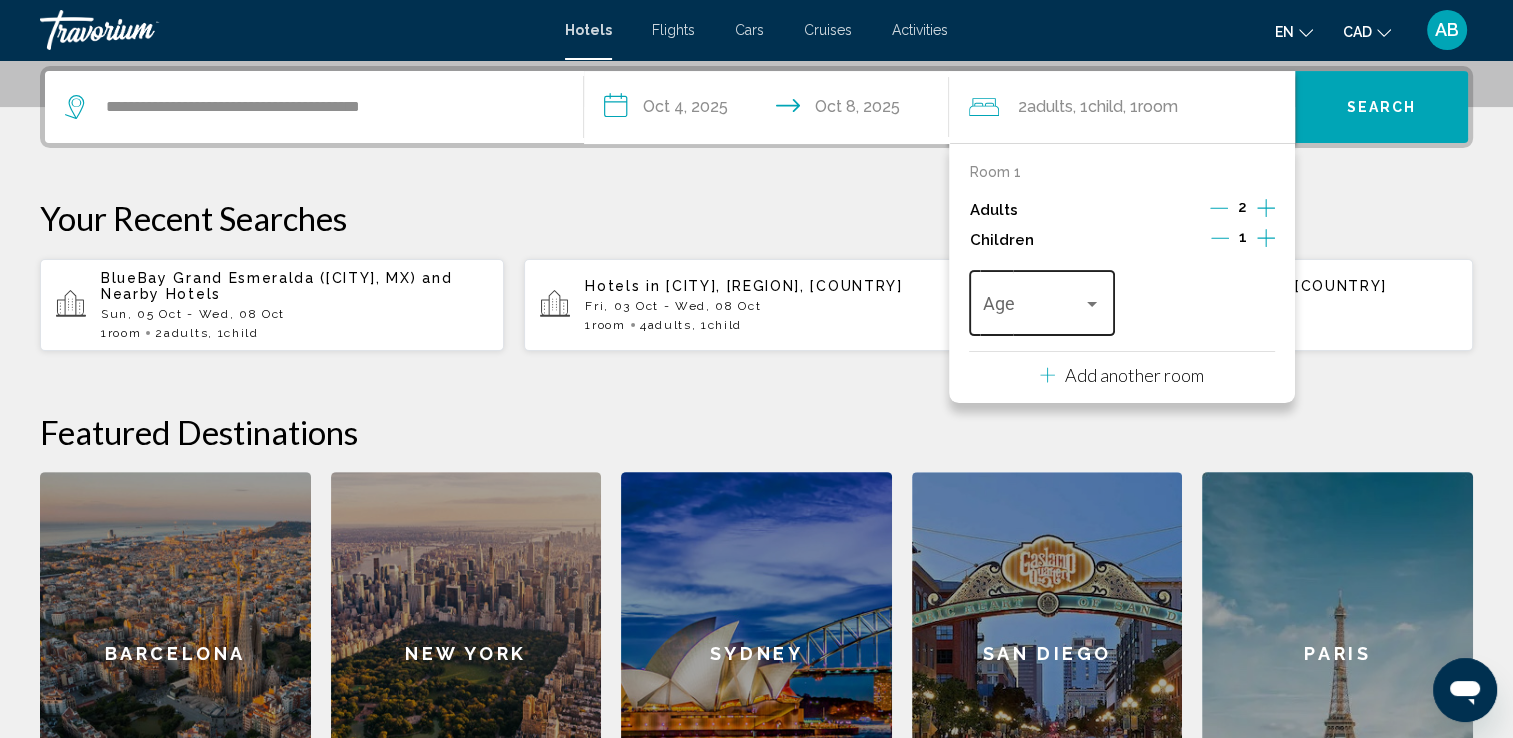 click on "Age" at bounding box center [1042, 300] 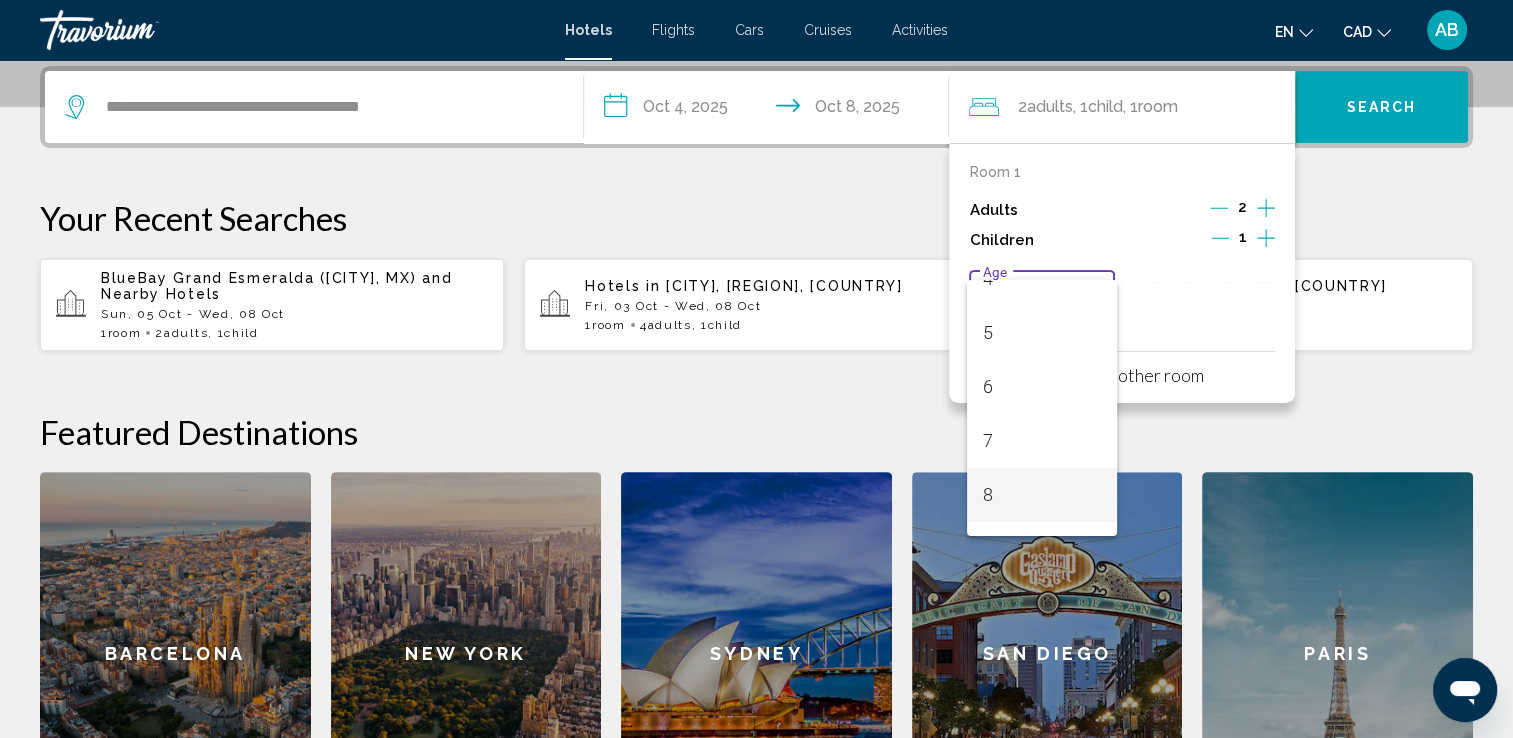 scroll, scrollTop: 400, scrollLeft: 0, axis: vertical 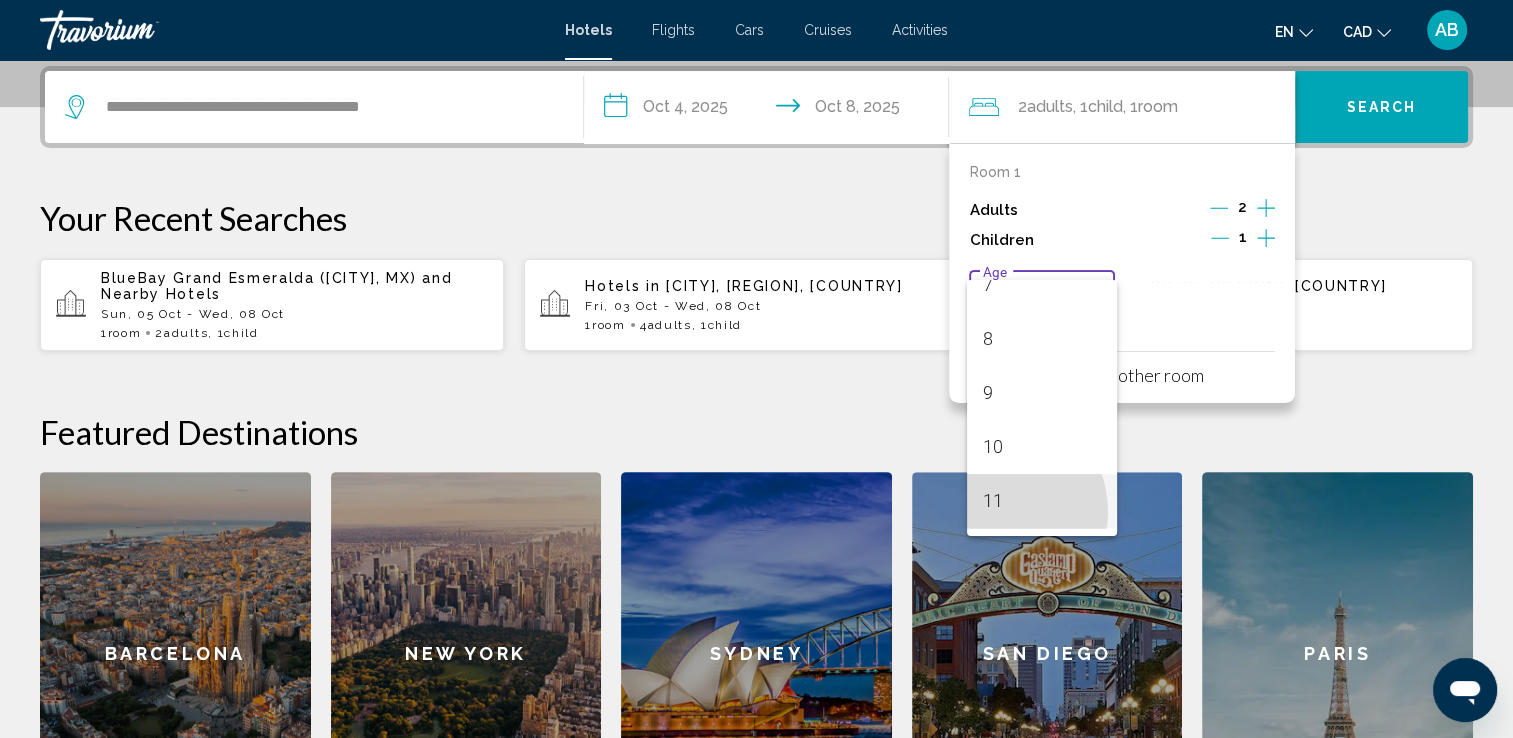 click on "11" at bounding box center [1042, 501] 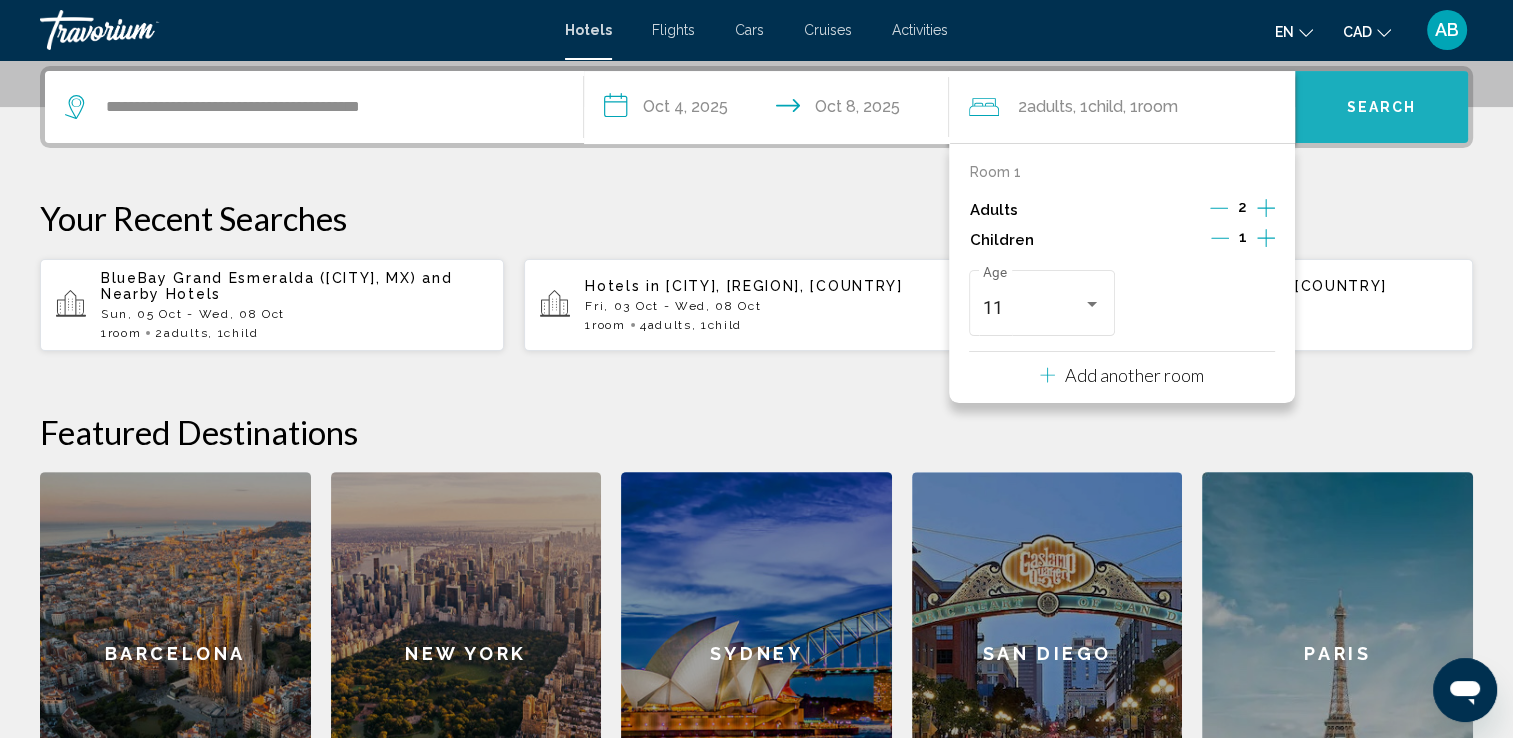 click on "Search" at bounding box center (1381, 107) 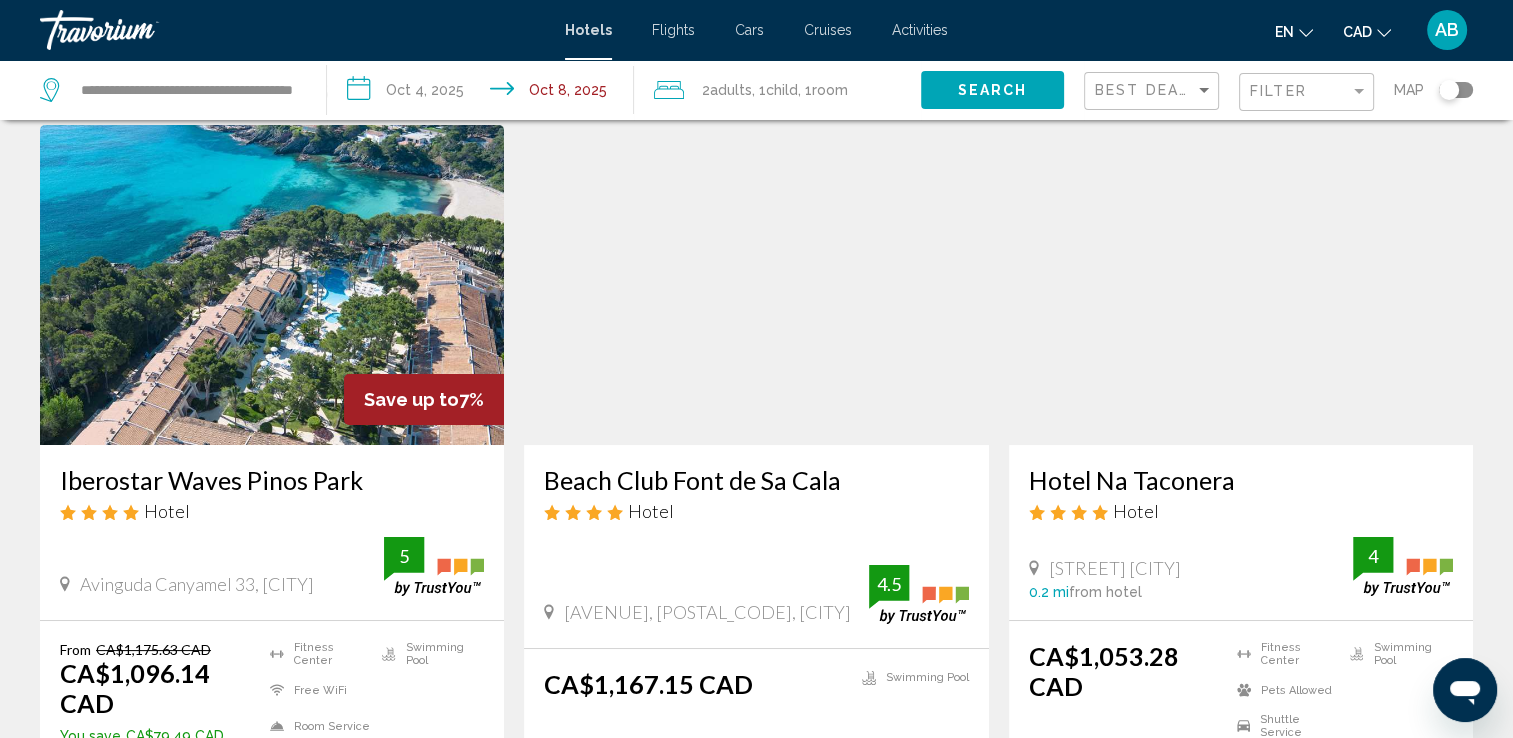 scroll, scrollTop: 0, scrollLeft: 0, axis: both 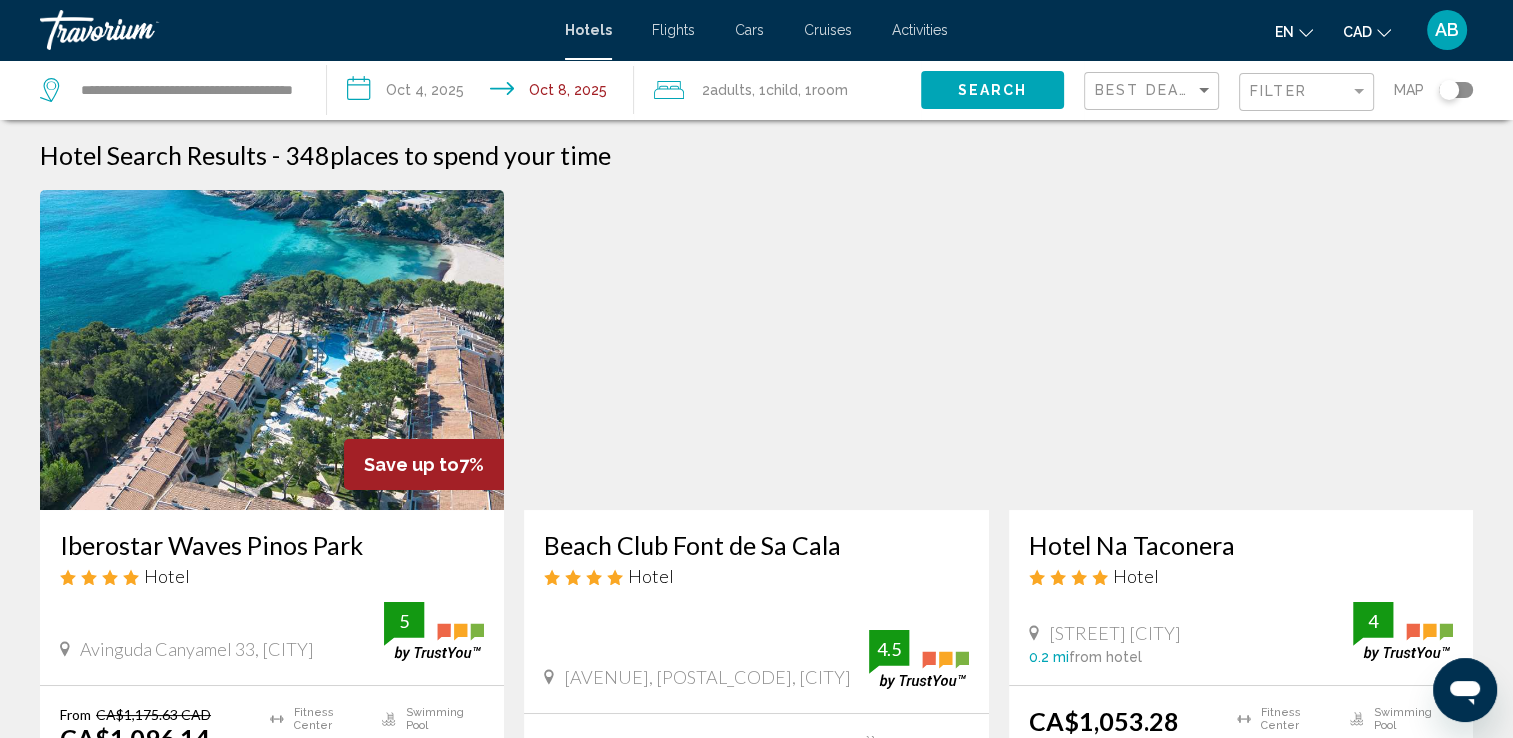 click on "**********" at bounding box center [173, 90] 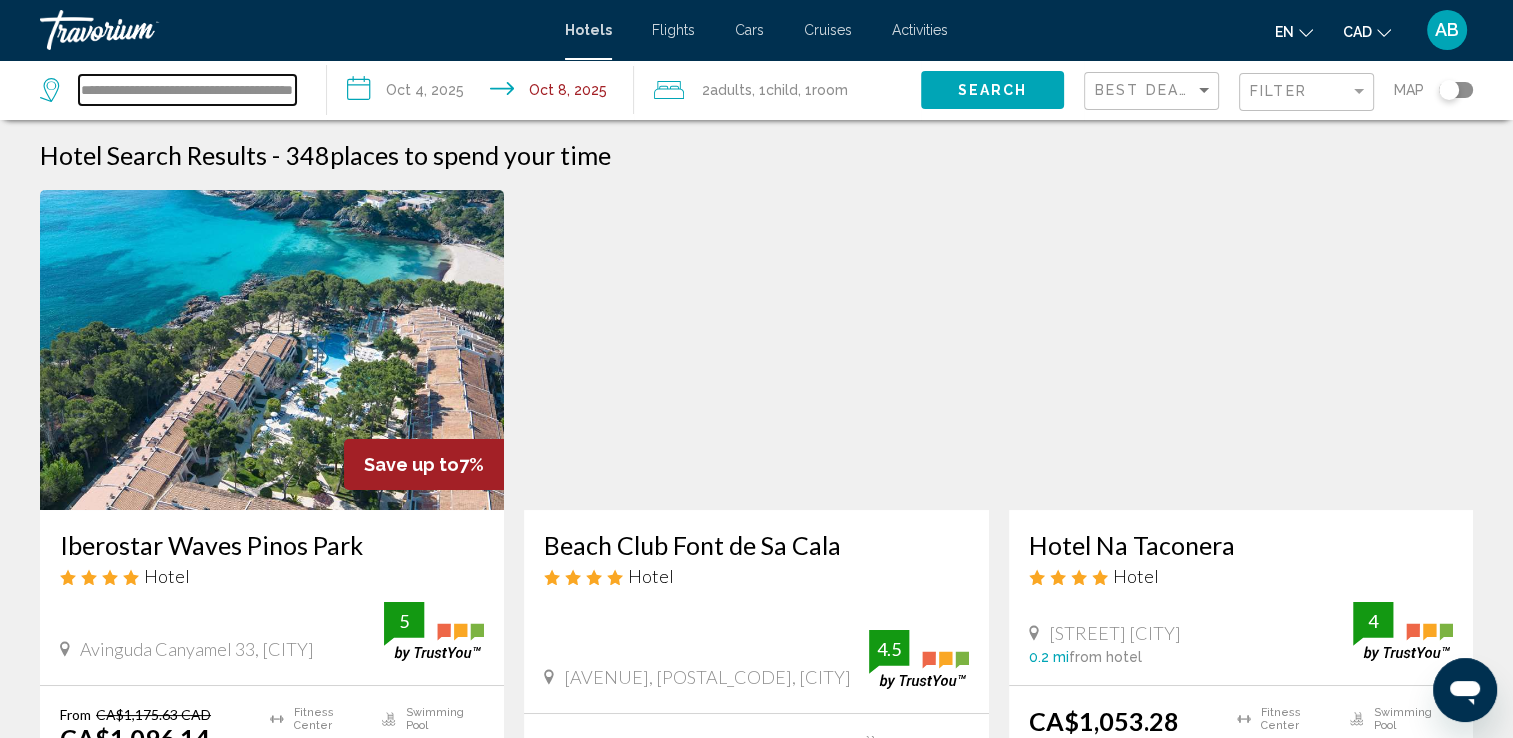 click on "**********" at bounding box center [173, 90] 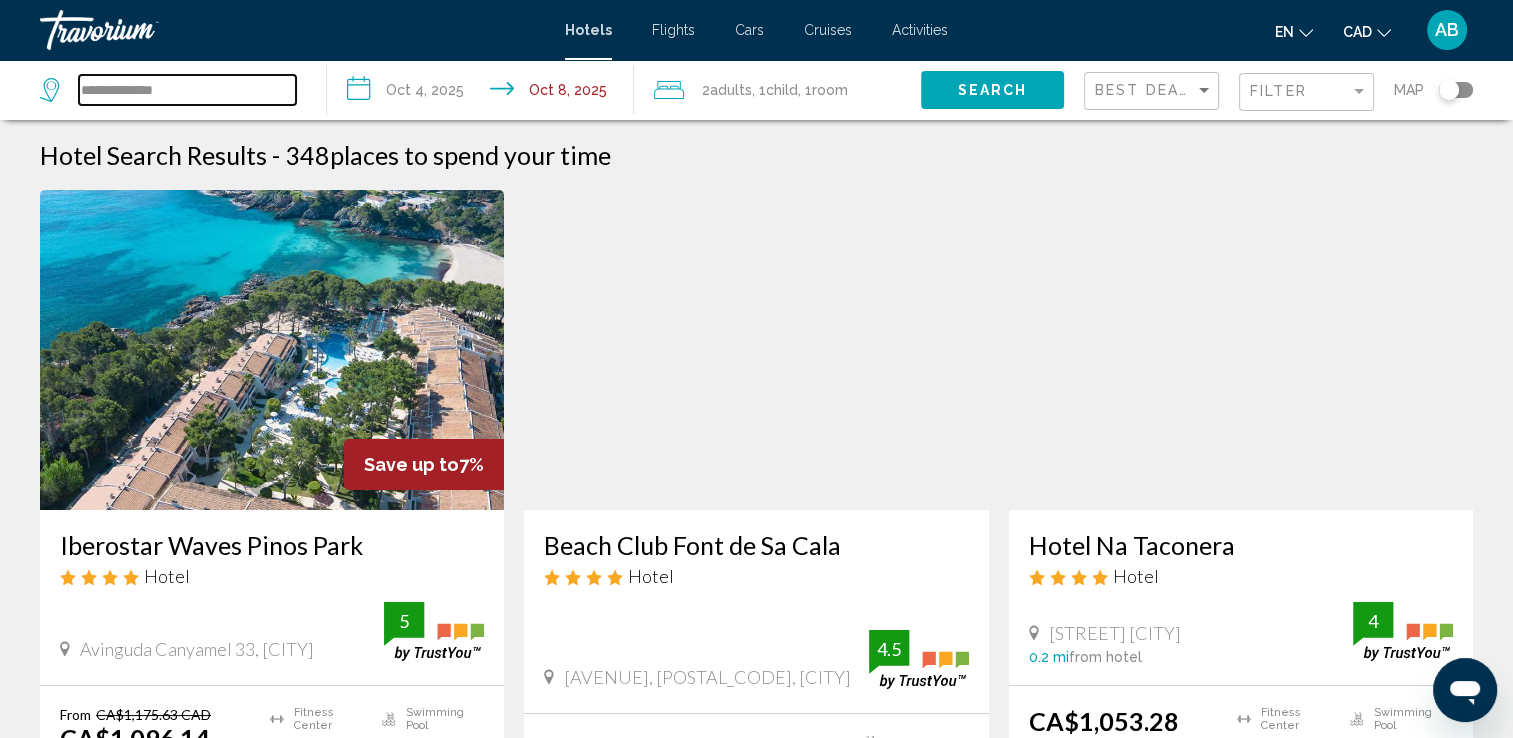 click on "**********" at bounding box center [187, 90] 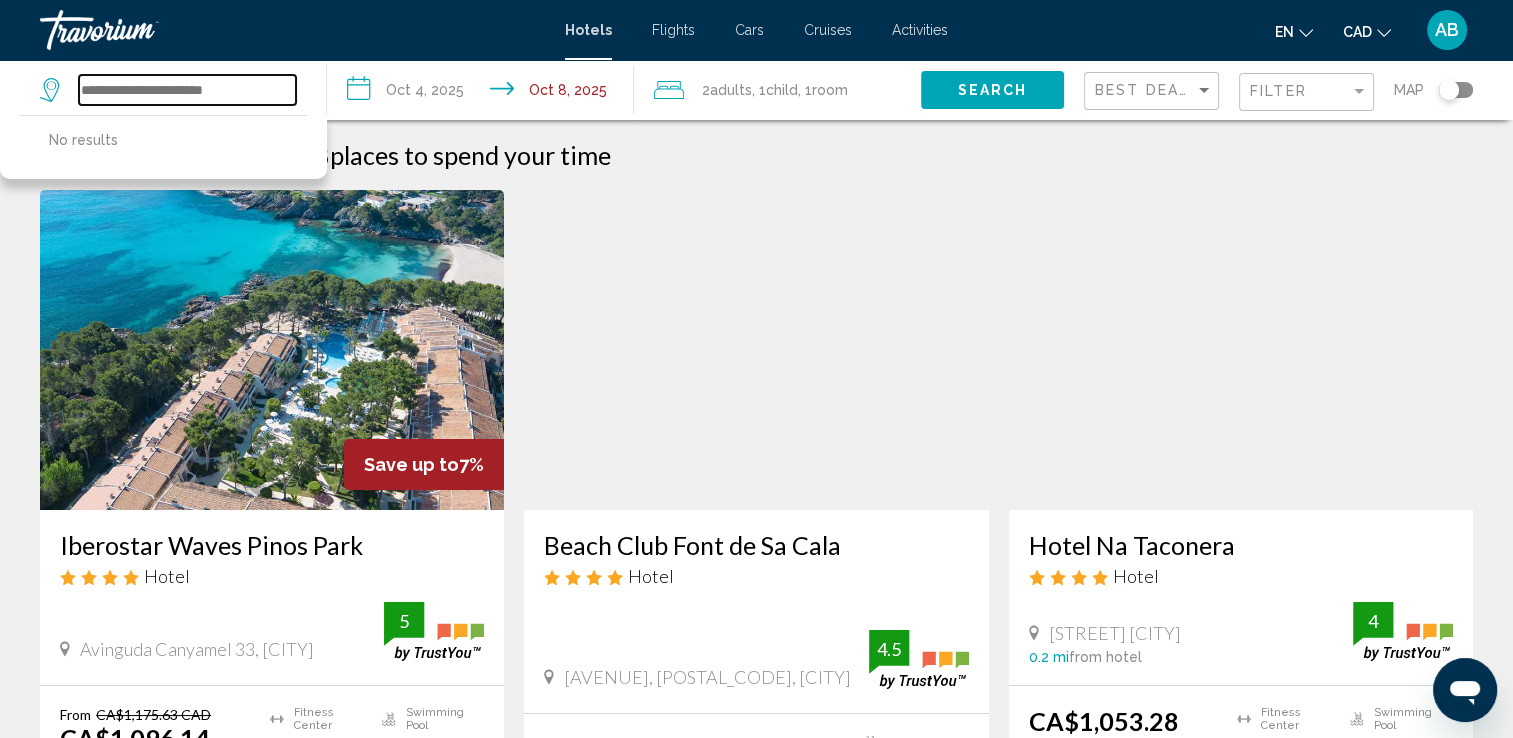 paste on "**********" 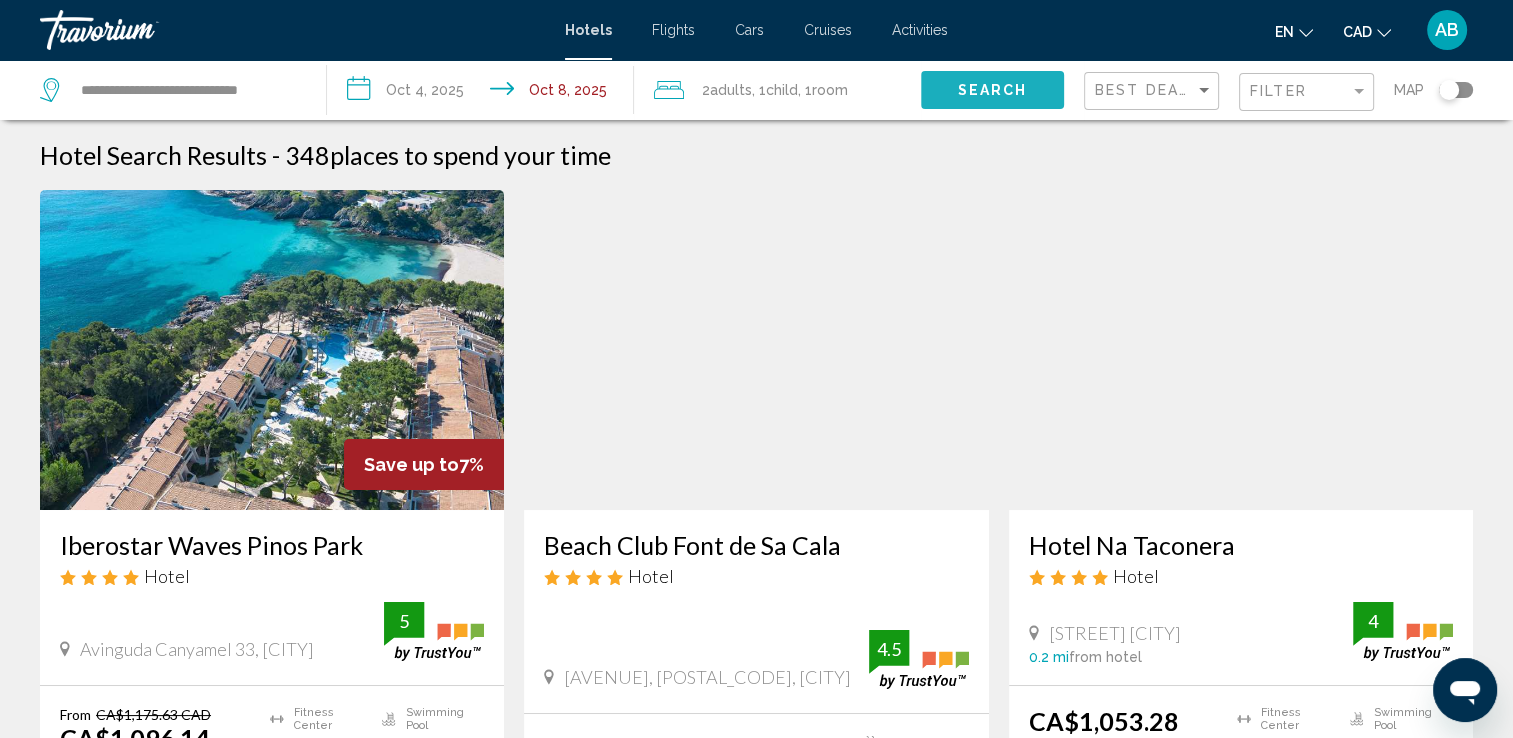 click on "Search" at bounding box center (992, 91) 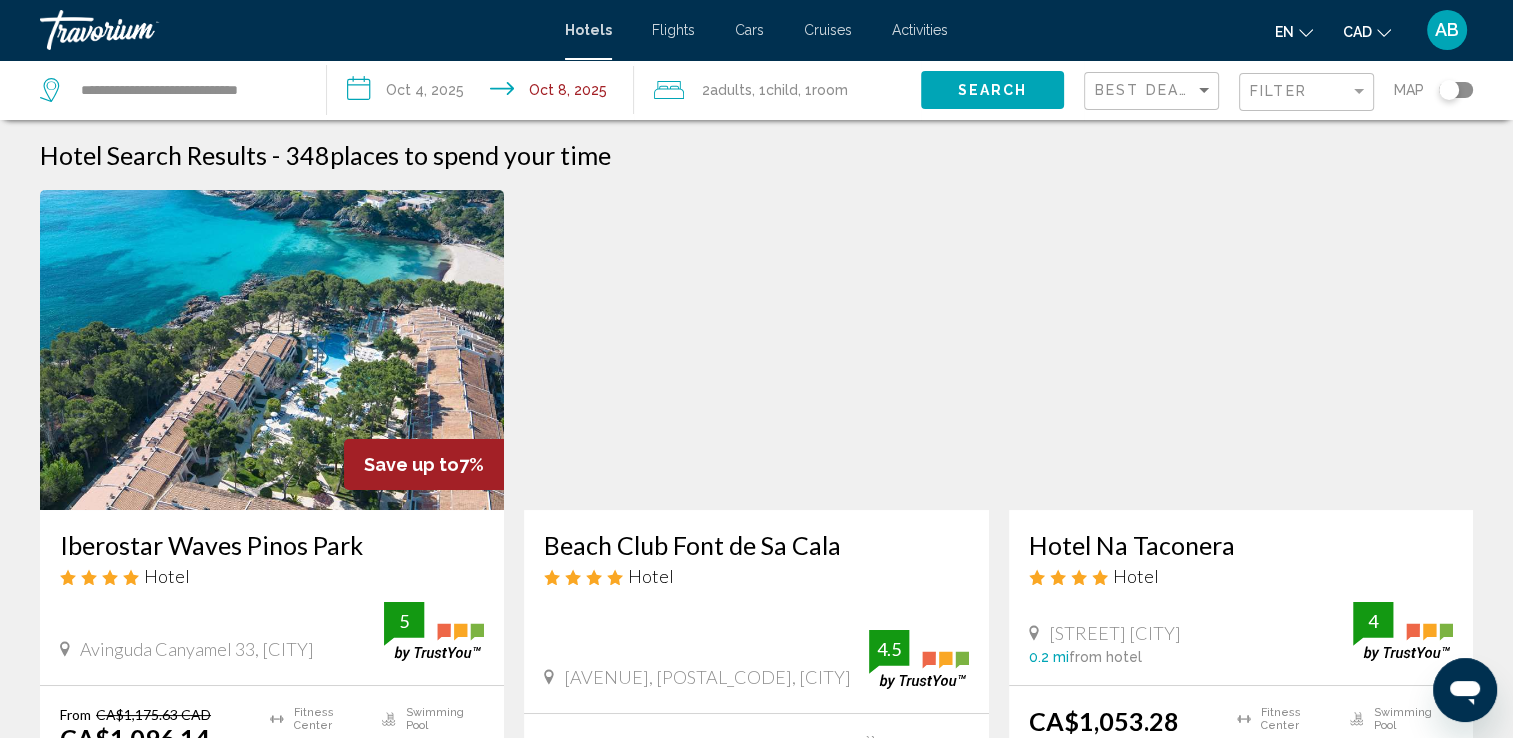 click on "Search" at bounding box center (992, 91) 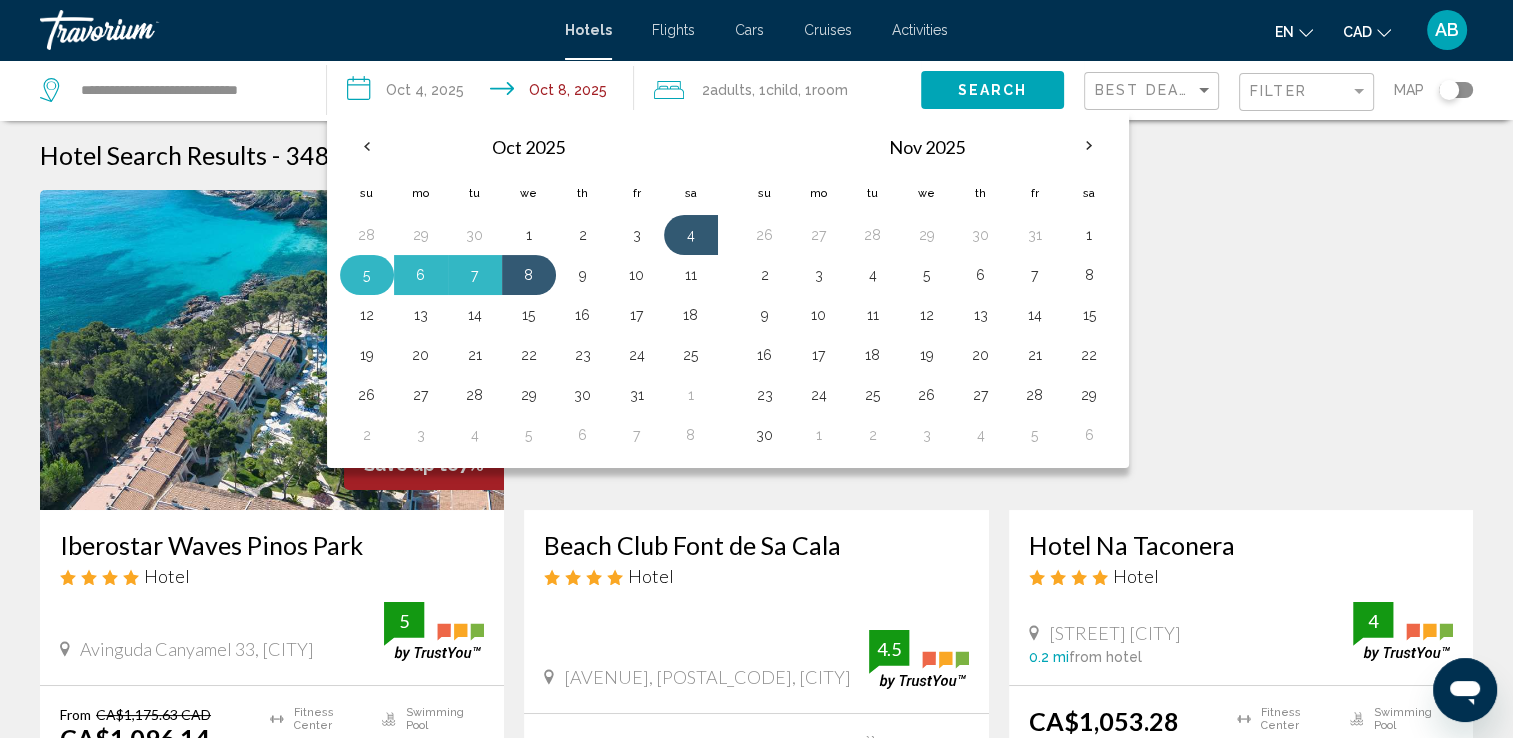 click on "5" at bounding box center (367, 275) 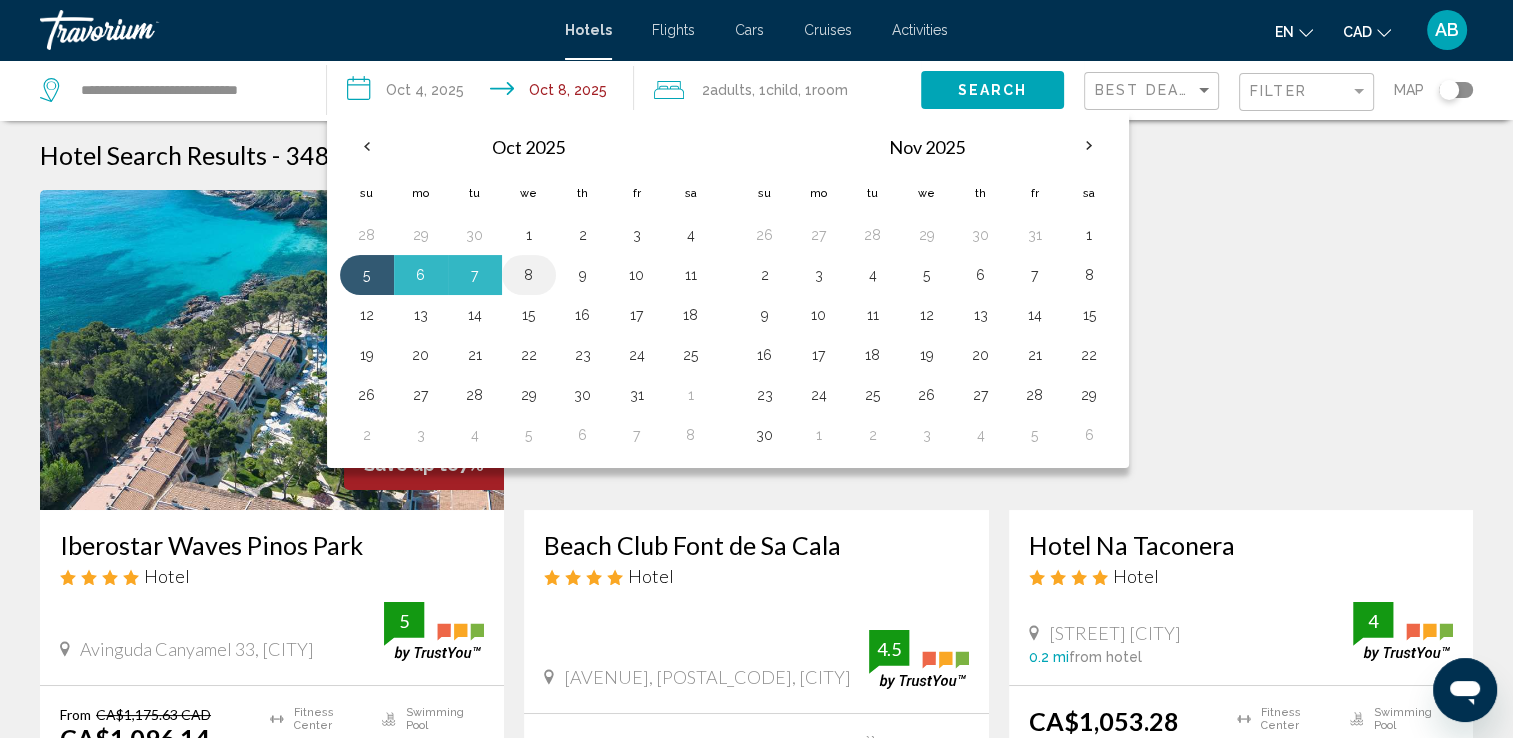 click on "8" at bounding box center (529, 275) 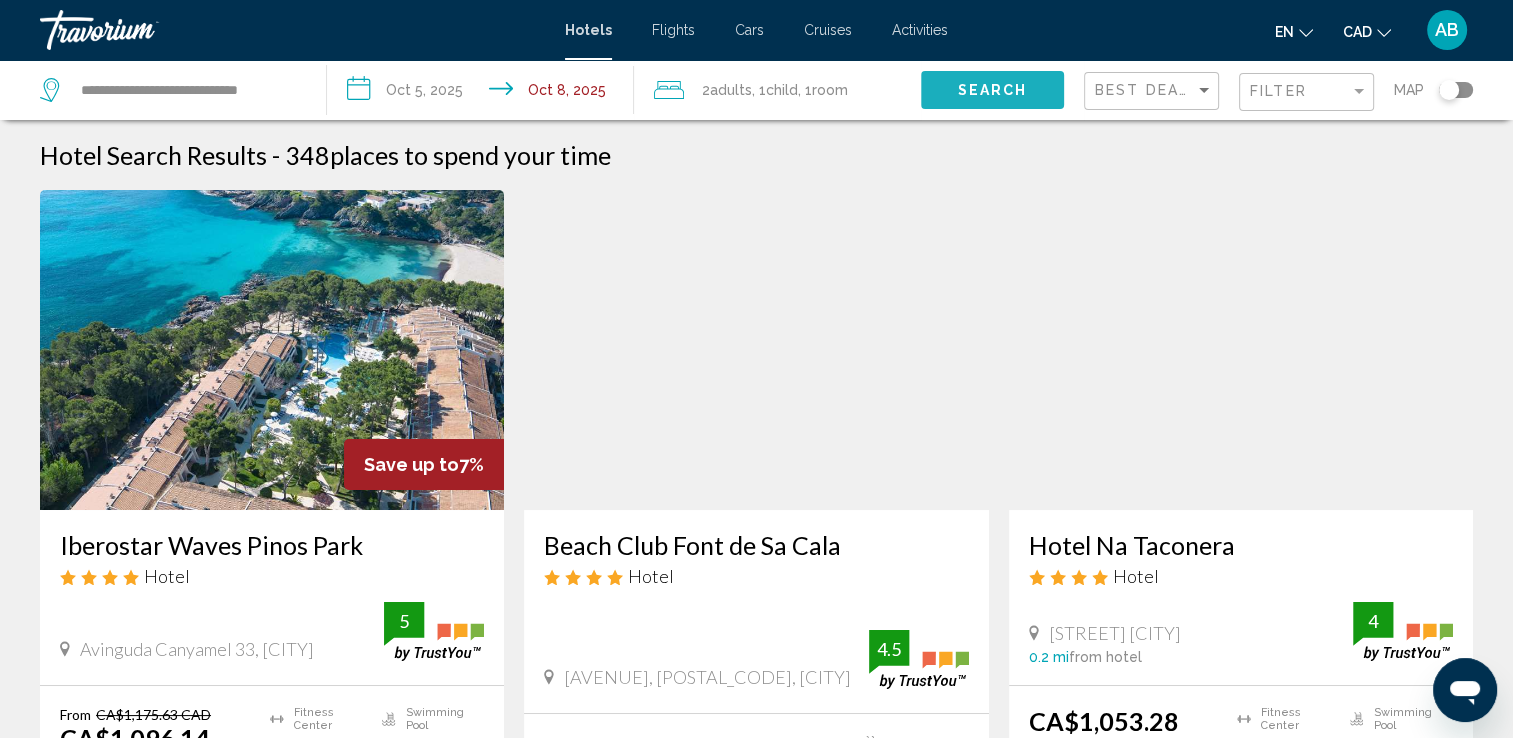 click on "Search" at bounding box center (992, 91) 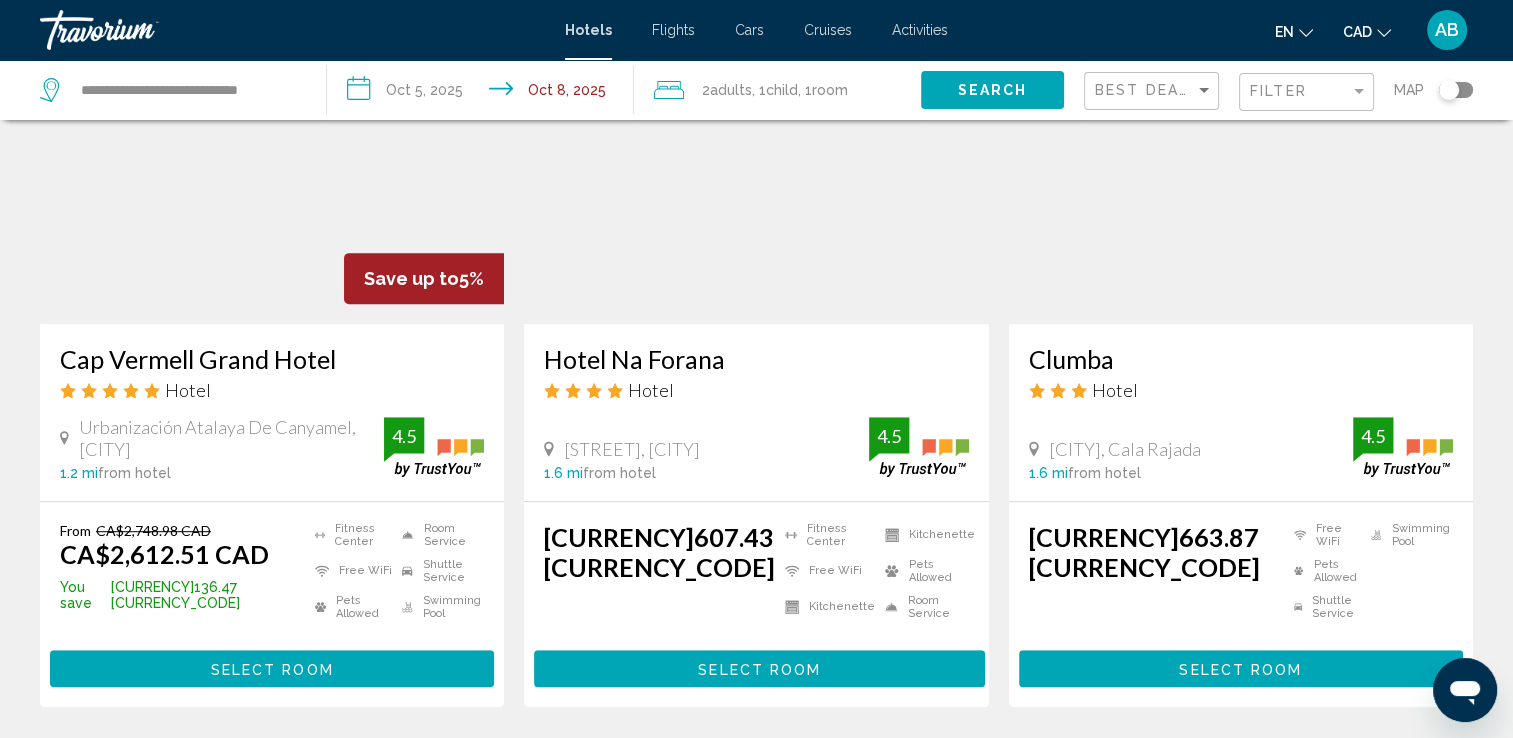 scroll, scrollTop: 700, scrollLeft: 0, axis: vertical 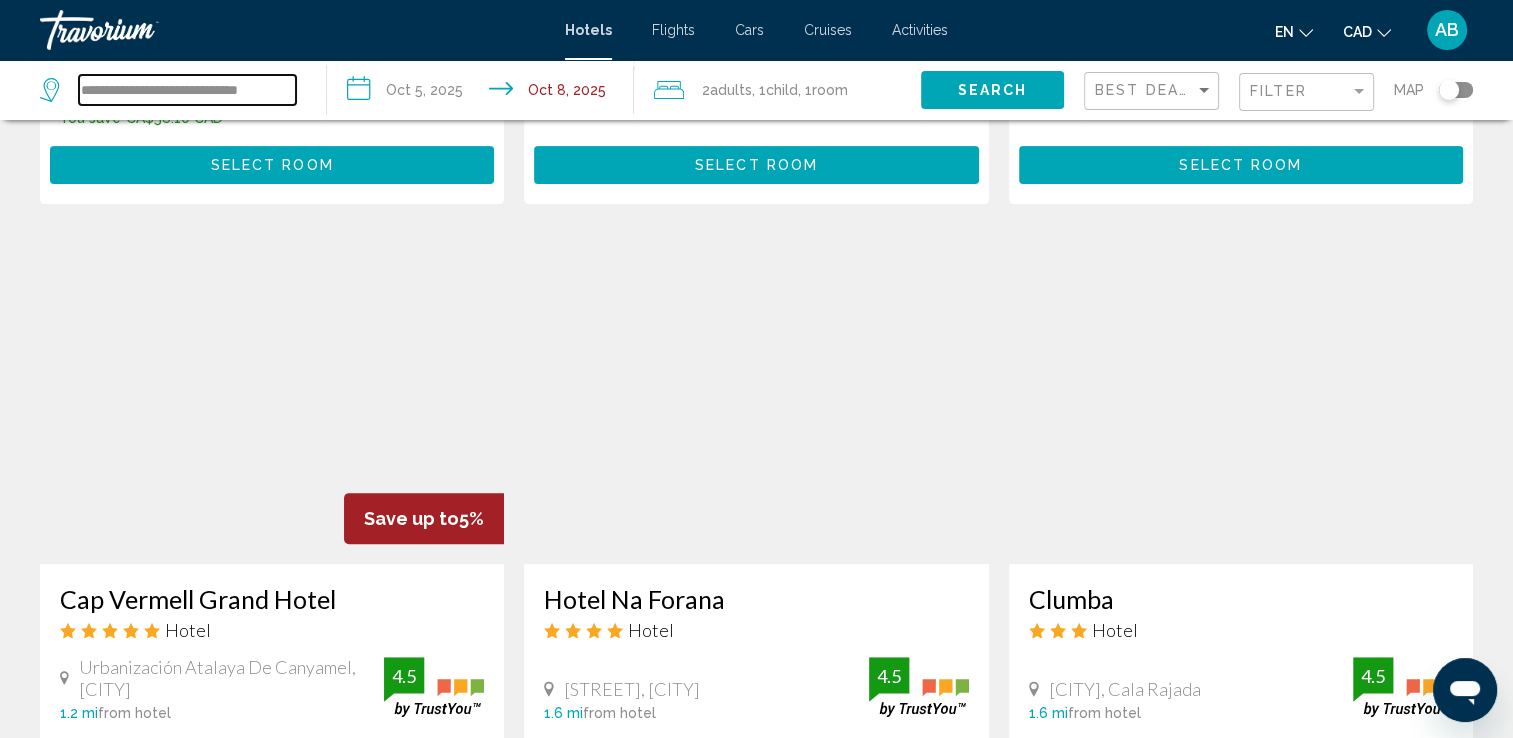click on "**********" at bounding box center [187, 90] 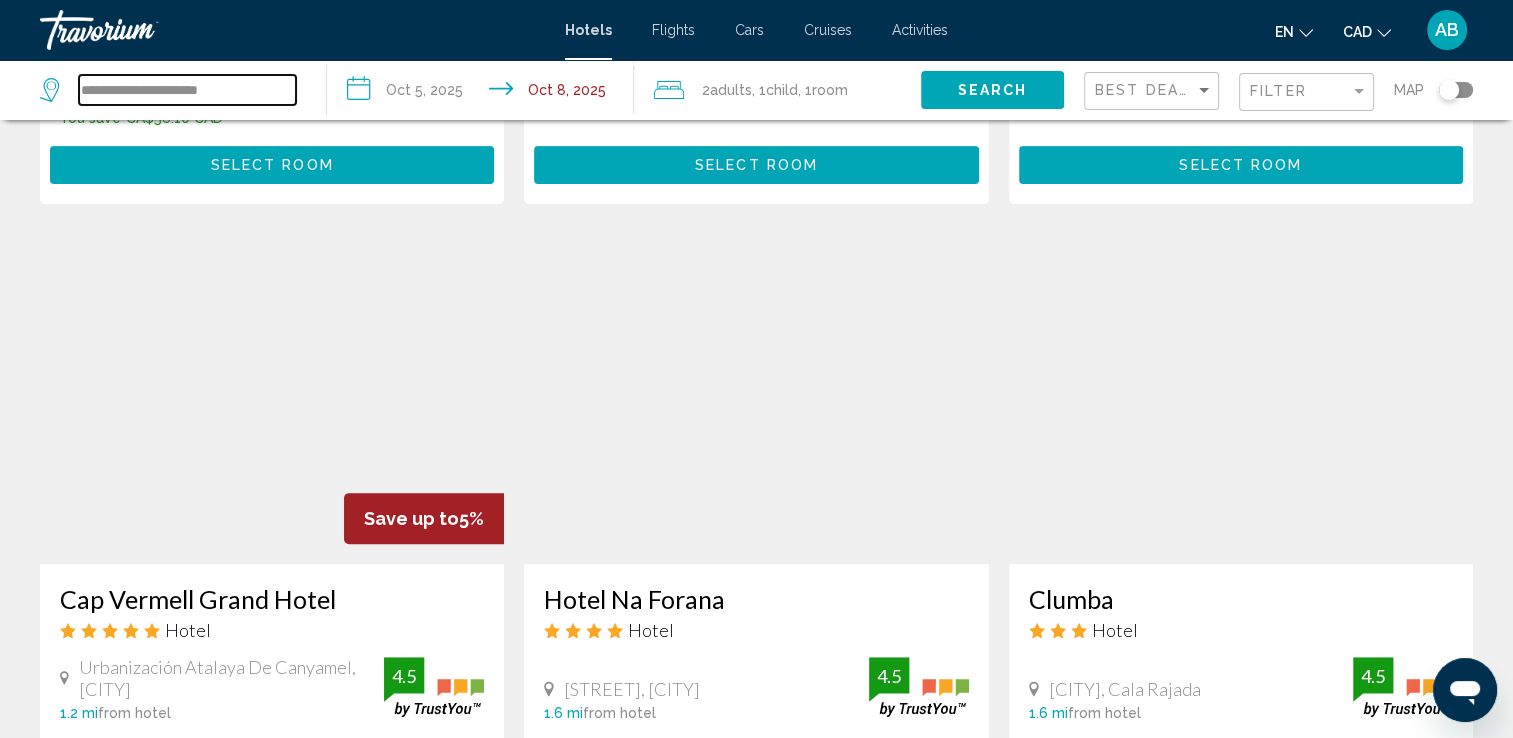 click on "**********" at bounding box center (187, 90) 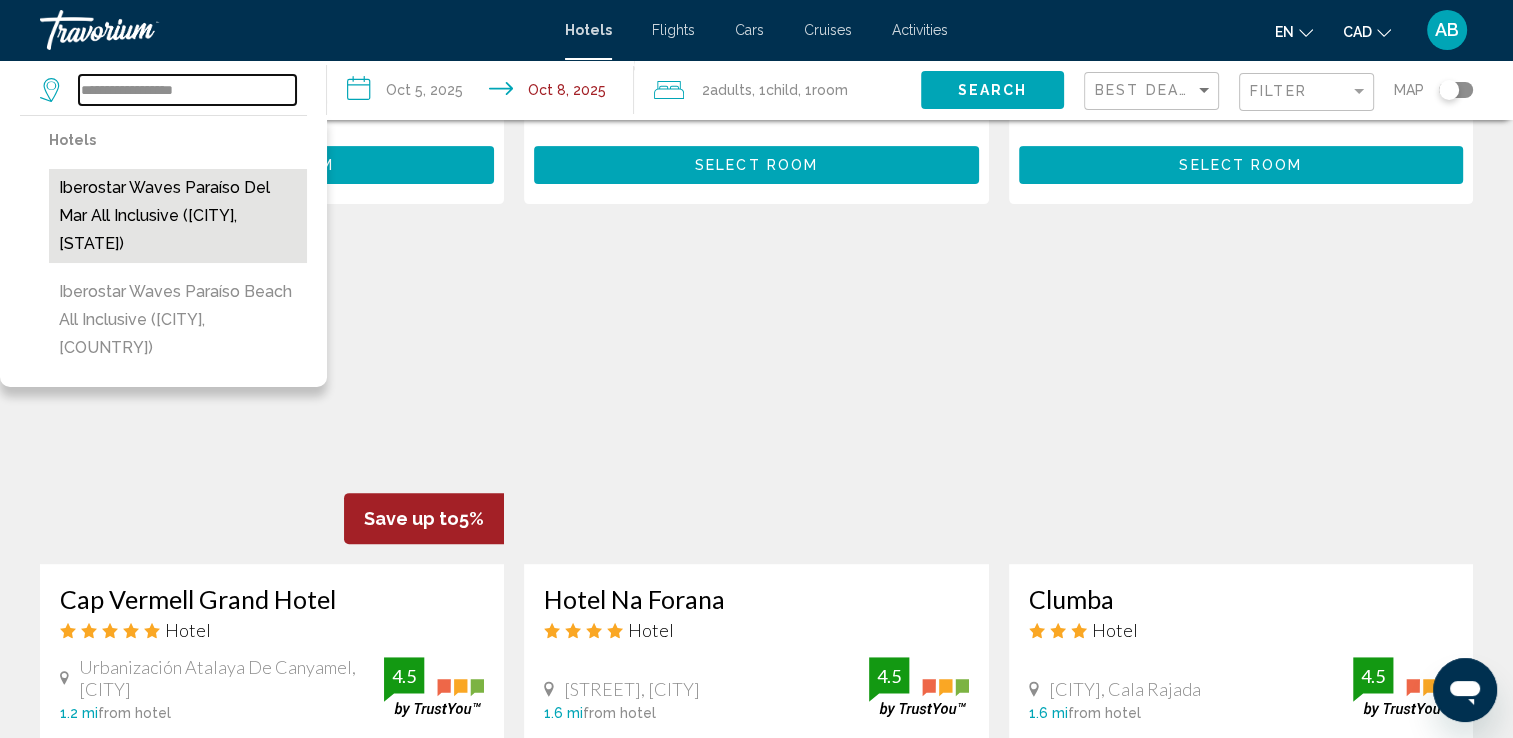 type on "**********" 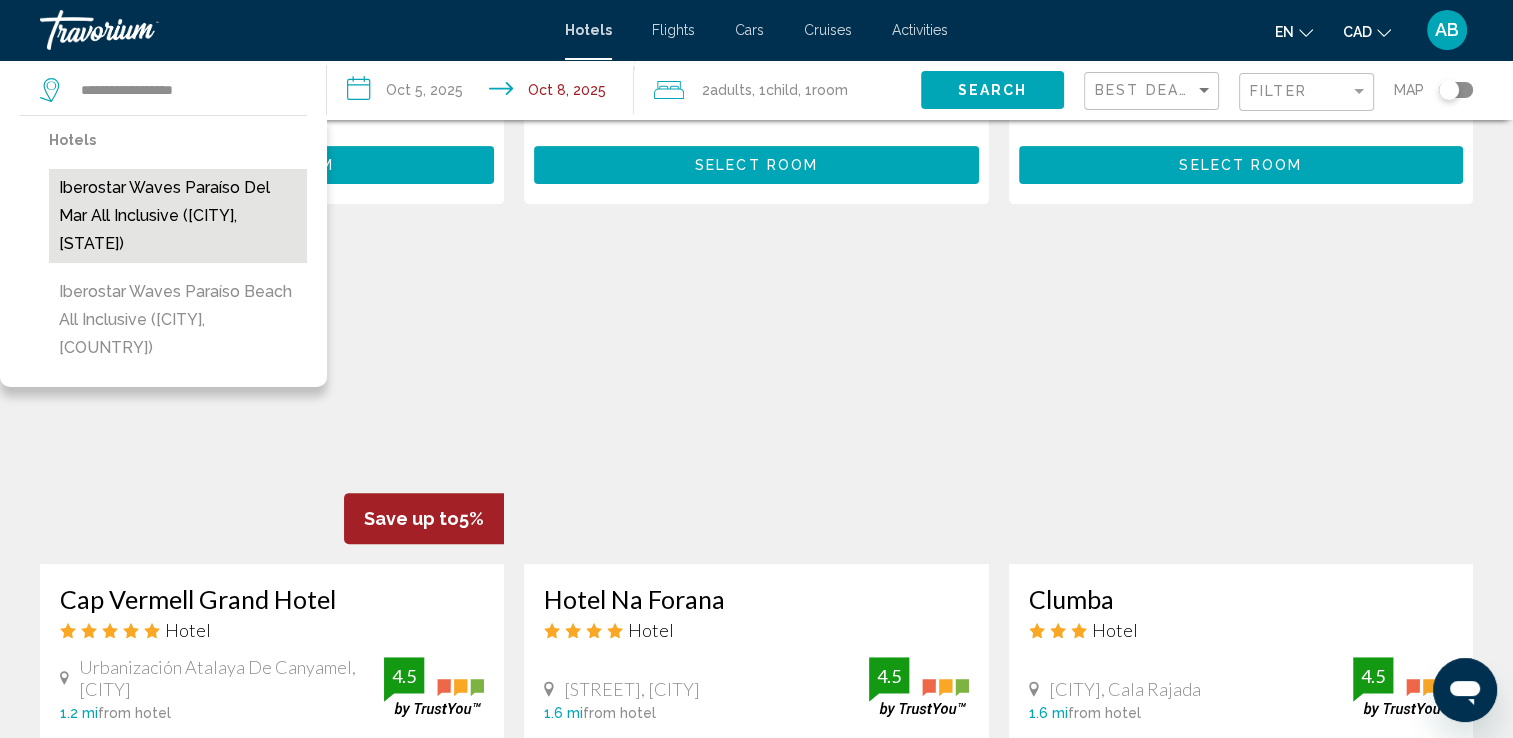 click on "Iberostar Waves Paraíso del Mar All Inclusive ([CITY], [STATE])" at bounding box center (178, 216) 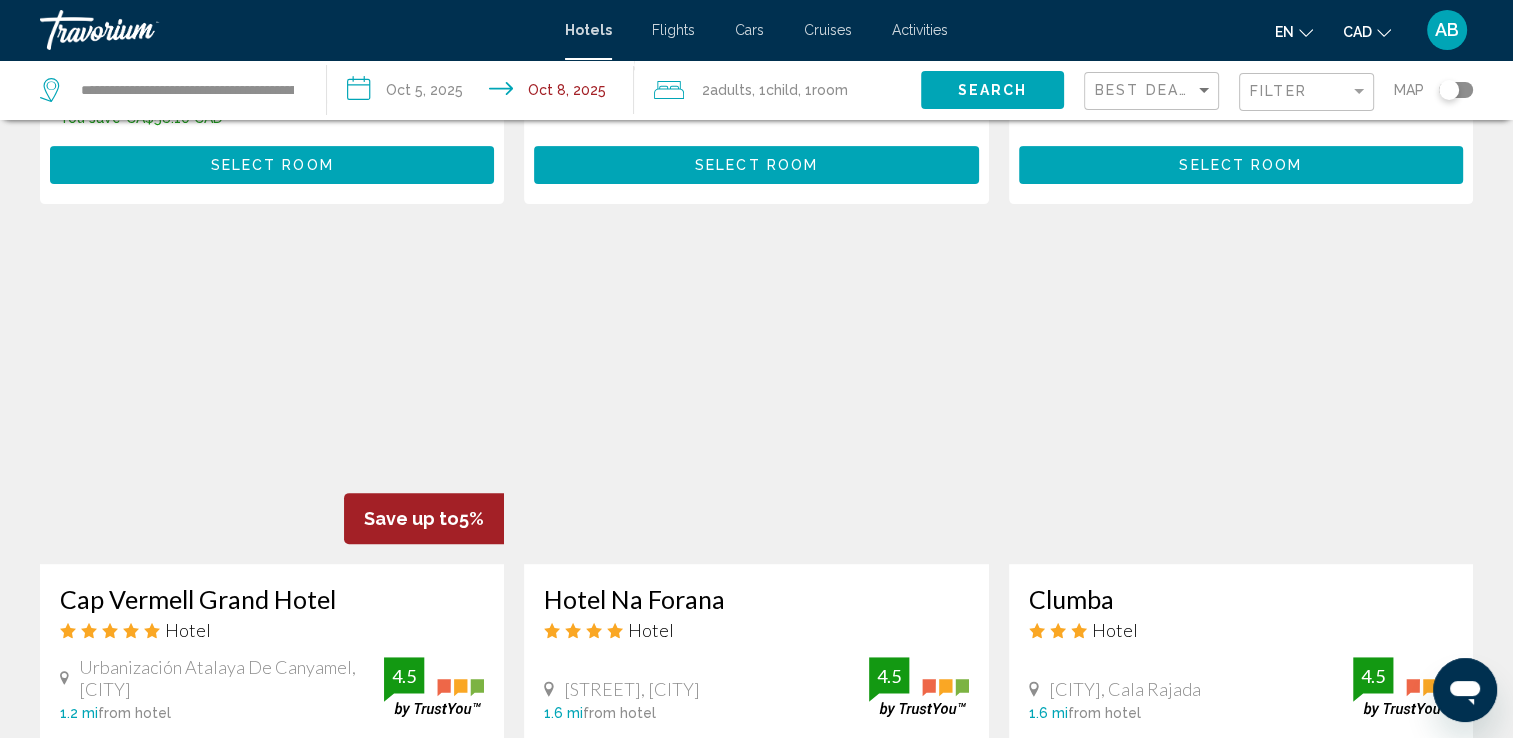click on "**********" at bounding box center (484, 93) 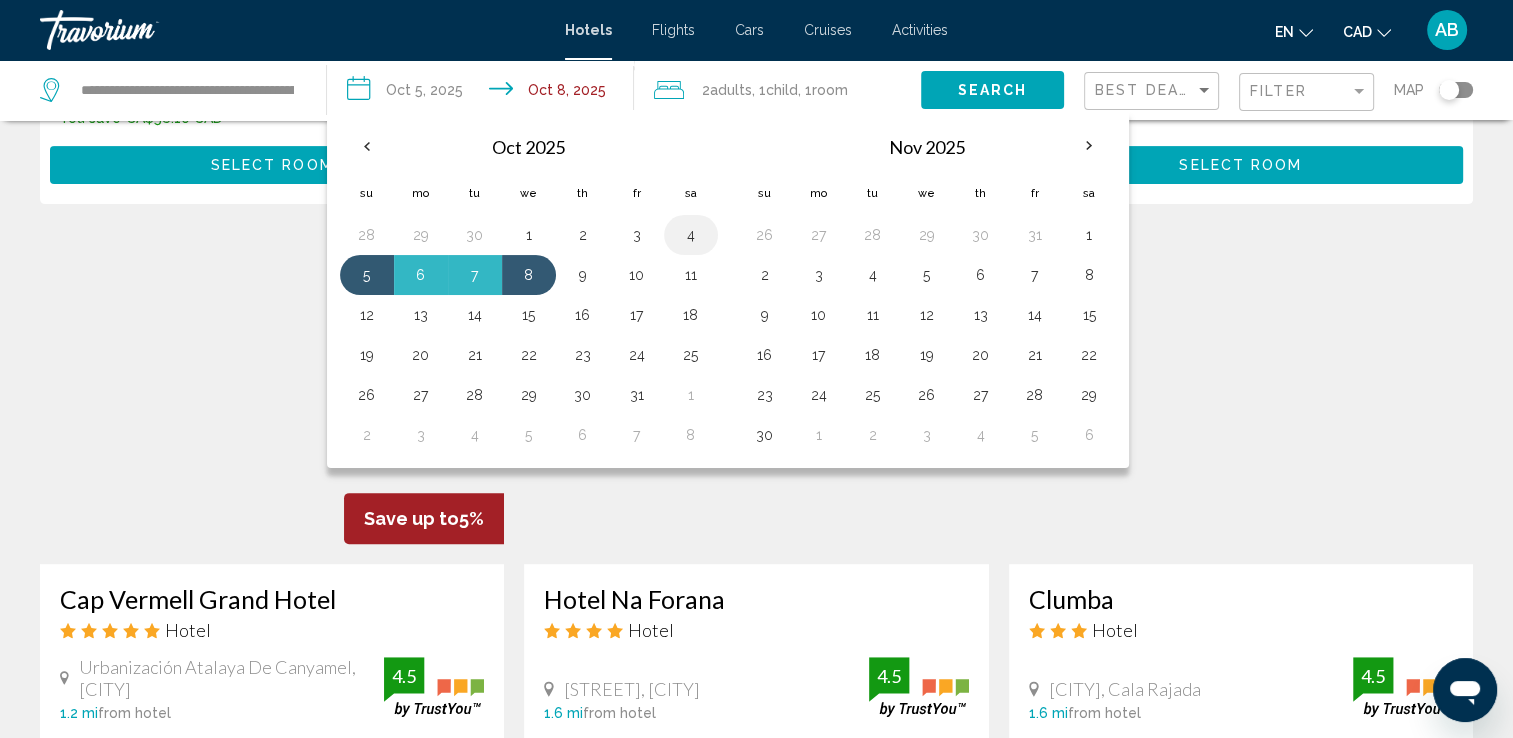 click on "4" at bounding box center [691, 235] 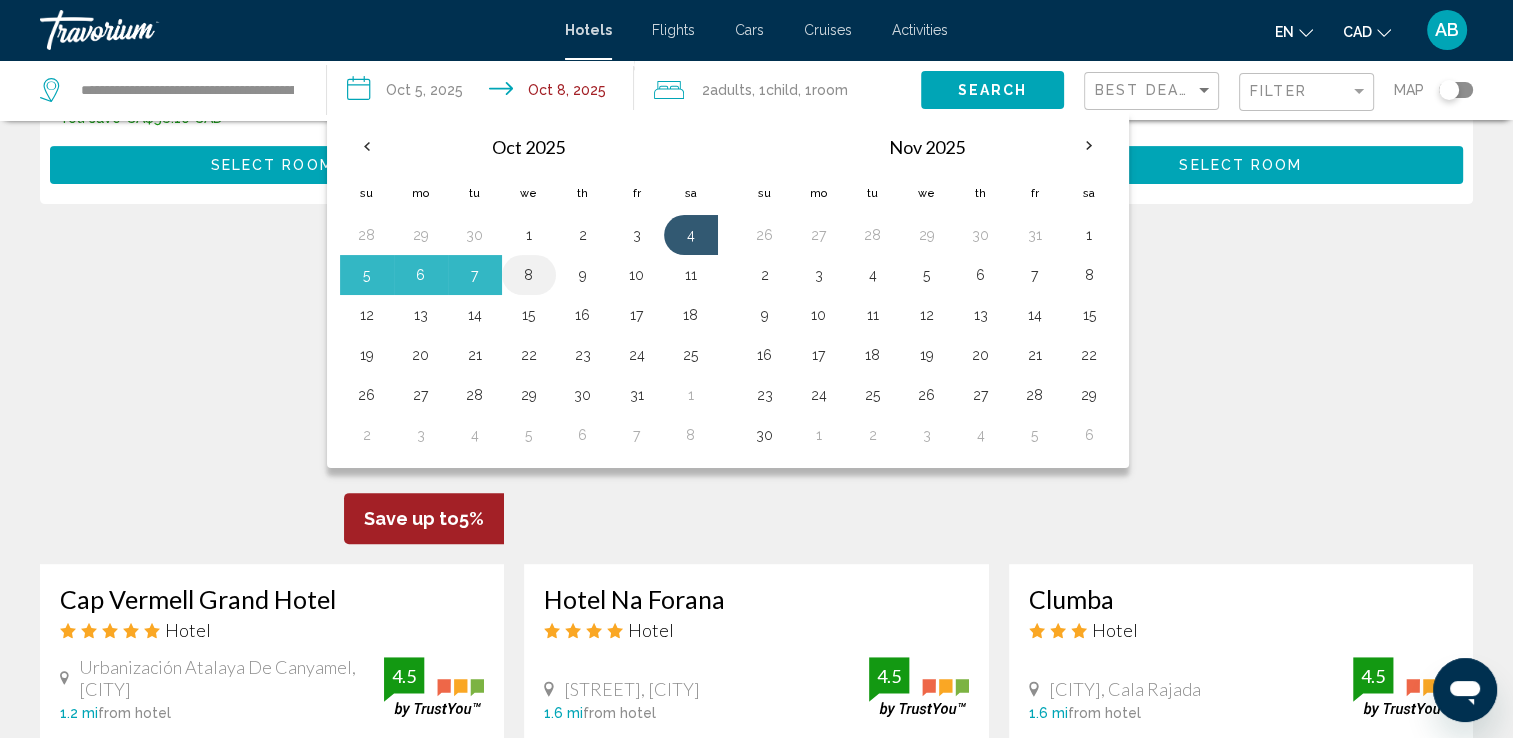 click on "8" at bounding box center [529, 275] 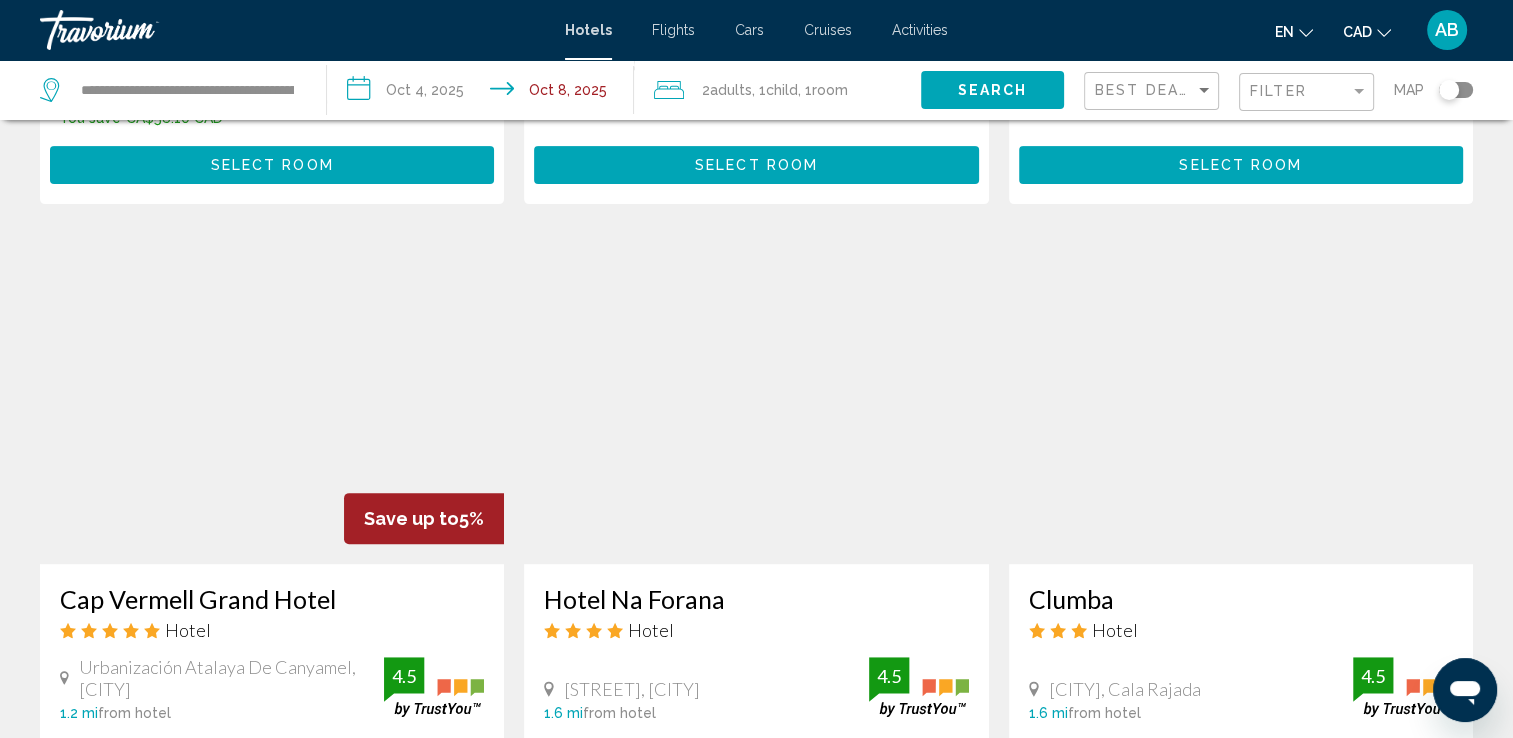click on "Search" at bounding box center [992, 91] 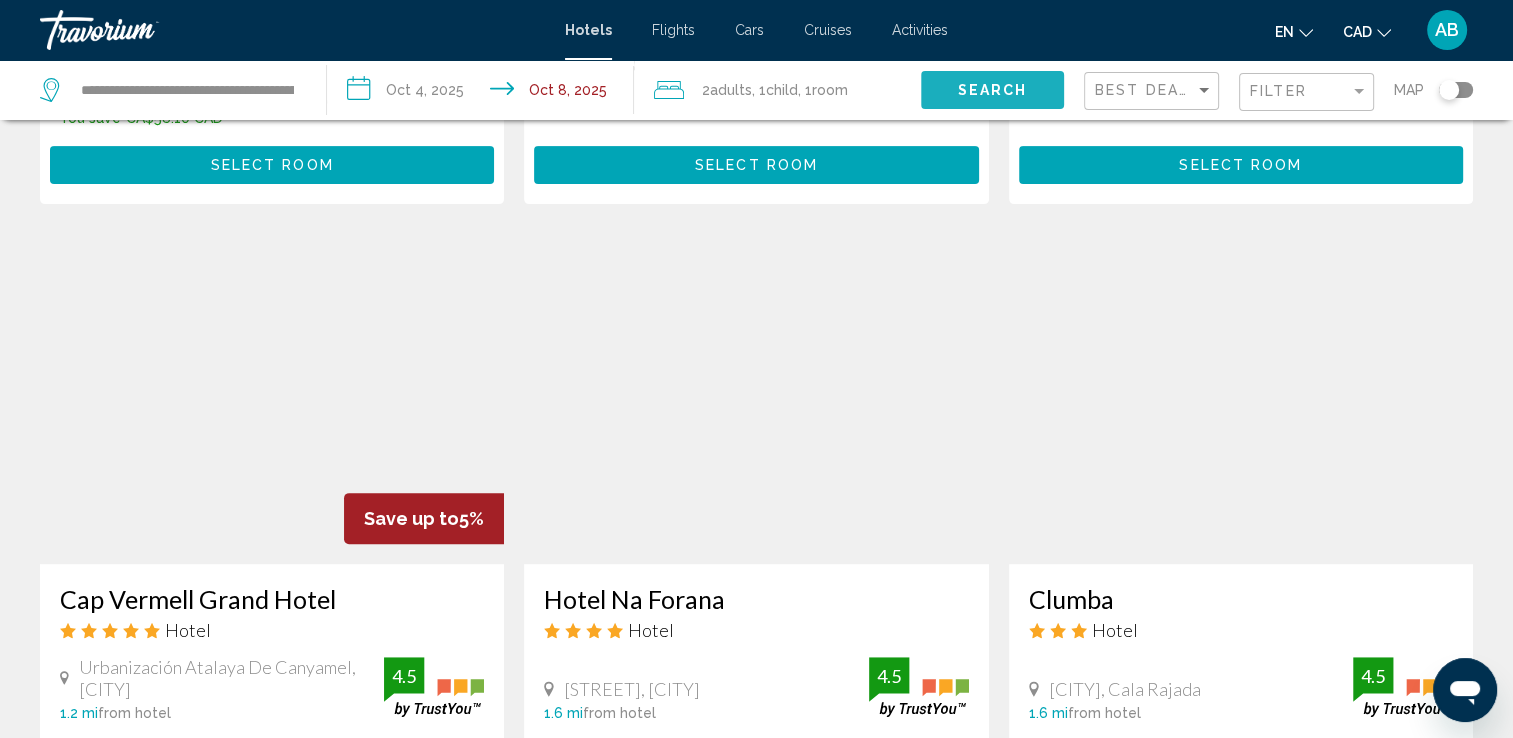 scroll, scrollTop: 0, scrollLeft: 0, axis: both 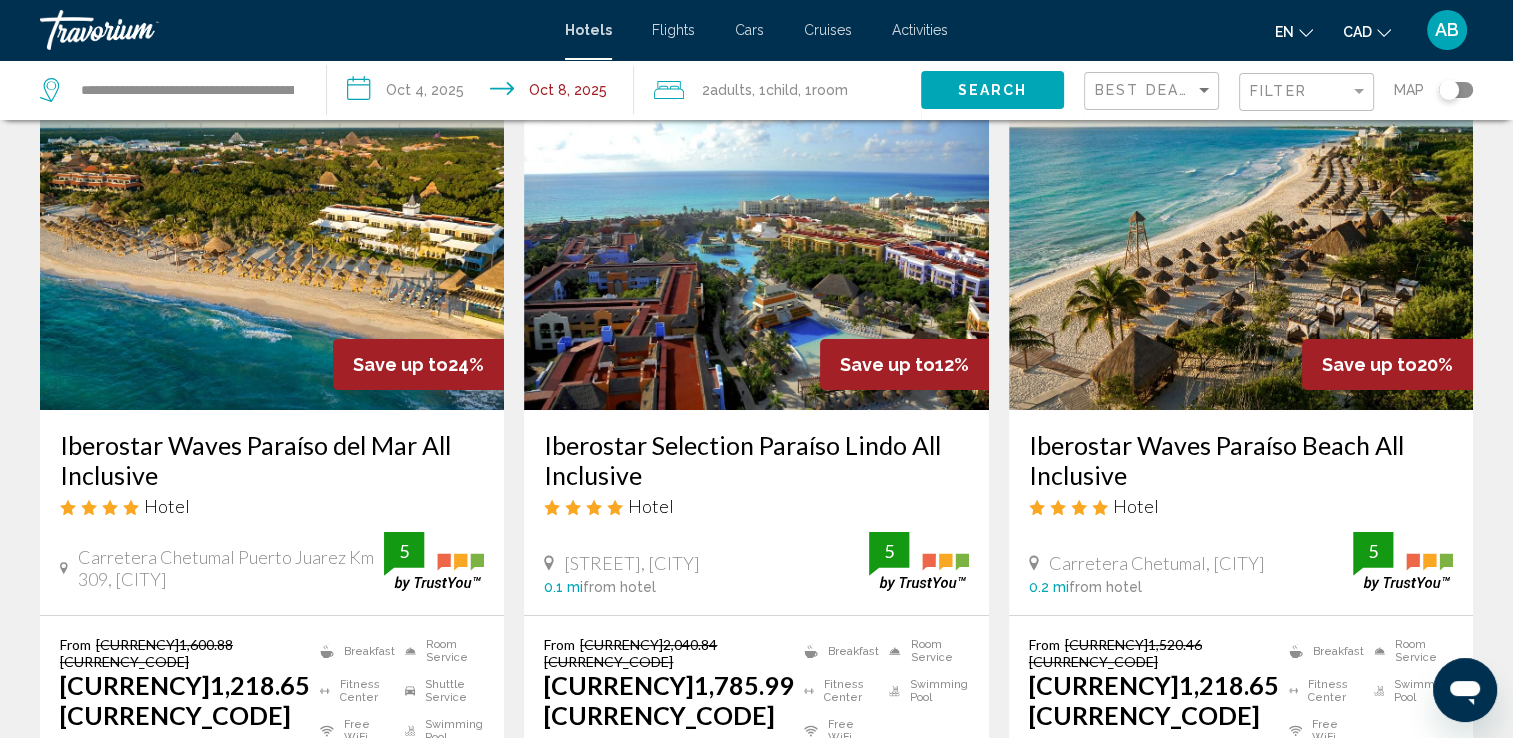 click on "**********" at bounding box center (484, 93) 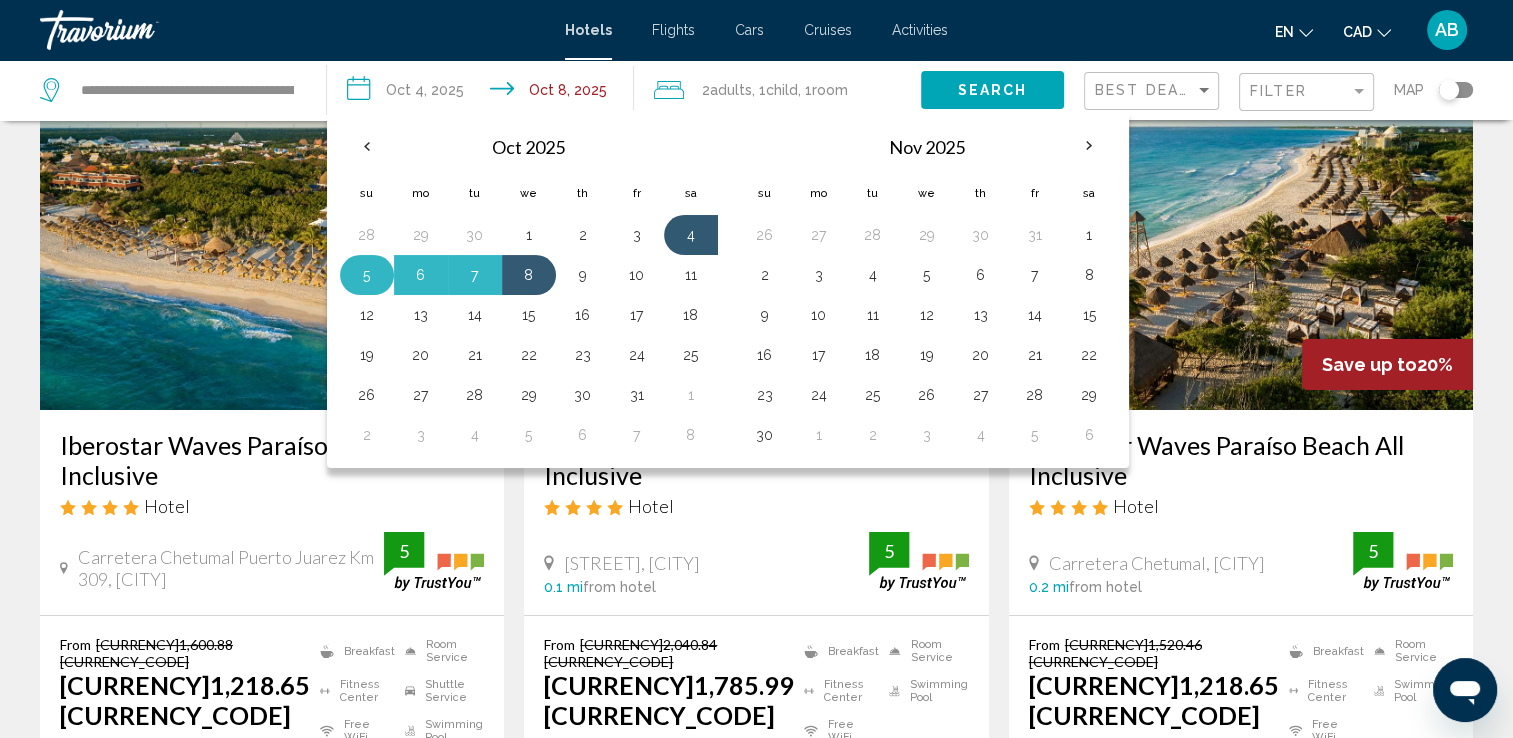 click on "5" at bounding box center (367, 275) 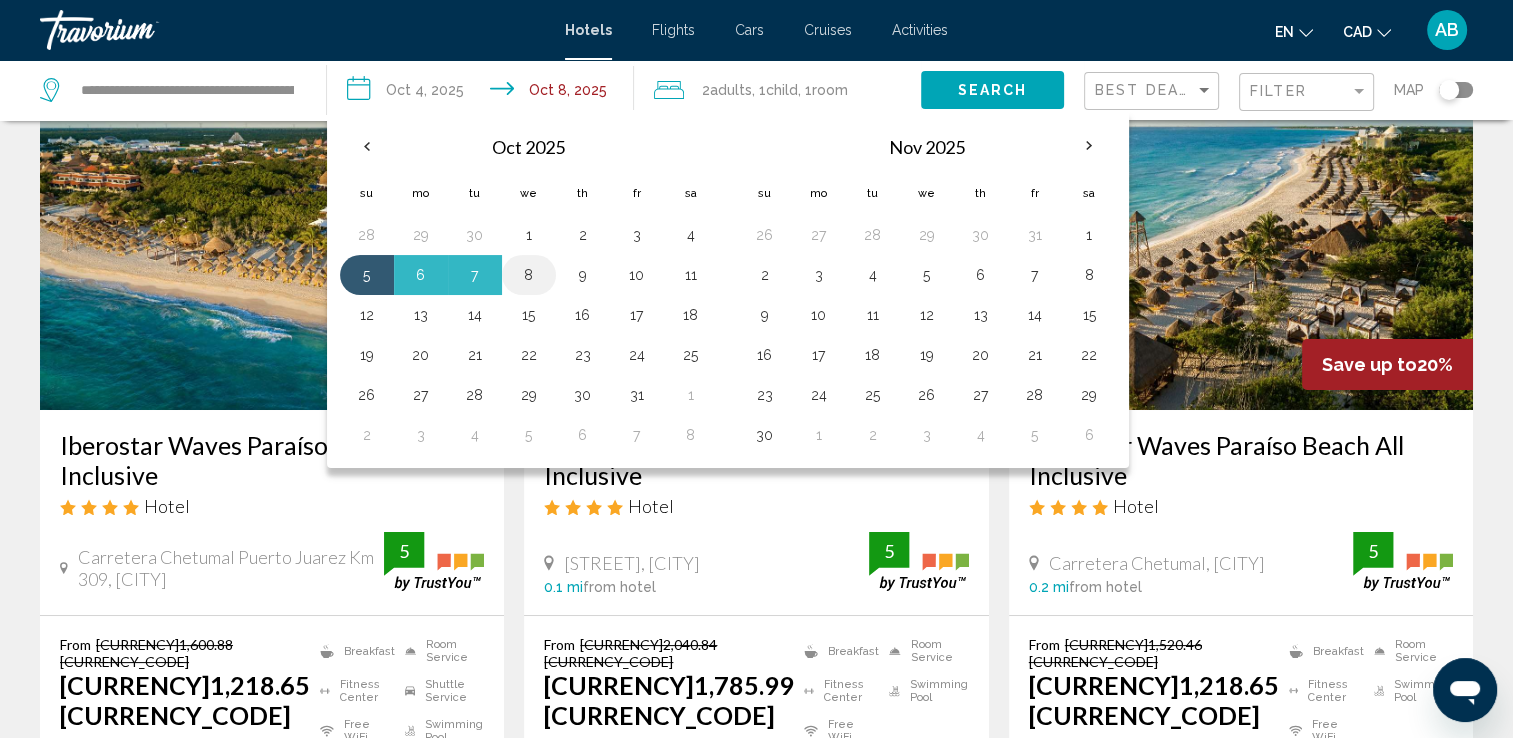 click on "8" at bounding box center (529, 275) 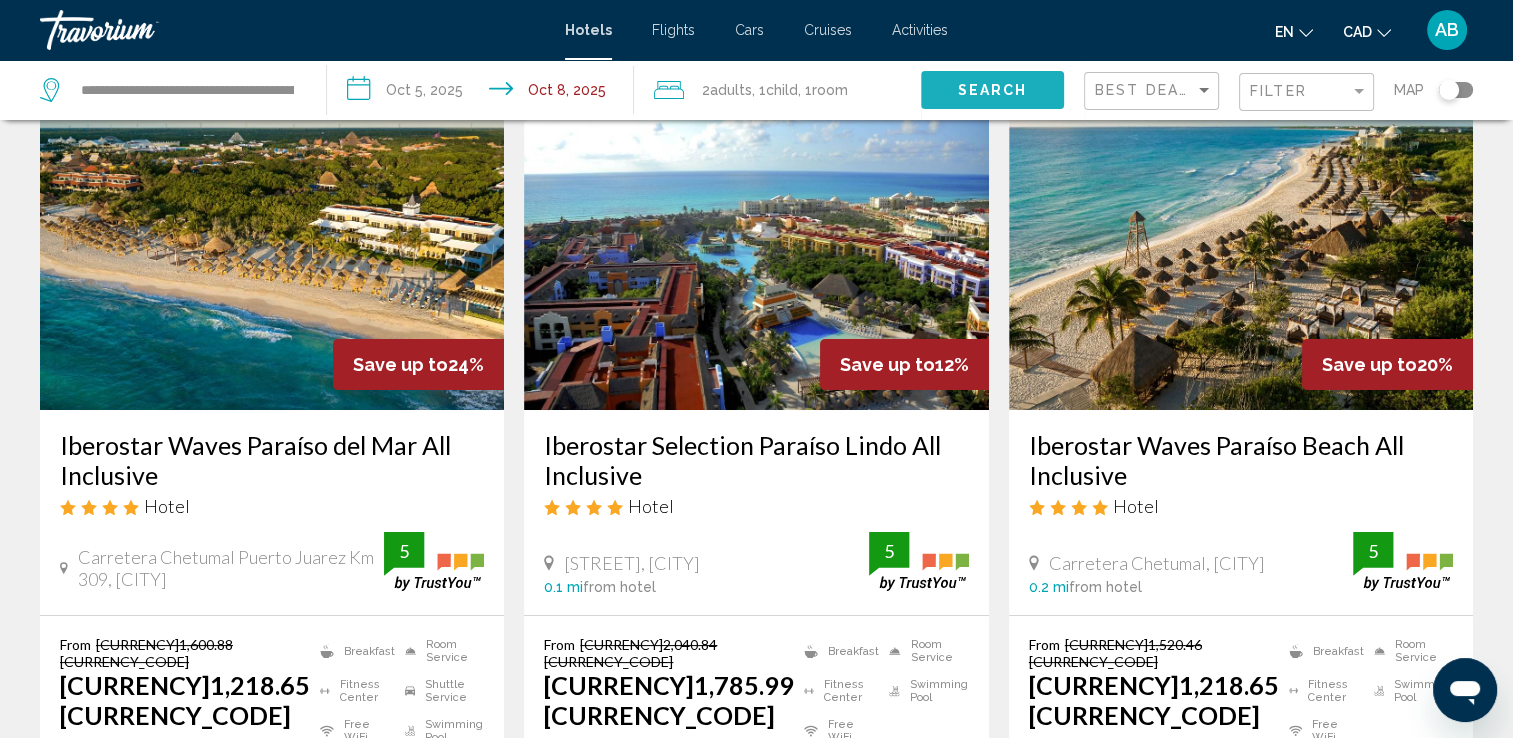 click on "Search" at bounding box center [992, 91] 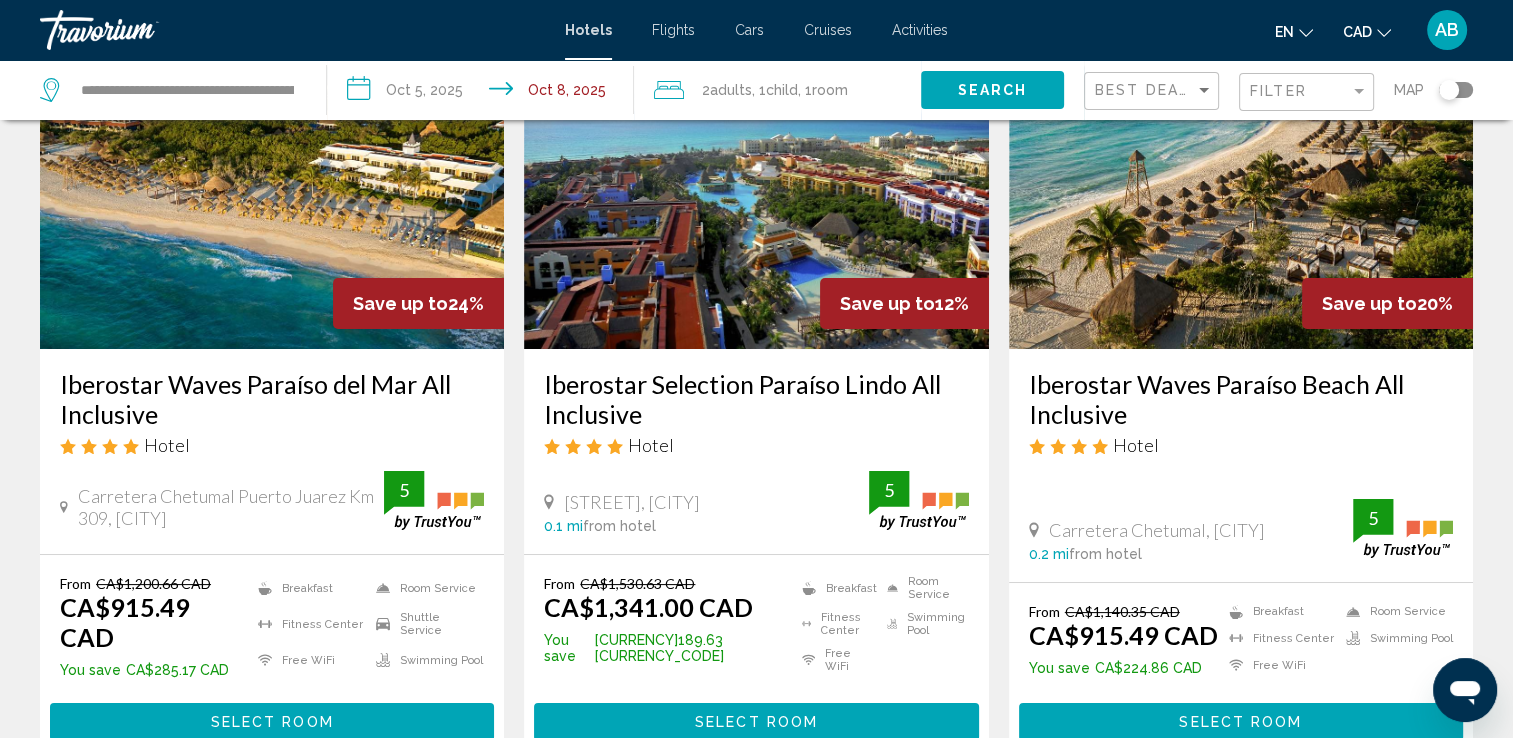 scroll, scrollTop: 0, scrollLeft: 0, axis: both 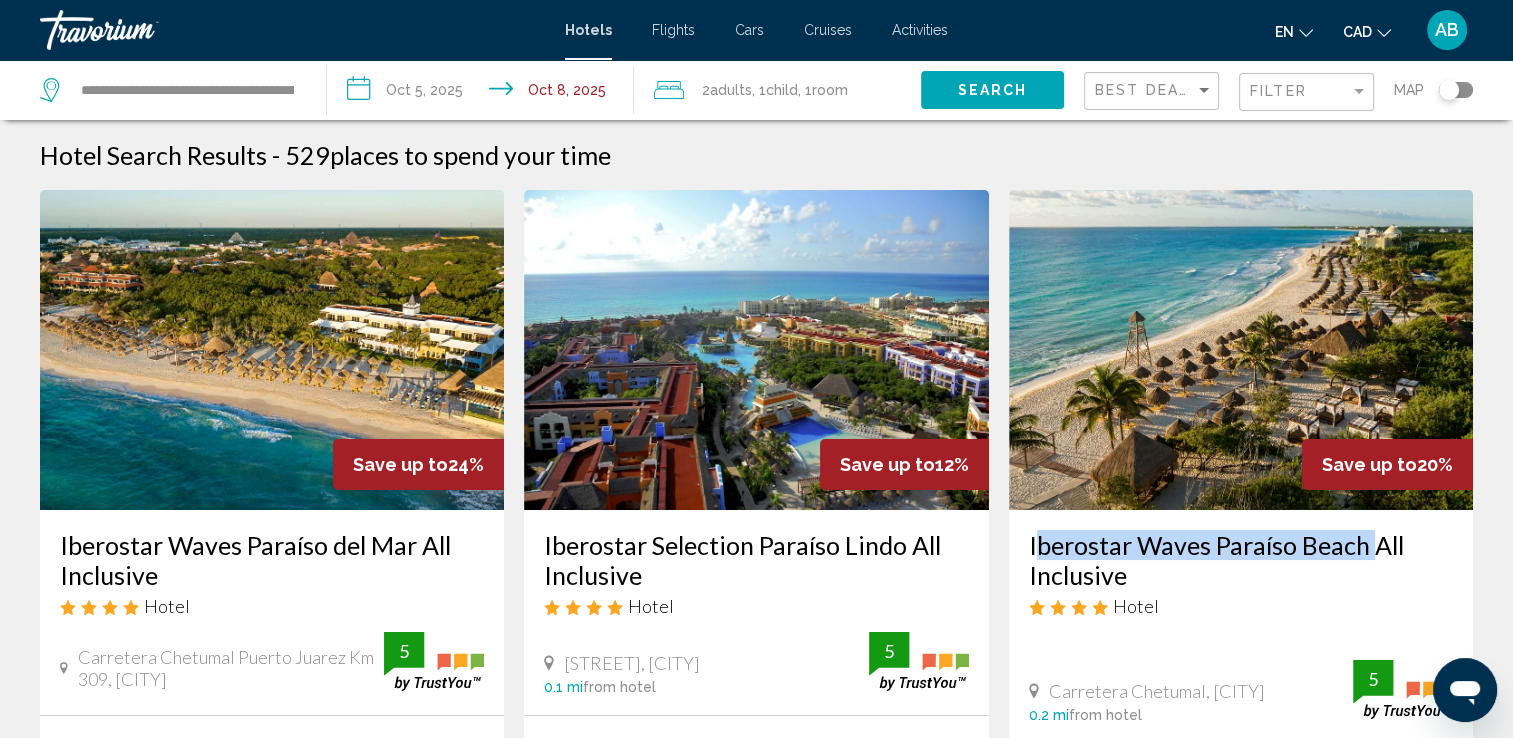drag, startPoint x: 1021, startPoint y: 540, endPoint x: 1364, endPoint y: 551, distance: 343.17633 